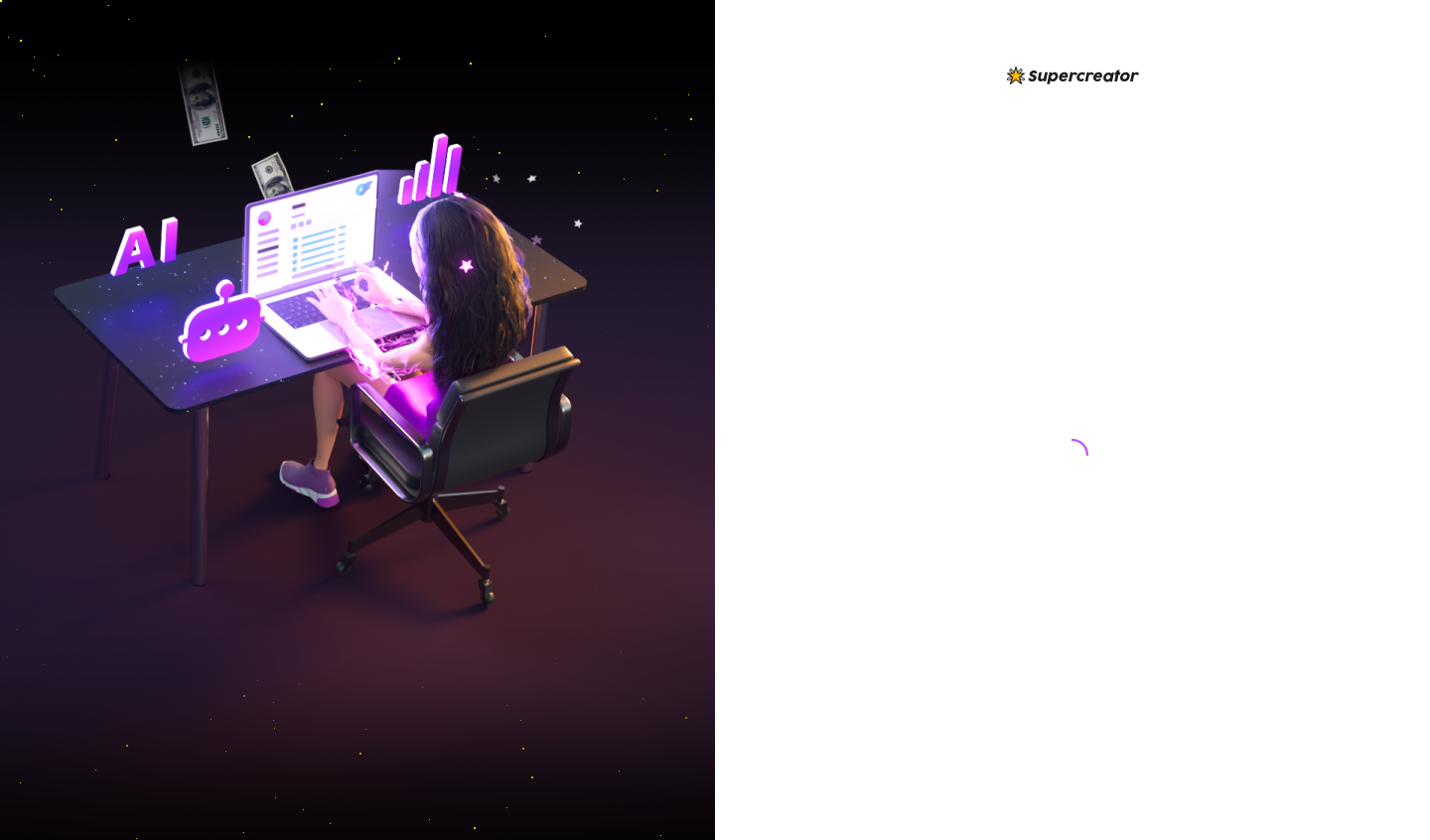 scroll, scrollTop: 0, scrollLeft: 0, axis: both 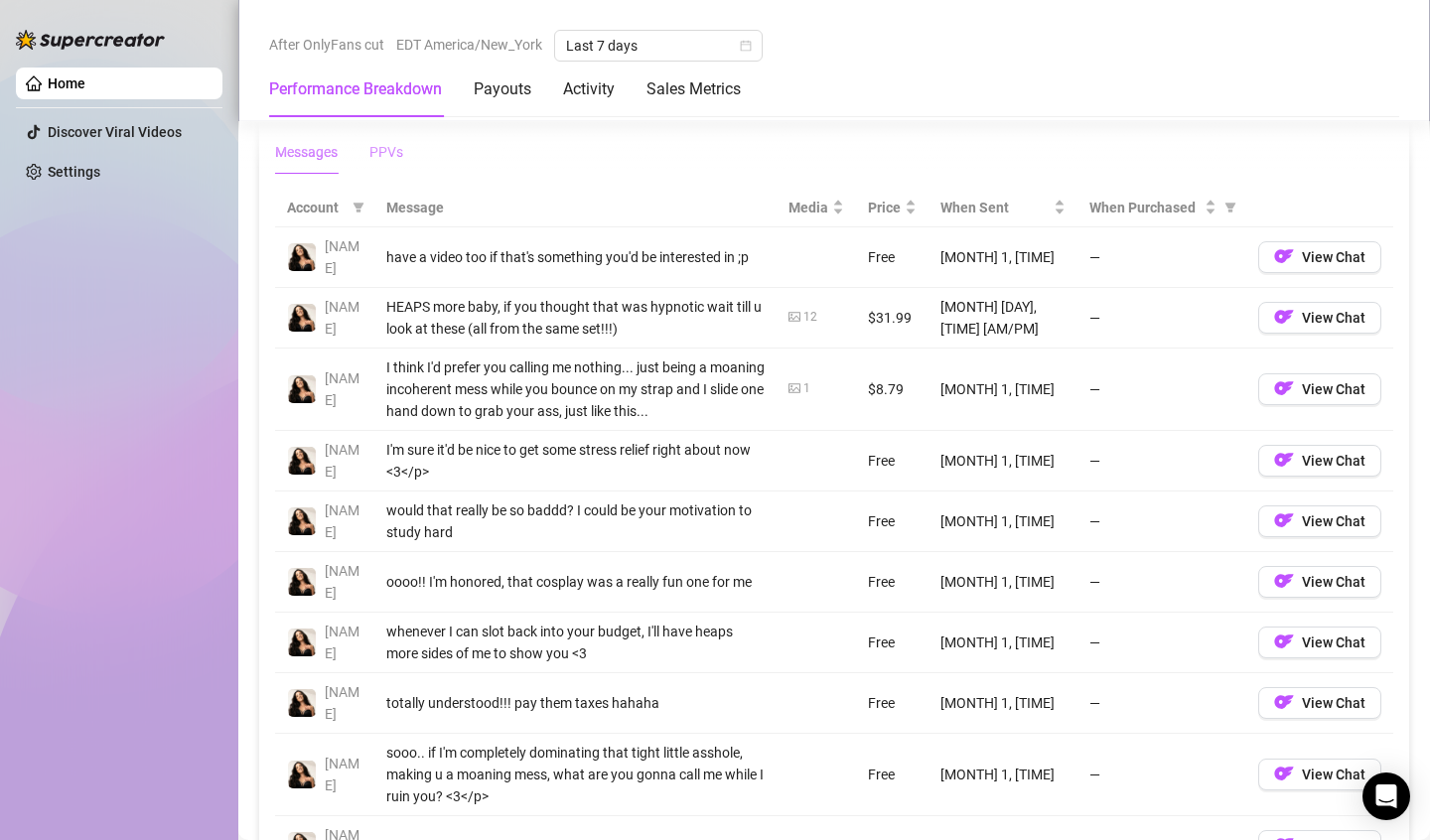click on "PPVs" at bounding box center [386, 152] 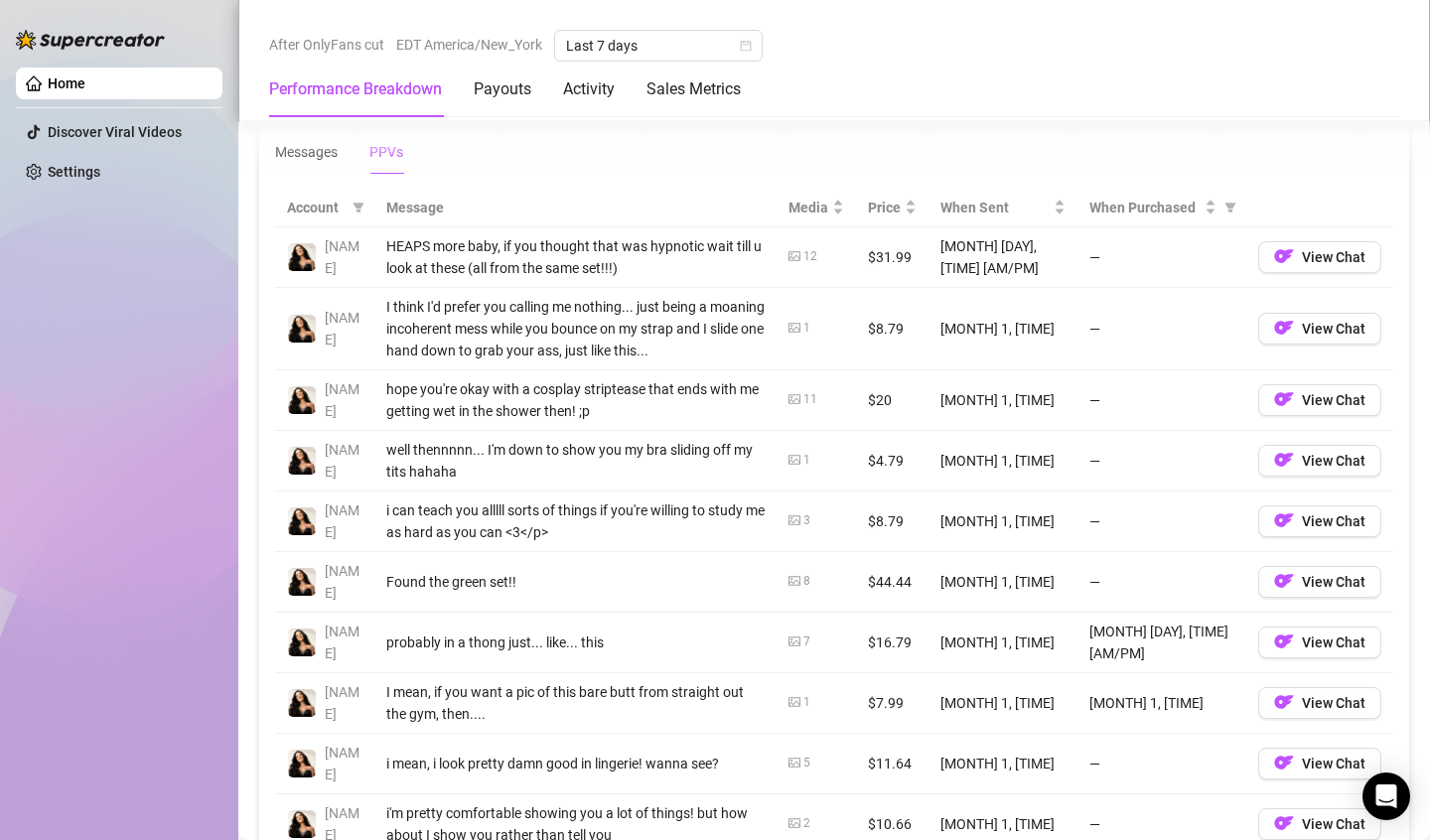 click on "HEAPS more baby, if you thought that was hypnotic wait till u look at these (all from the same set!!!)" at bounding box center (575, 257) 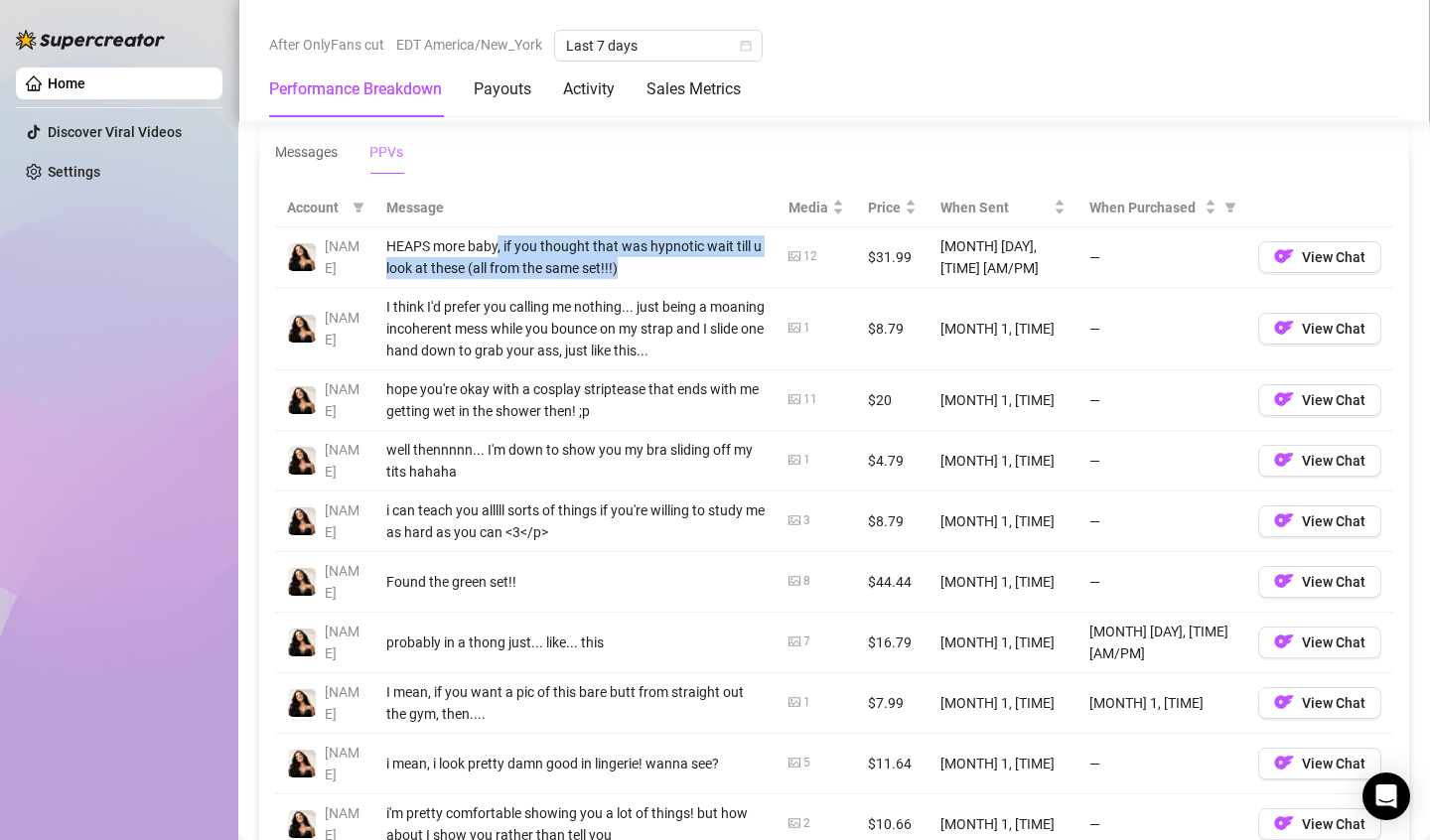 drag, startPoint x: 496, startPoint y: 242, endPoint x: 655, endPoint y: 269, distance: 161.27616 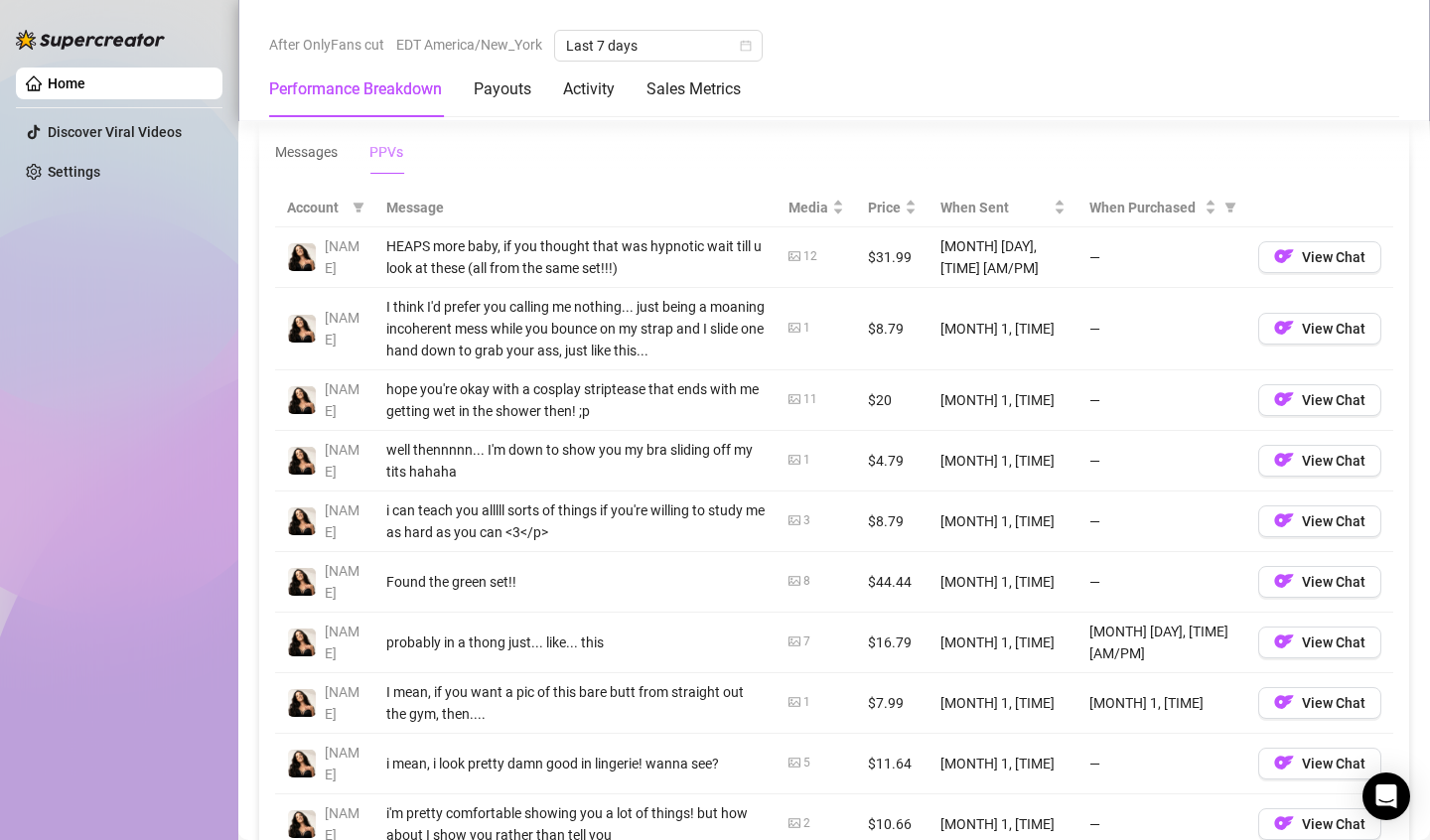 click on "I think I'd prefer you calling me nothing... just being a moaning incoherent mess while you bounce on my strap and I slide one hand down to grab your ass, just like this..." at bounding box center (575, 329) 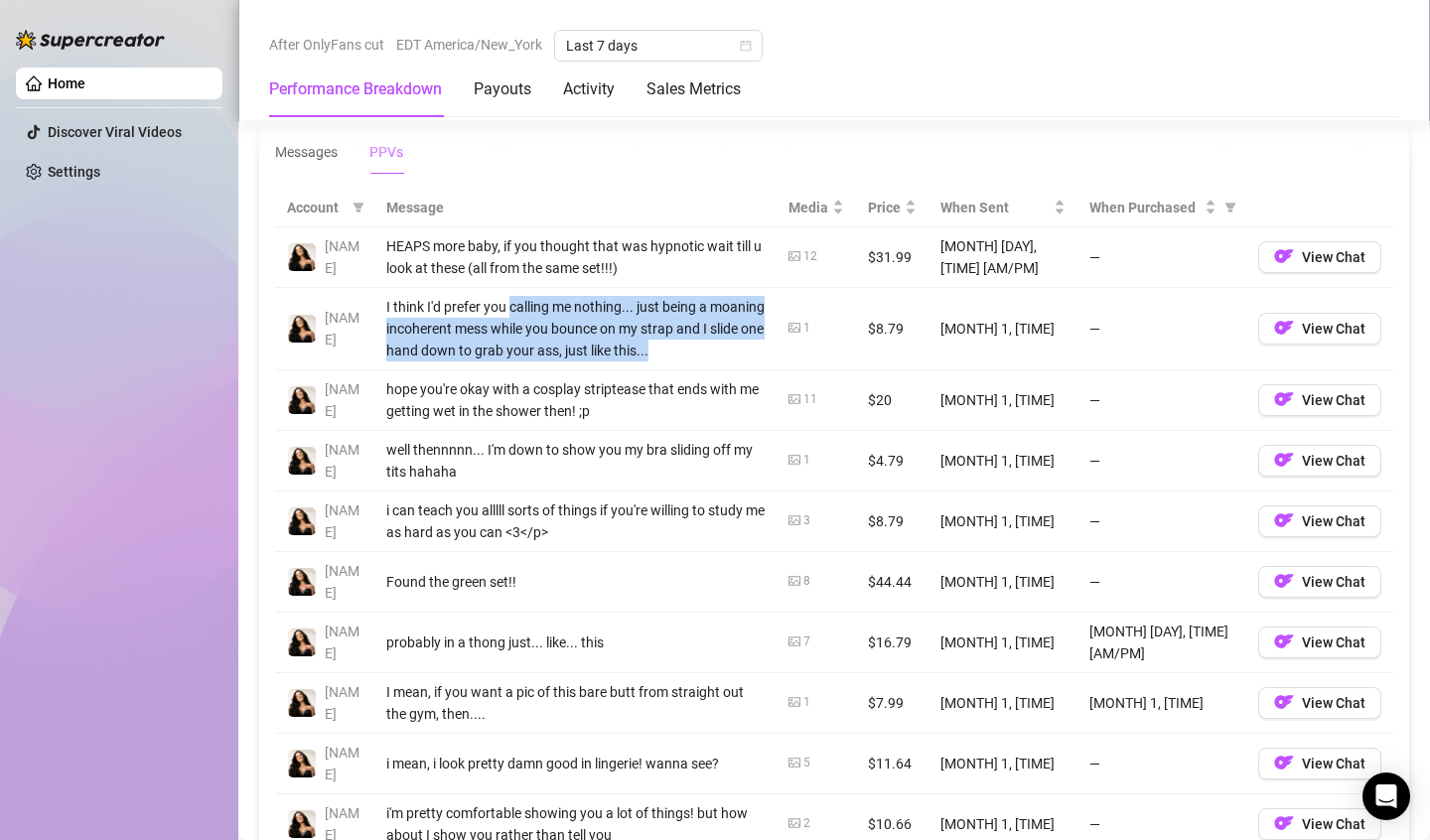 drag, startPoint x: 523, startPoint y: 292, endPoint x: 743, endPoint y: 342, distance: 225.61028 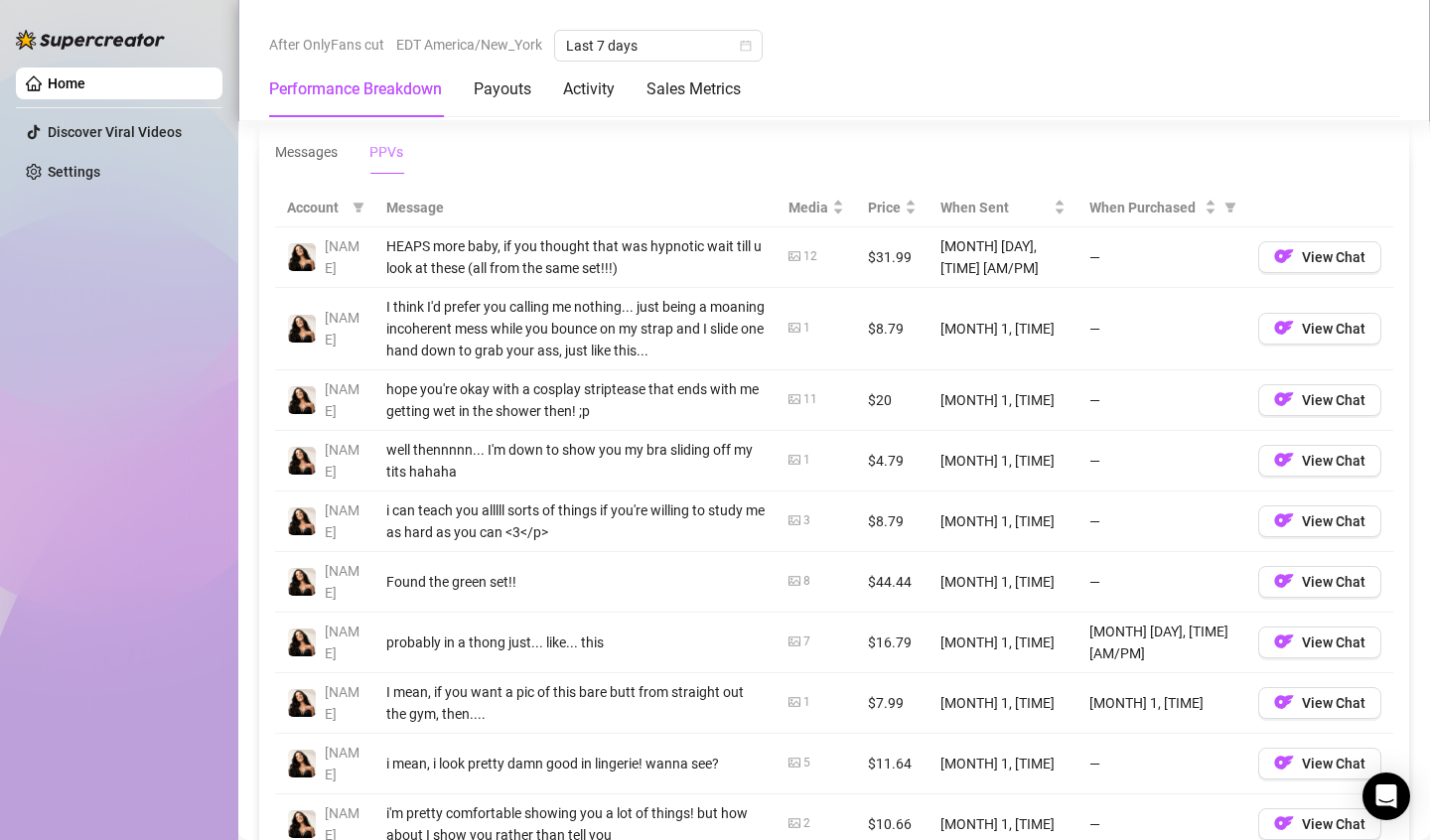 click on "I think I'd prefer you calling me nothing... just being a moaning incoherent mess while you bounce on my strap and I slide one hand down to grab your ass, just like this..." at bounding box center (575, 329) 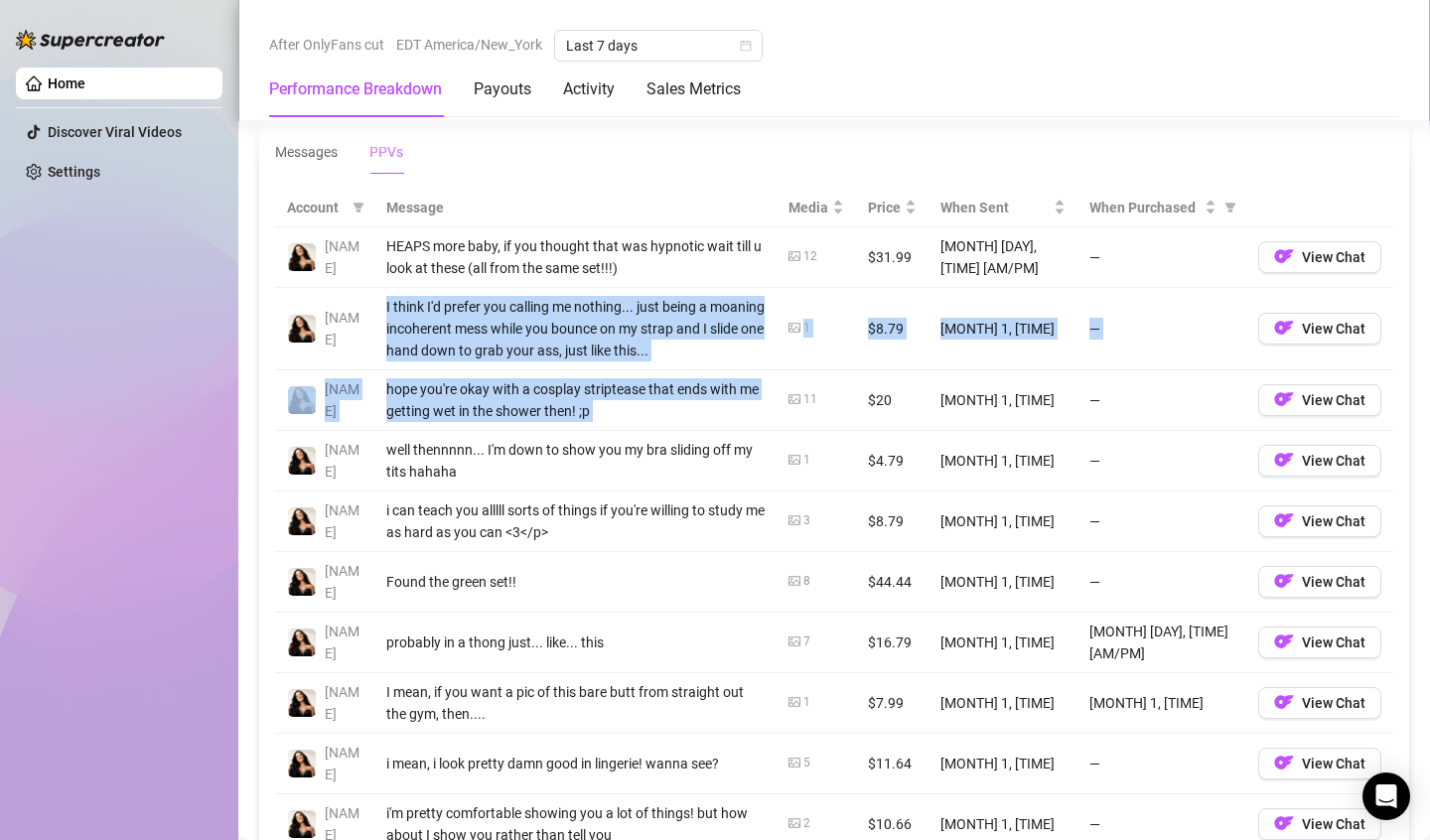 drag, startPoint x: 743, startPoint y: 342, endPoint x: 714, endPoint y: 391, distance: 56.938563 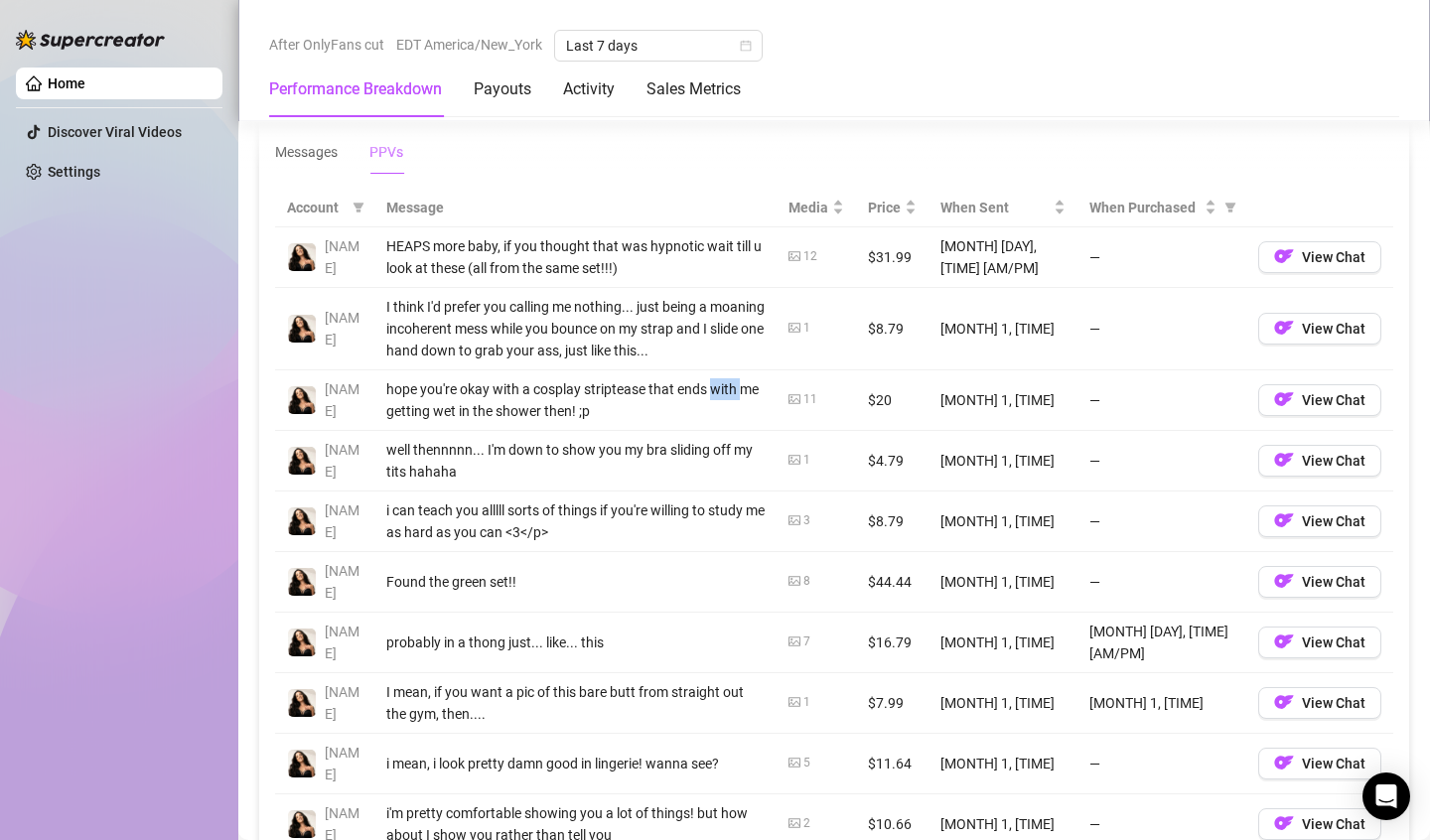 click on "hope you're okay with a cosplay striptease that ends with me getting wet in the shower then! ;p" at bounding box center [575, 400] 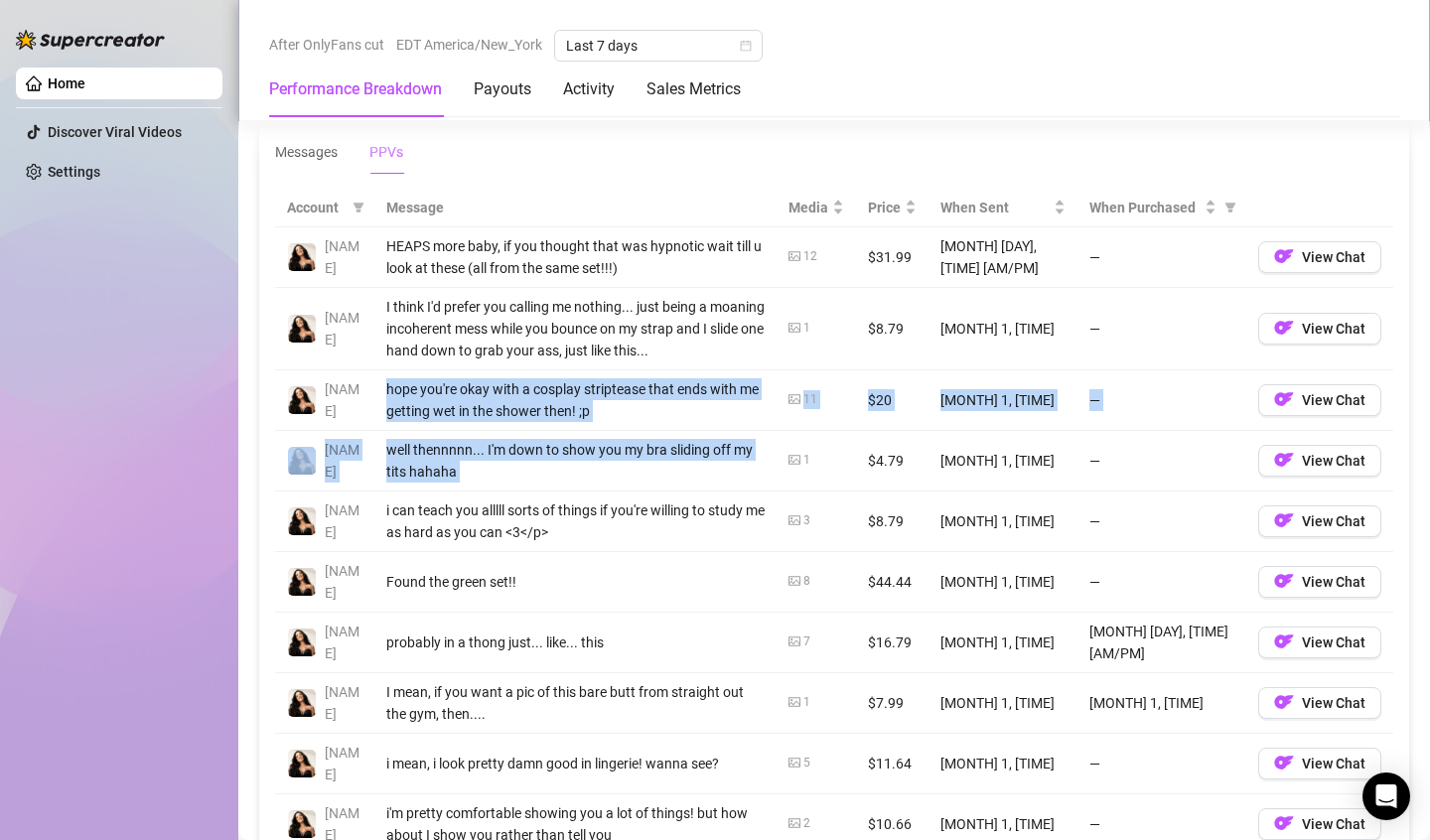 drag, startPoint x: 714, startPoint y: 391, endPoint x: 714, endPoint y: 441, distance: 50 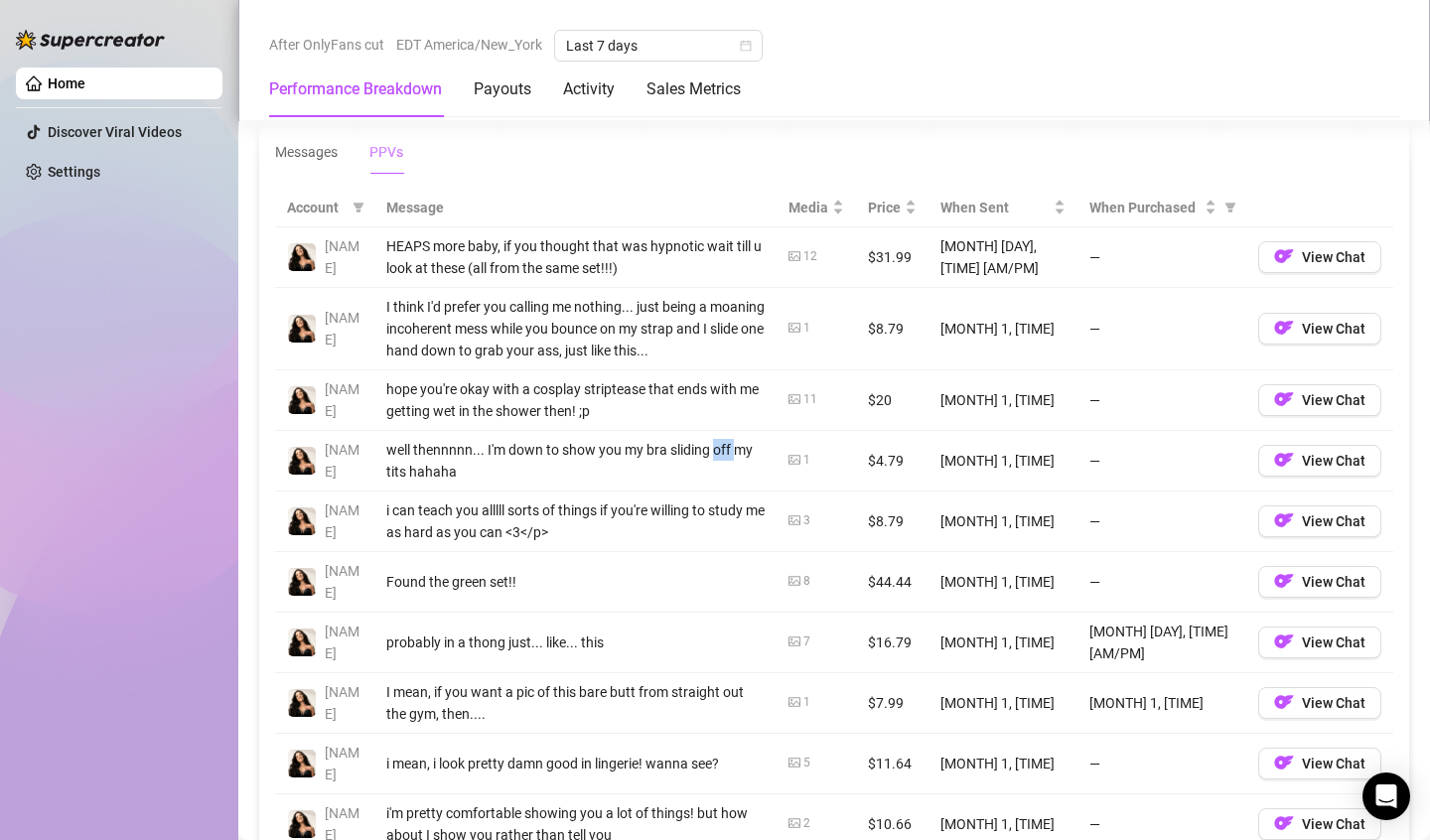 click on "well thennnnn... I'm down to show you my bra sliding off my tits hahaha" at bounding box center [575, 461] 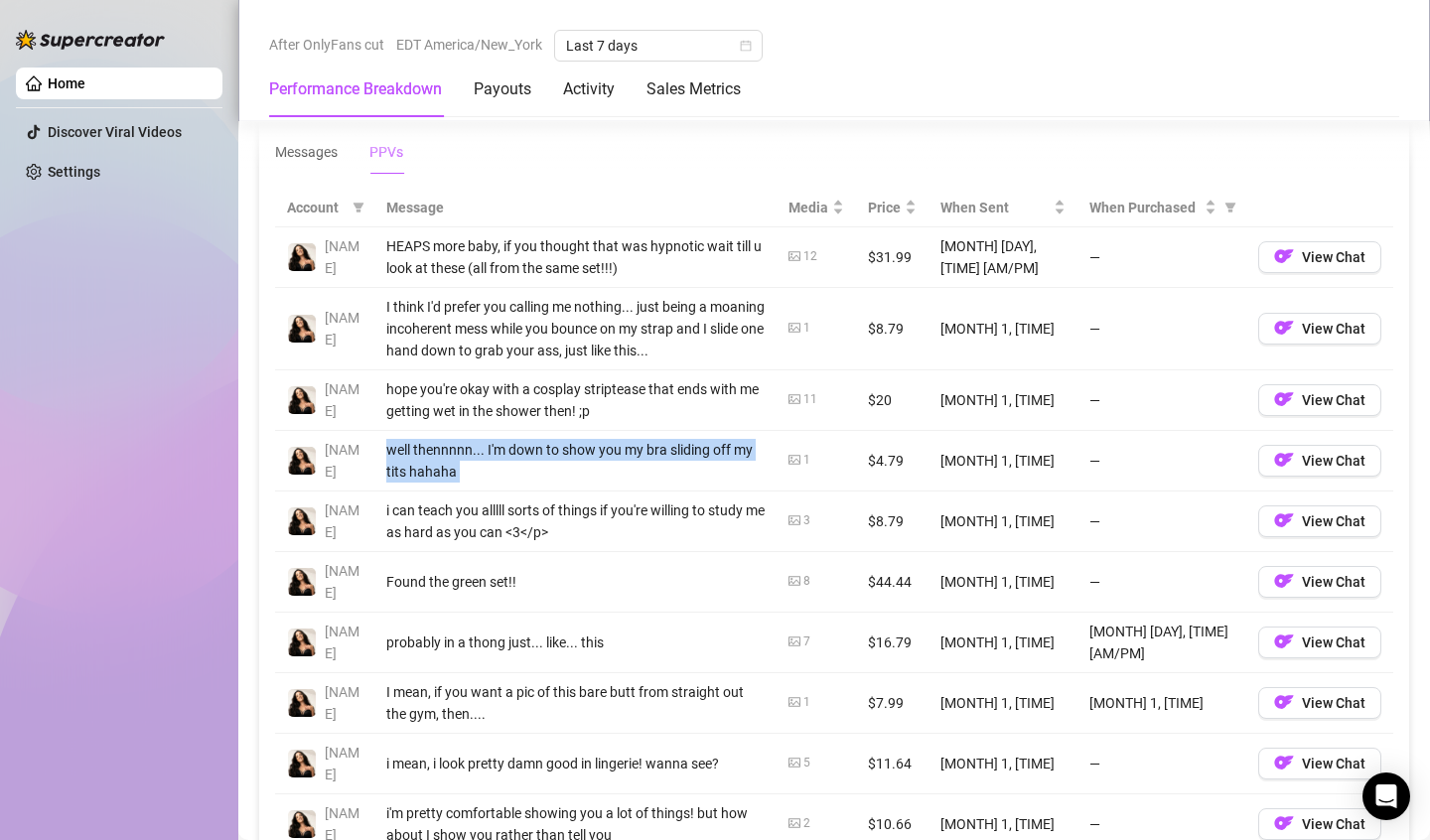 drag, startPoint x: 714, startPoint y: 441, endPoint x: 712, endPoint y: 474, distance: 33.06055 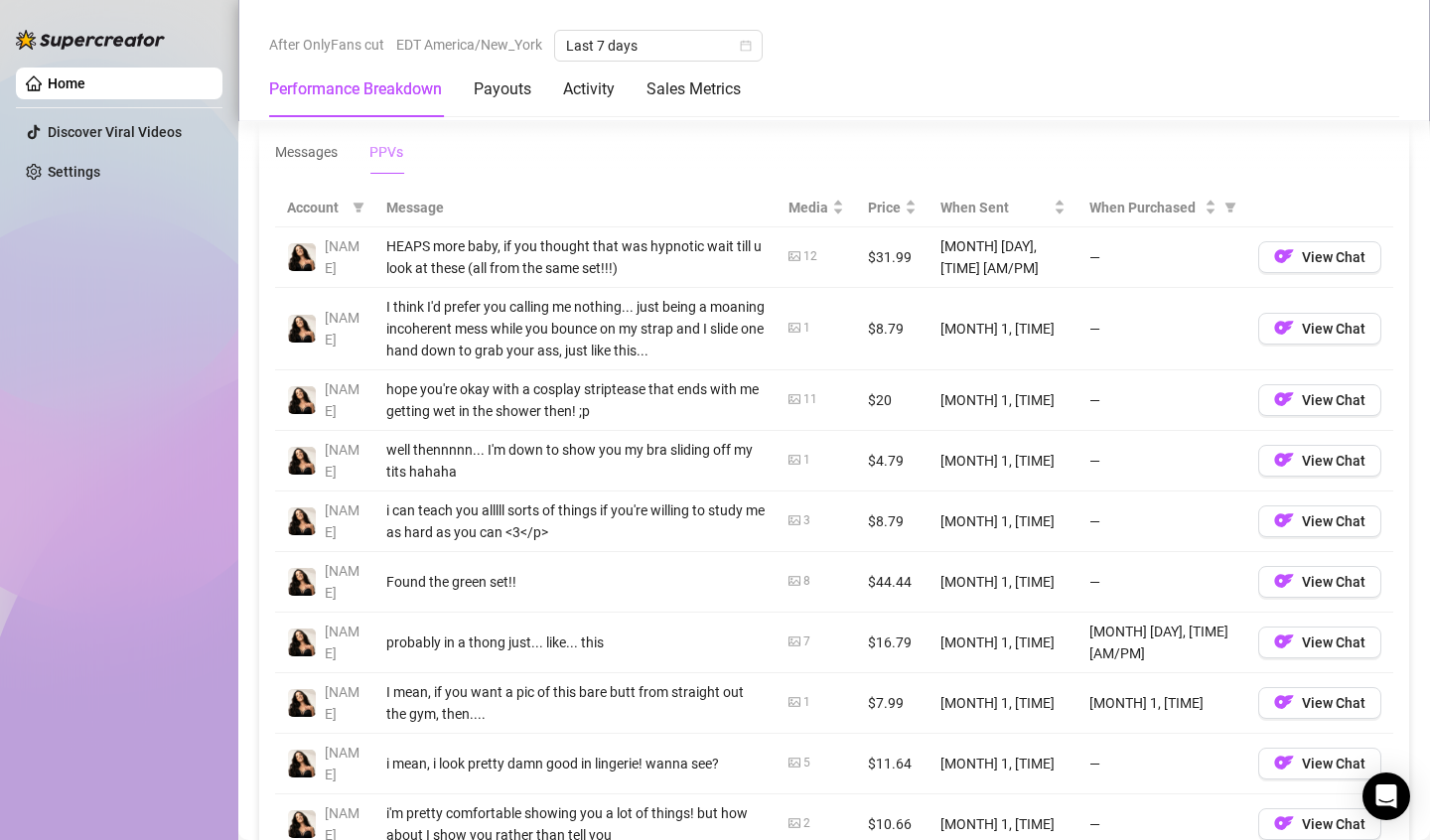 click on "well thennnnn... I'm down to show you my bra sliding off my tits hahaha" at bounding box center [575, 461] 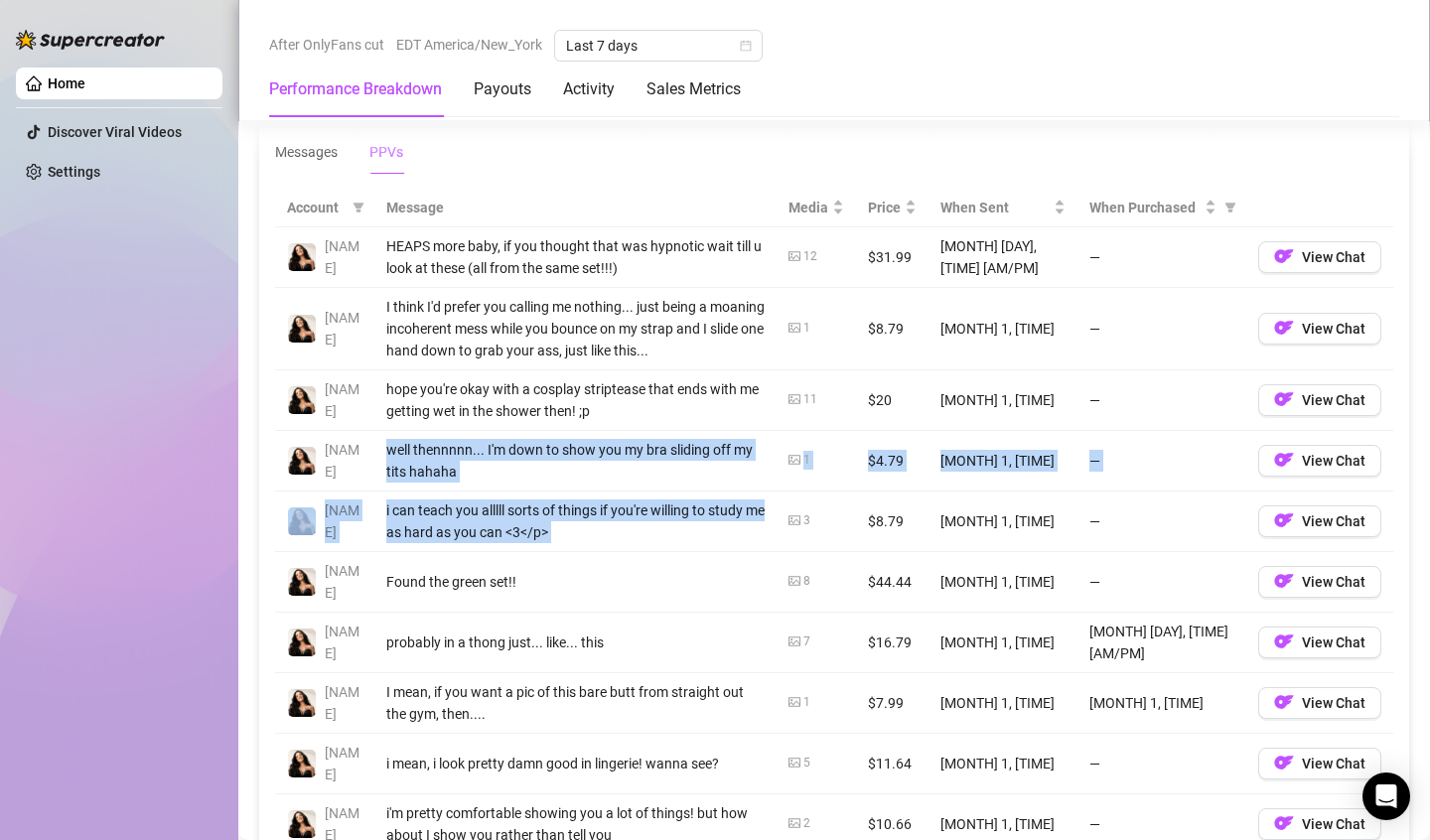 drag, startPoint x: 712, startPoint y: 474, endPoint x: 712, endPoint y: 504, distance: 30 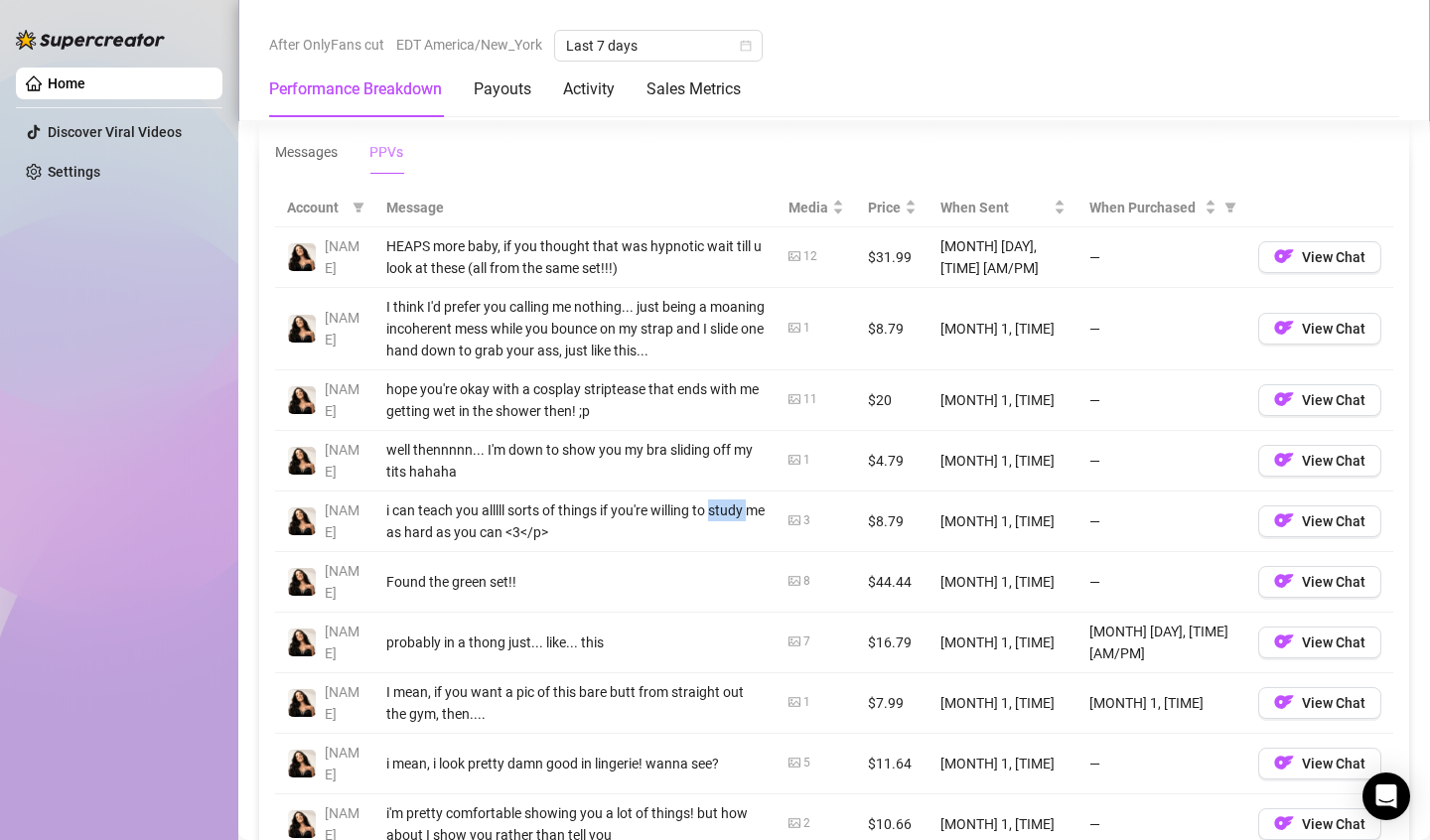 click on "i can teach you alllll sorts of things if you're willing to study me as hard as you can <3</p>" at bounding box center [575, 521] 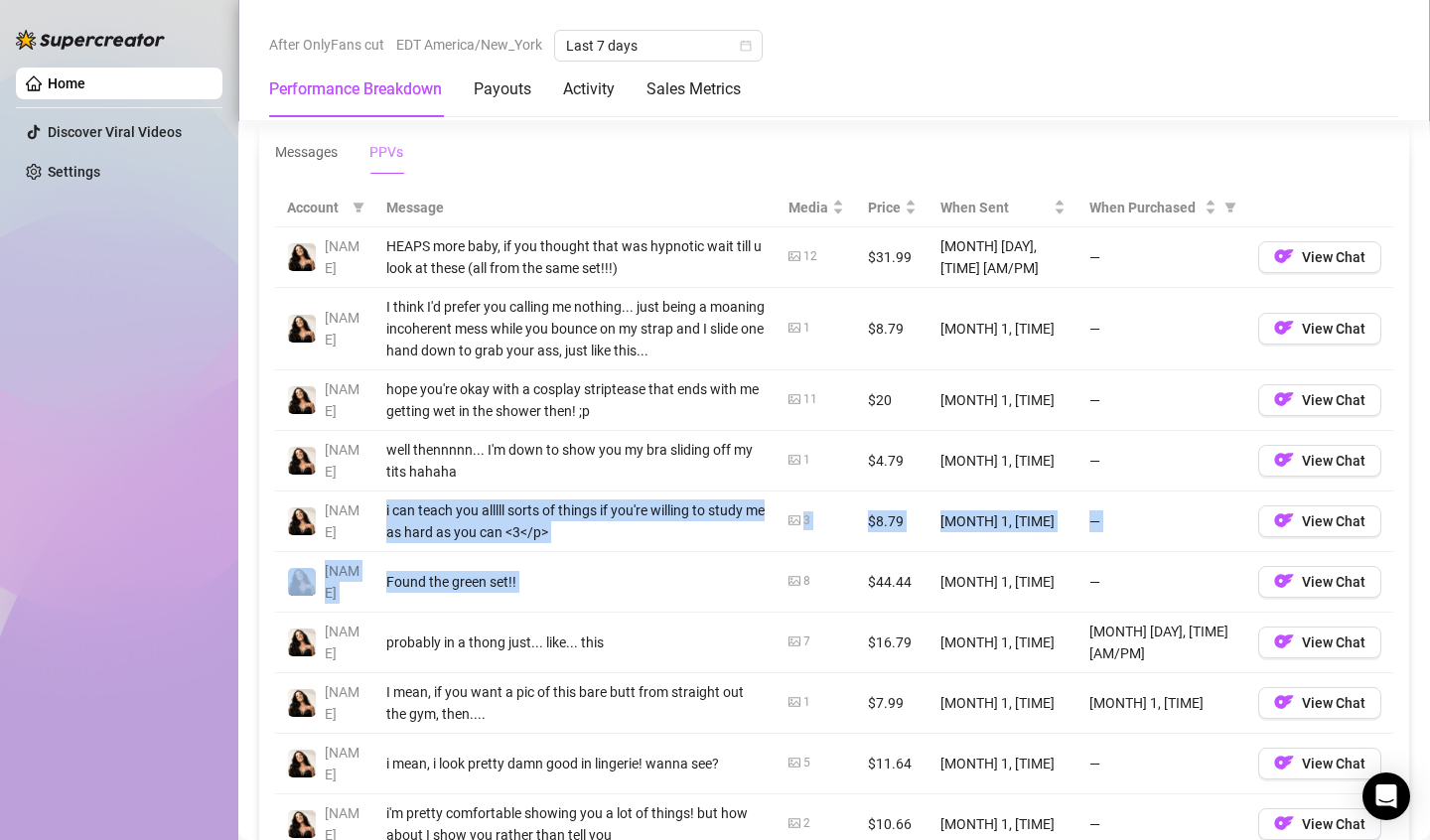 drag, startPoint x: 712, startPoint y: 504, endPoint x: 713, endPoint y: 560, distance: 56.008928 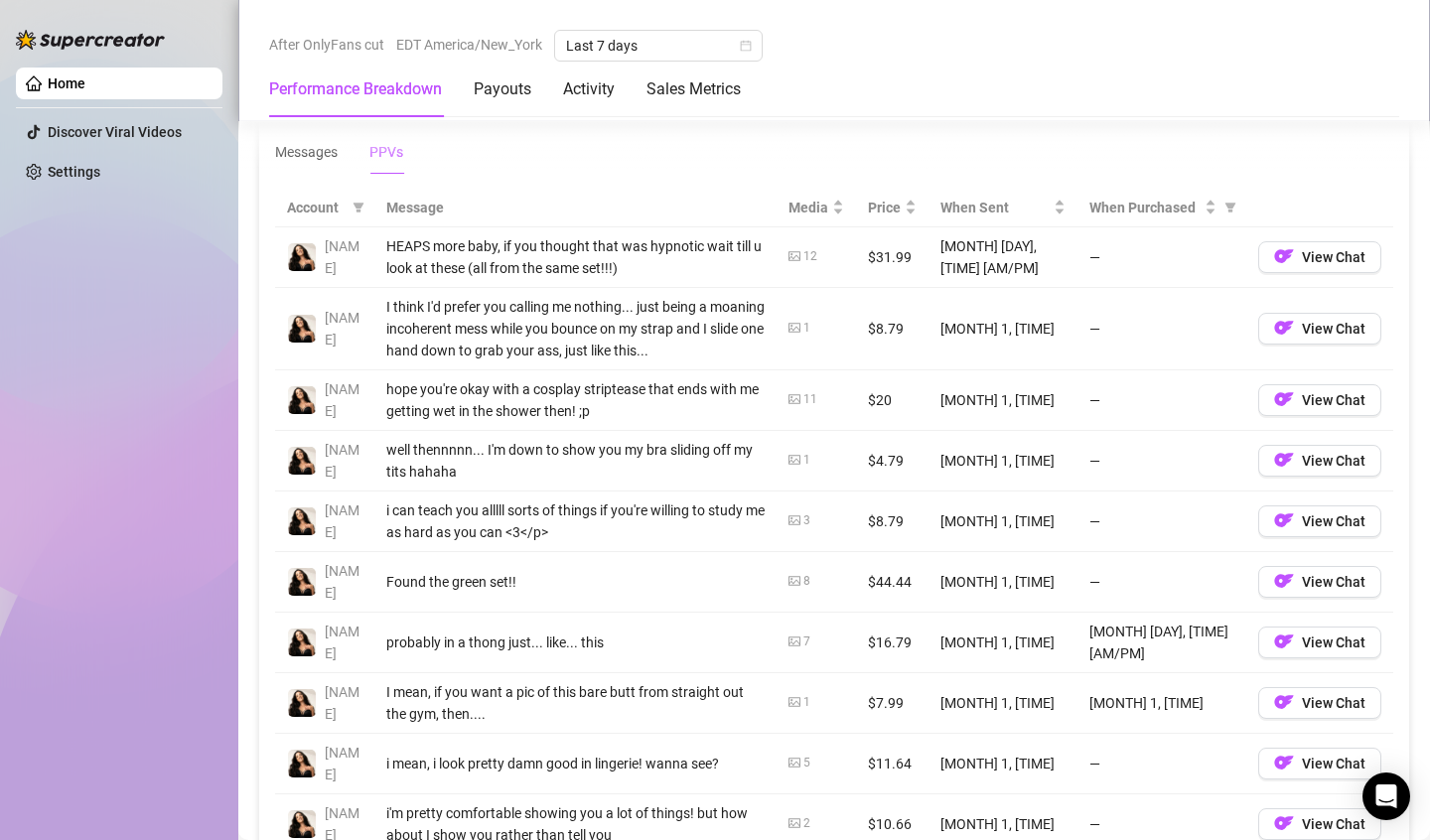 click on "Found the green set!!" at bounding box center (575, 582) 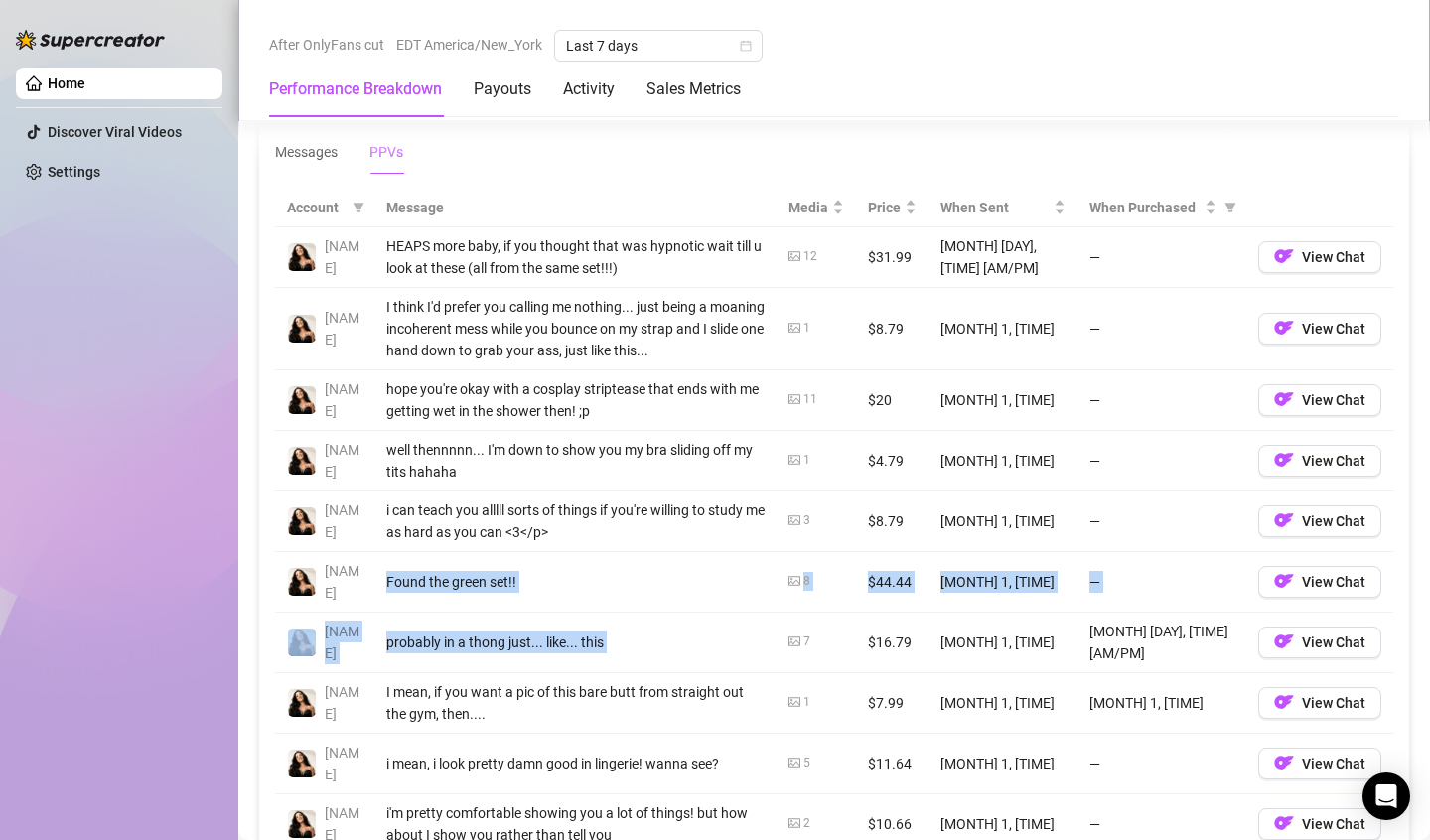 drag, startPoint x: 713, startPoint y: 560, endPoint x: 718, endPoint y: 612, distance: 52.23983 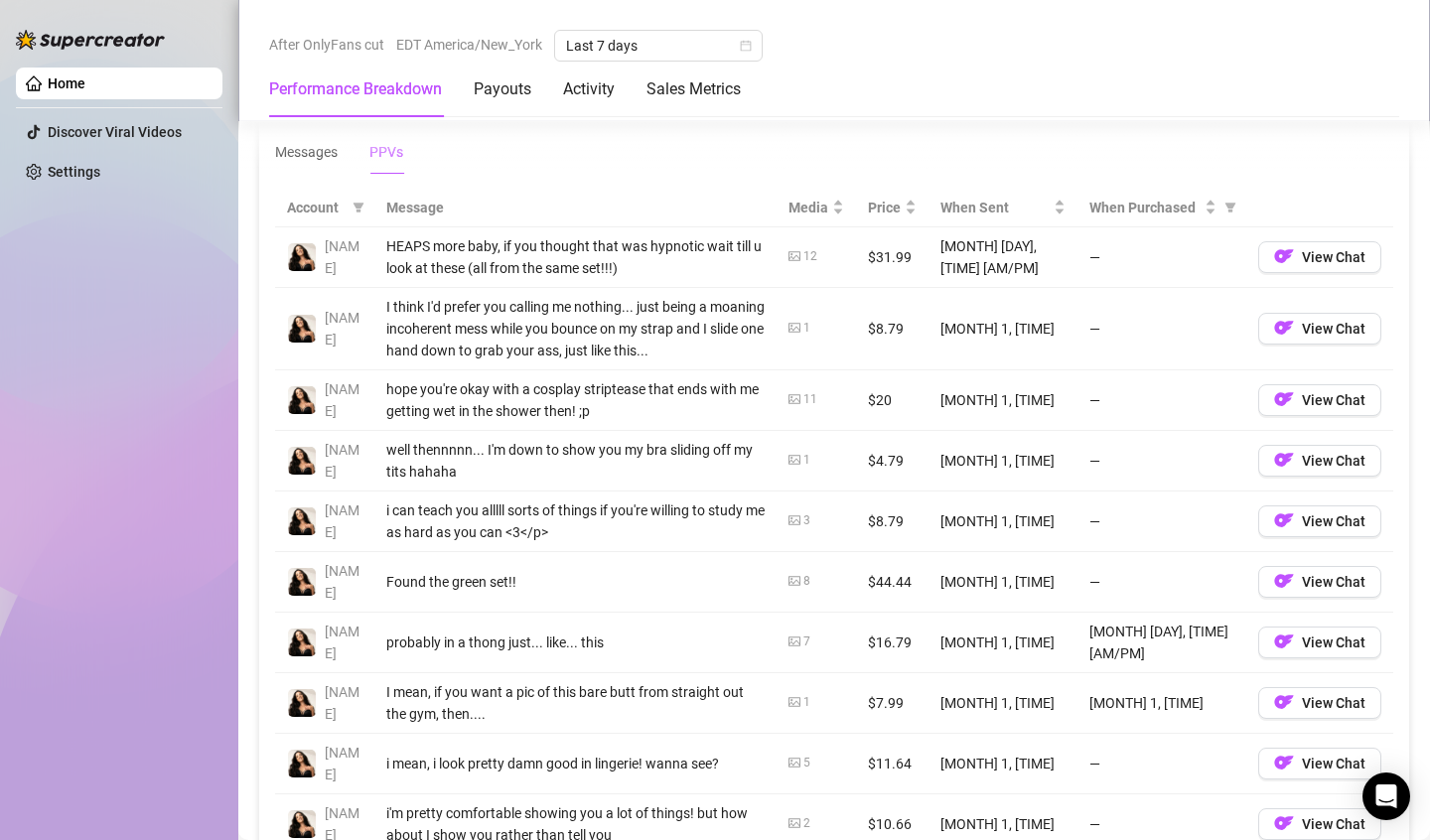 click on "probably in a thong just... like... this" at bounding box center (575, 642) 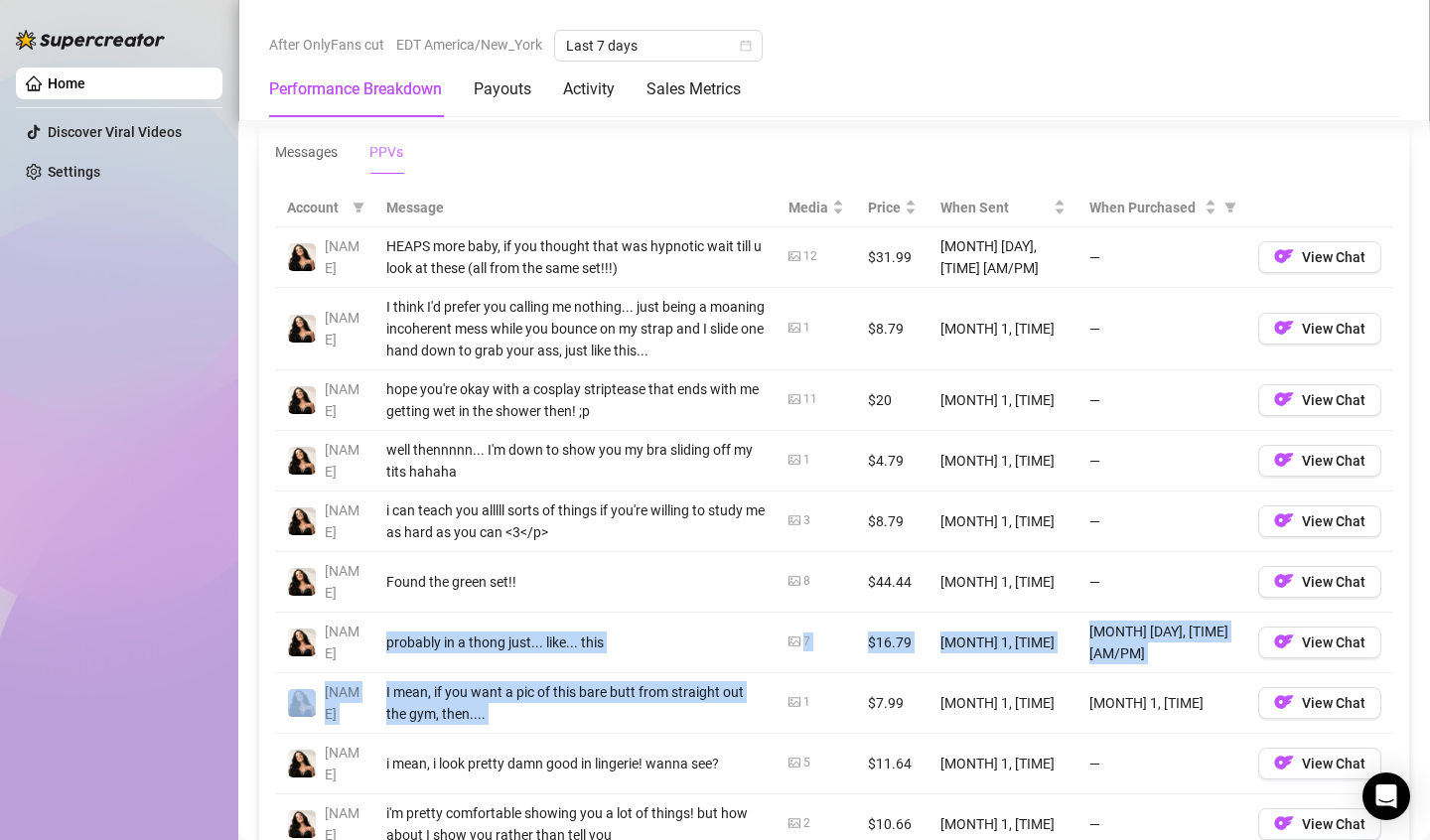 drag, startPoint x: 718, startPoint y: 612, endPoint x: 737, endPoint y: 654, distance: 46.097722 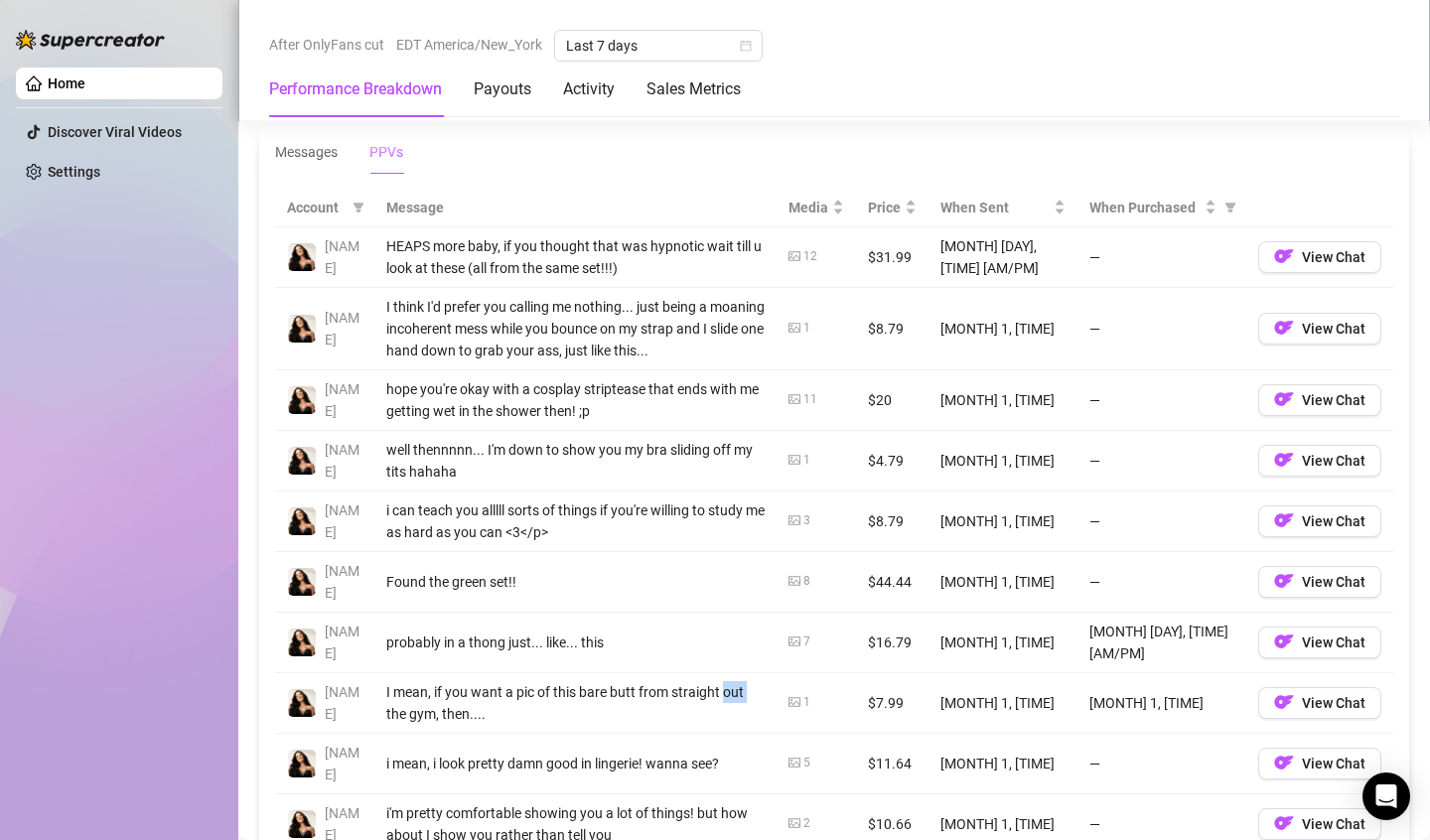 click on "I mean, if you want a pic of this bare butt from straight out the gym, then...." at bounding box center (575, 703) 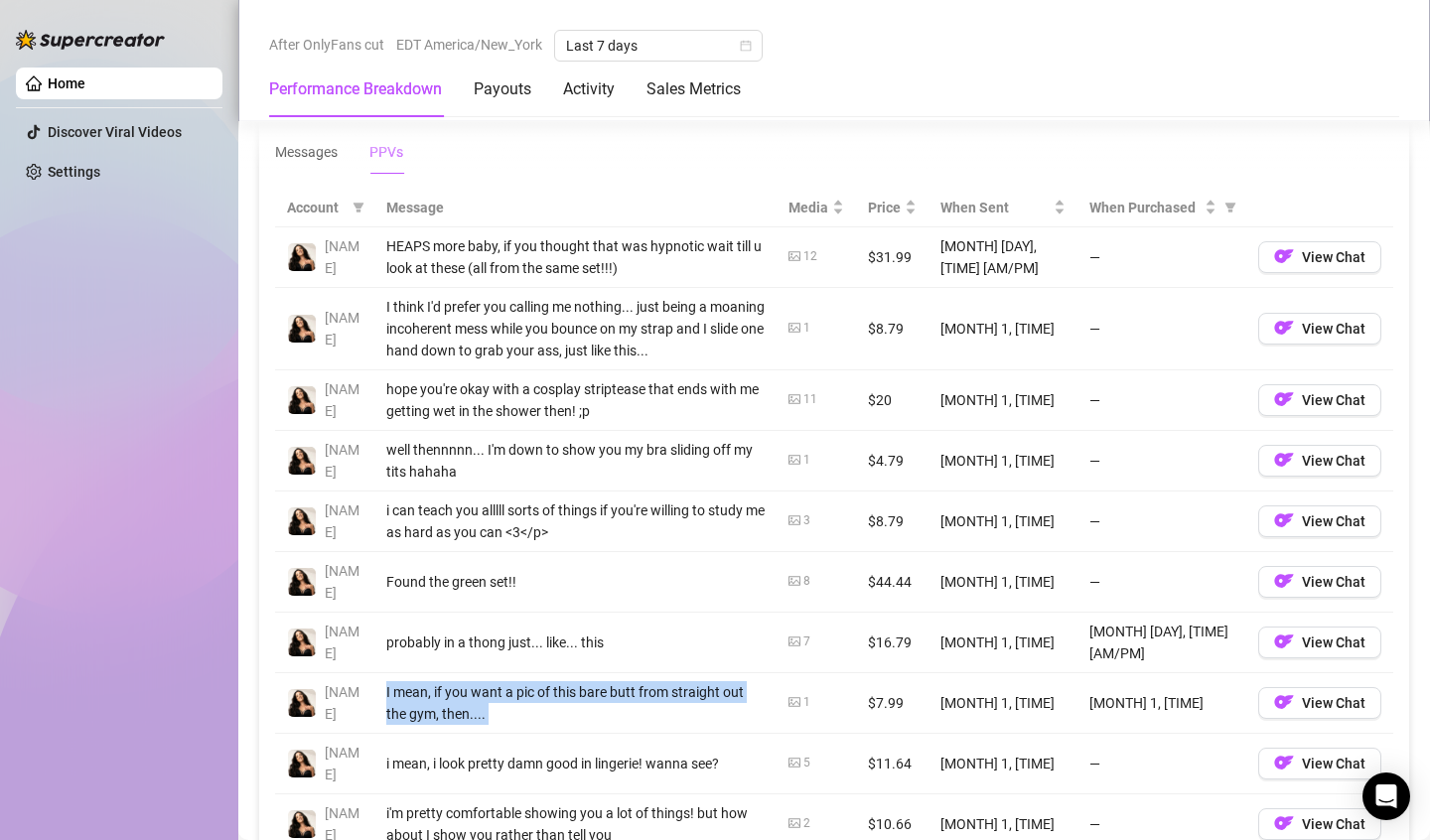 click on "I mean, if you want a pic of this bare butt from straight out the gym, then...." at bounding box center (575, 703) 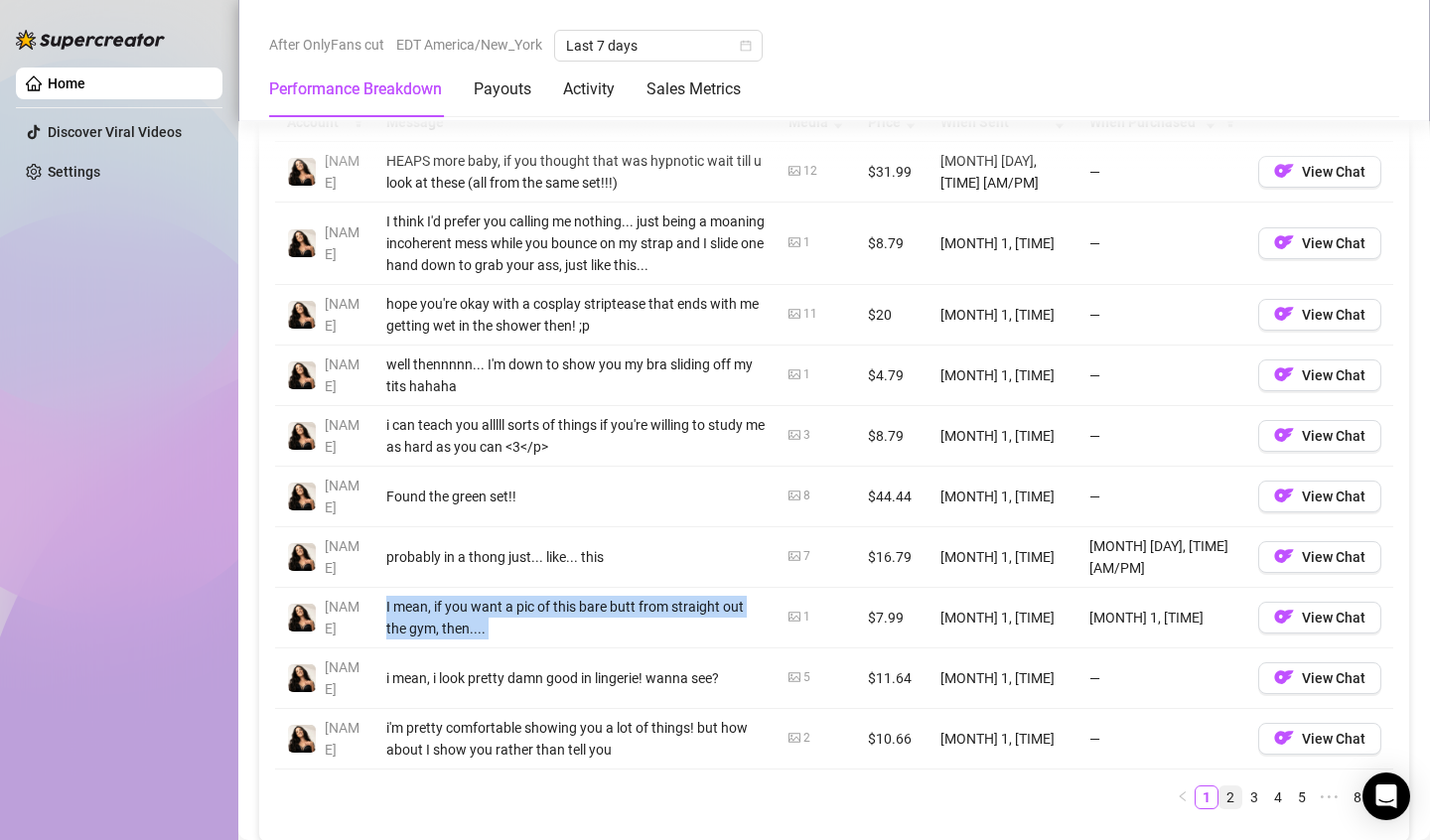click on "2" at bounding box center [1230, 797] 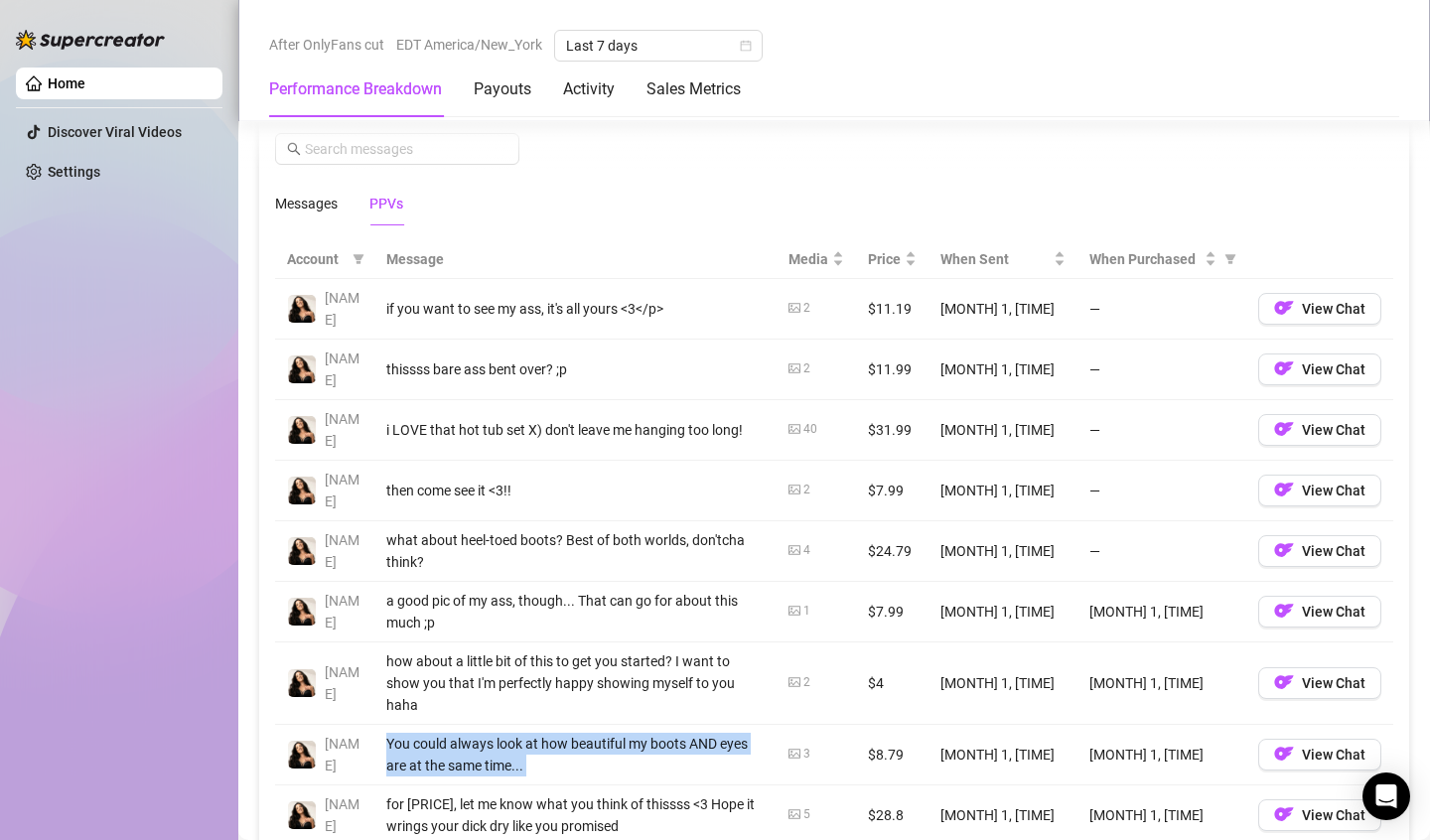 scroll, scrollTop: 1821, scrollLeft: 0, axis: vertical 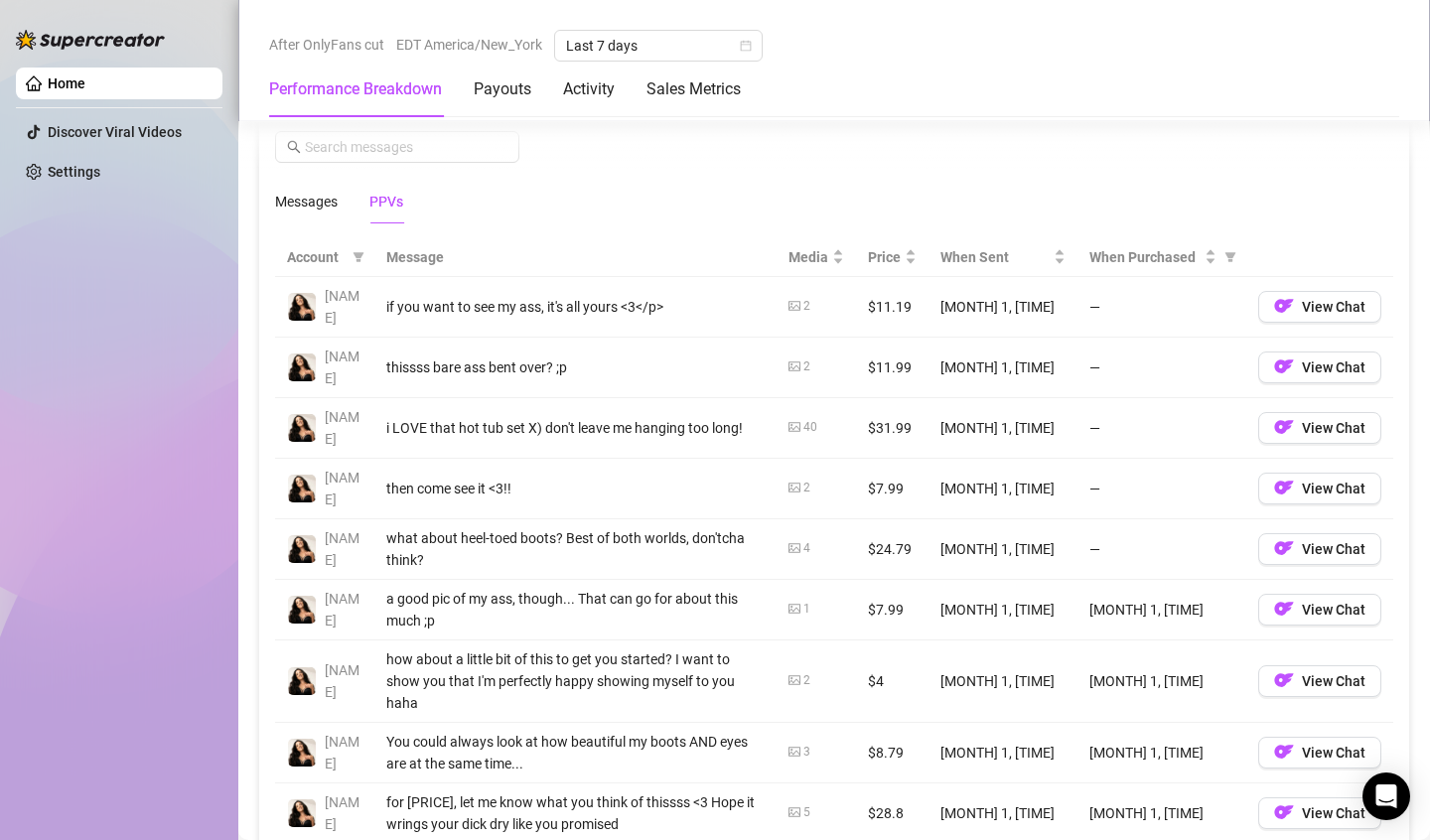 click on "$11.19" at bounding box center [892, 307] 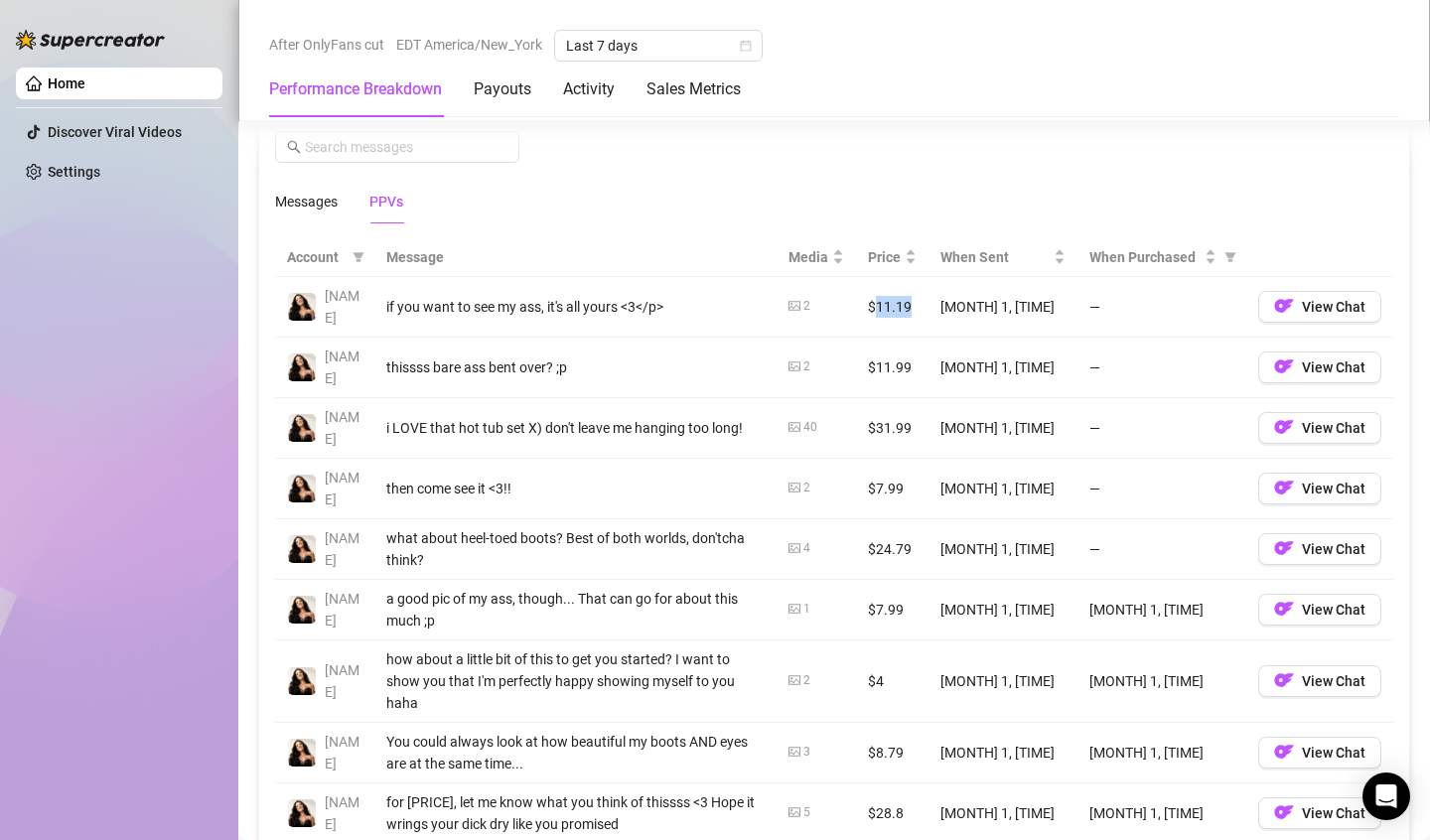 click on "$11.19" at bounding box center [892, 307] 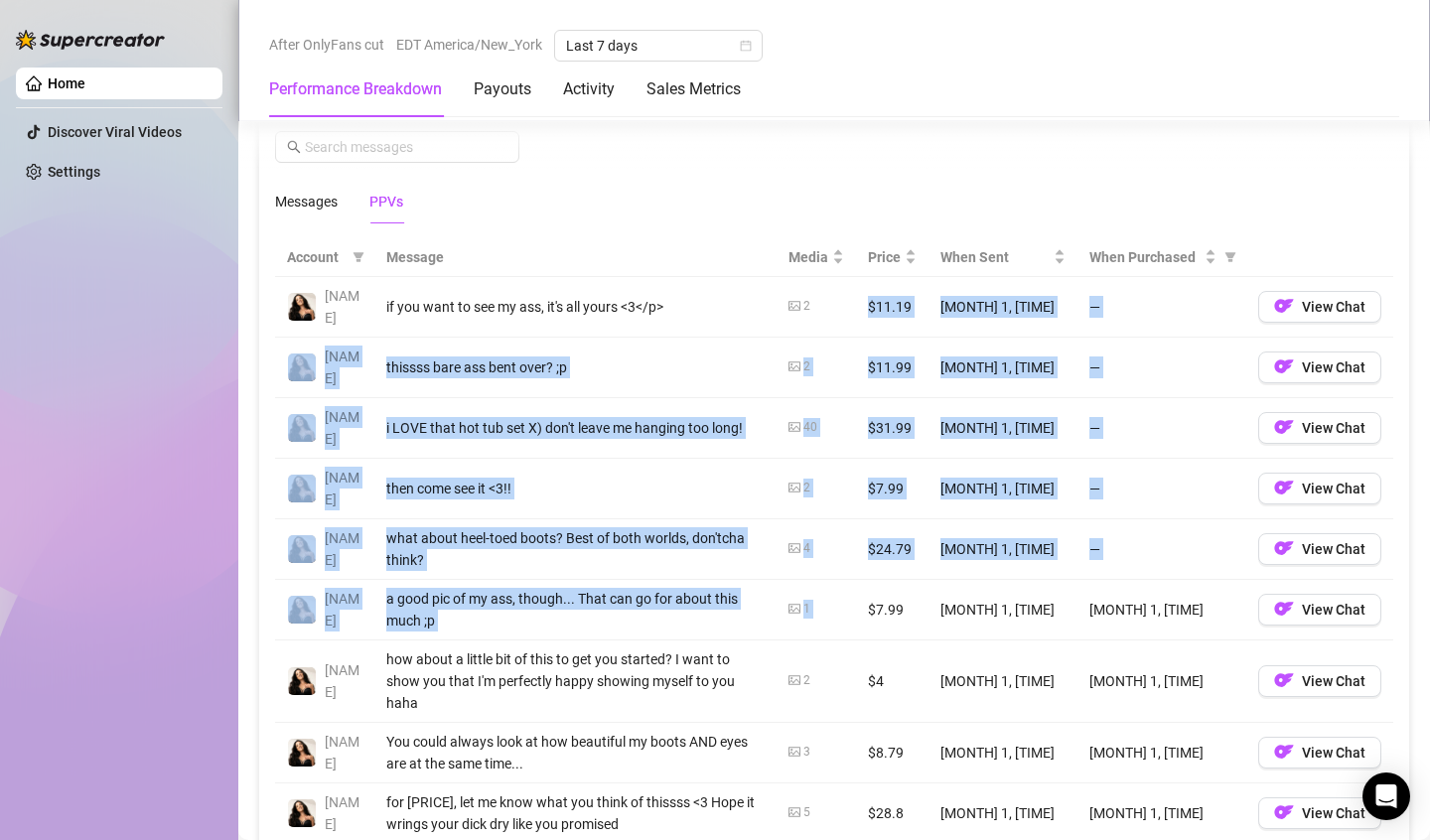 drag, startPoint x: 864, startPoint y: 296, endPoint x: 820, endPoint y: 543, distance: 250.88842 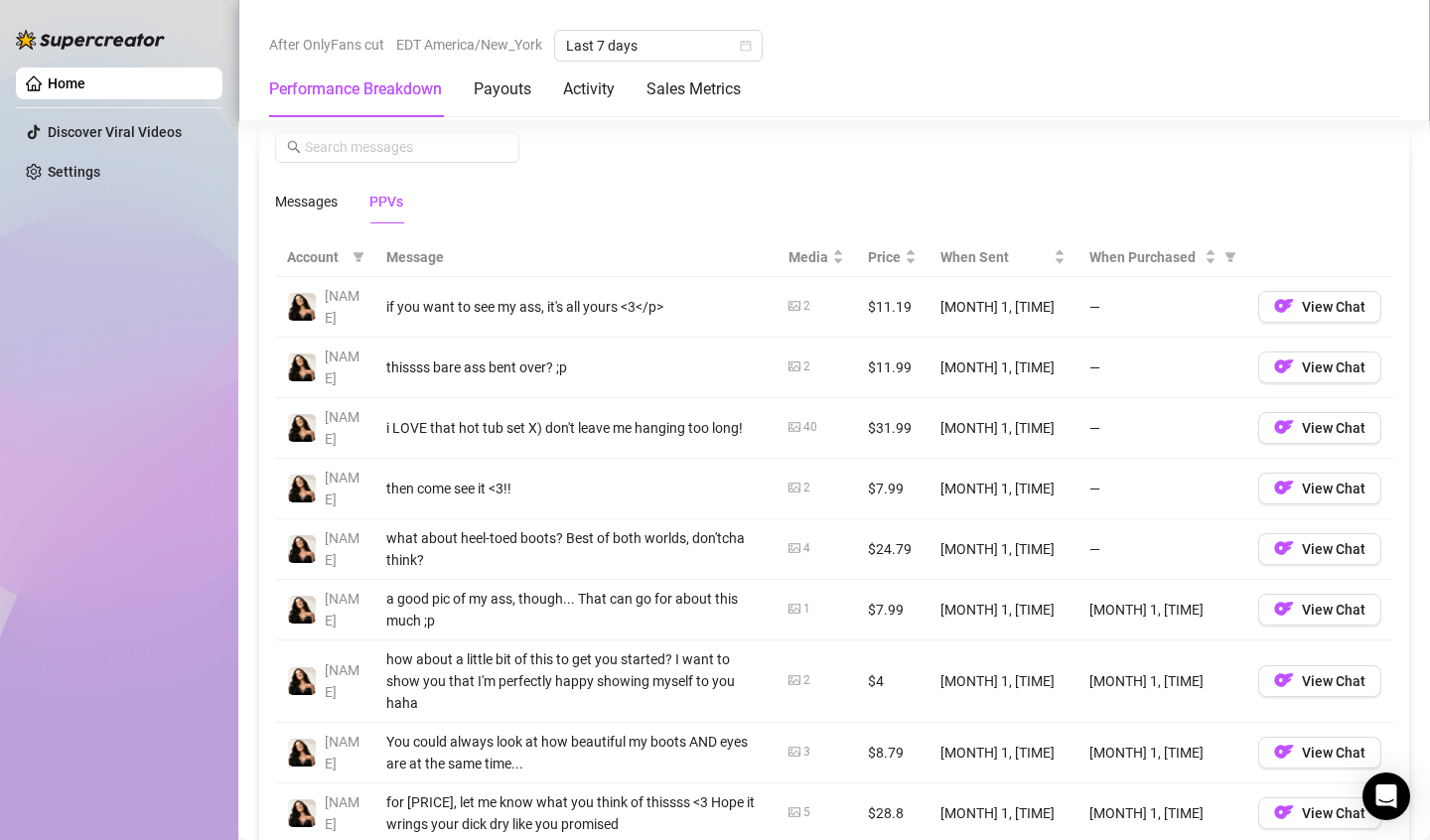 click on "1" at bounding box center (816, 610) 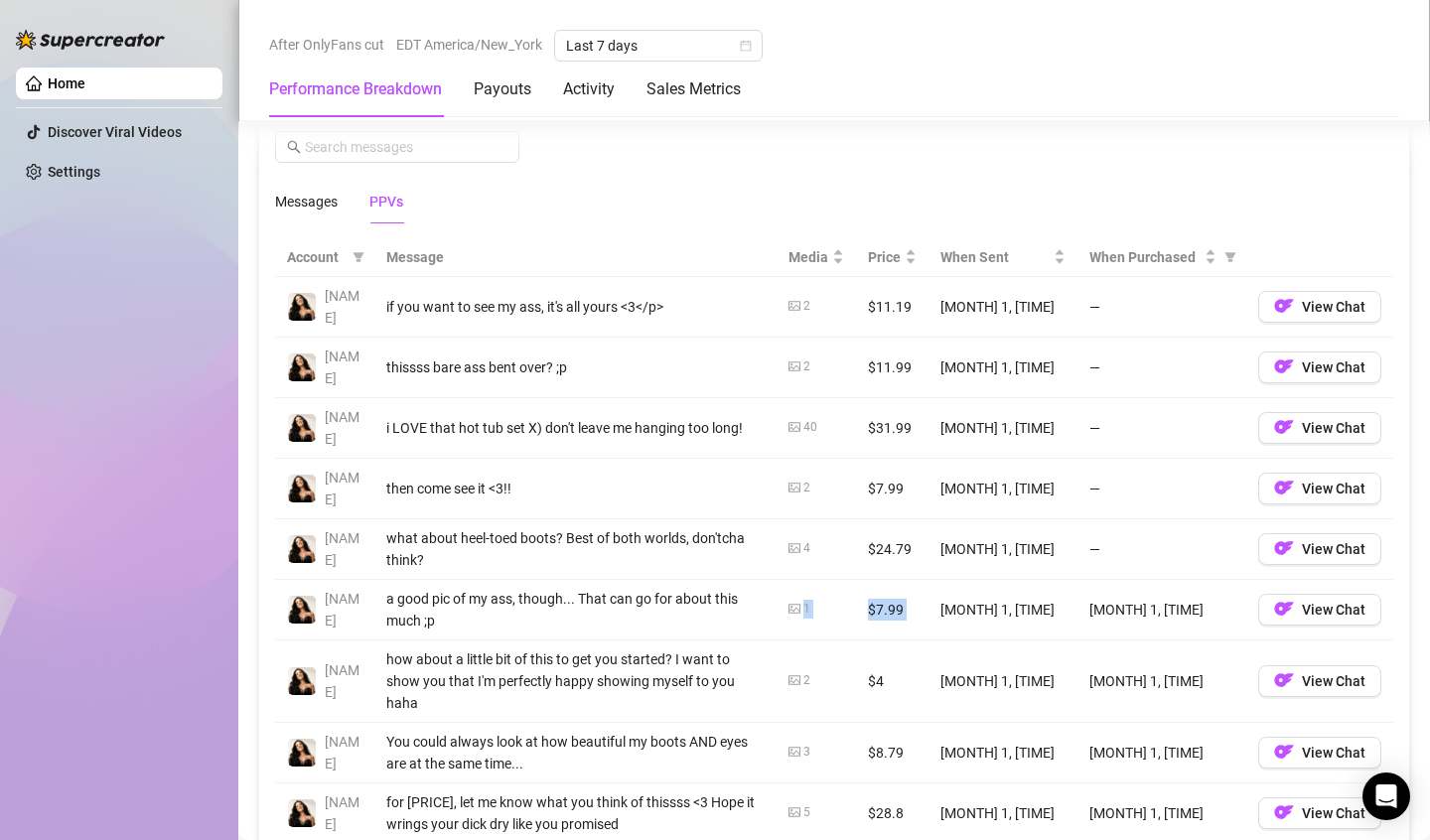 drag, startPoint x: 820, startPoint y: 543, endPoint x: 897, endPoint y: 549, distance: 77.23341 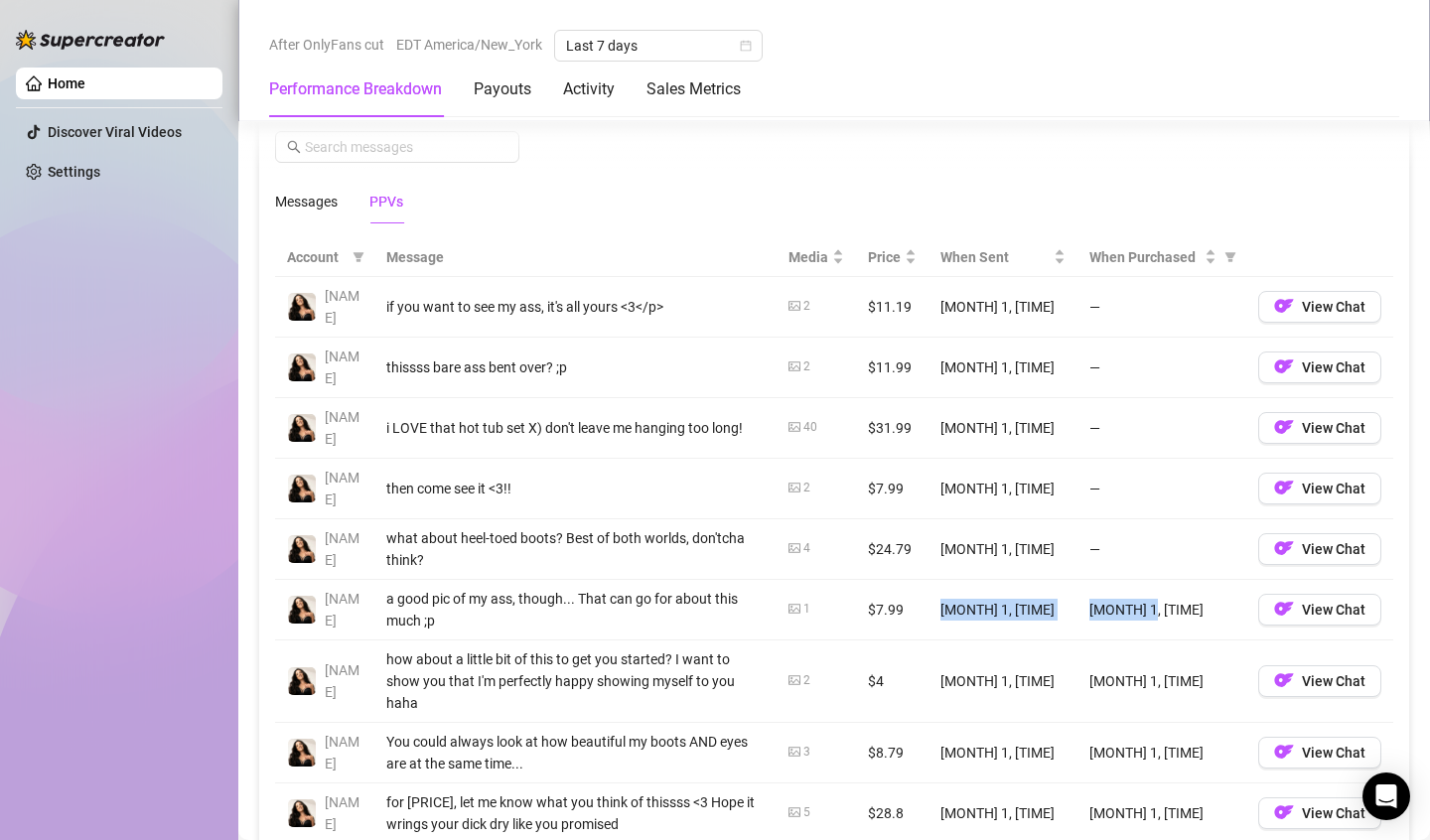 drag, startPoint x: 897, startPoint y: 549, endPoint x: 1125, endPoint y: 568, distance: 228.7903 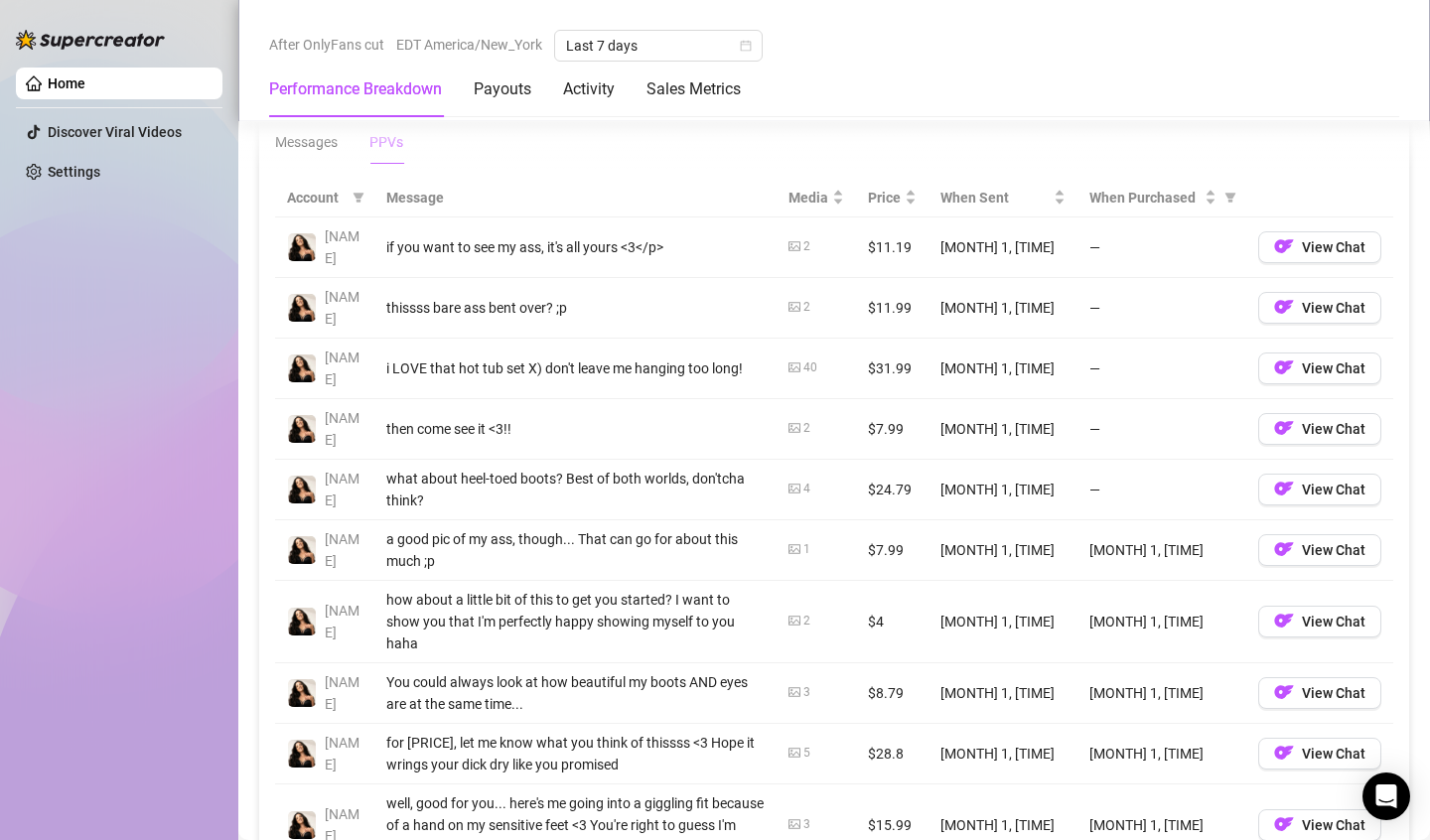 click on "[MONTH] 1, [TIME]" at bounding box center [1003, 622] 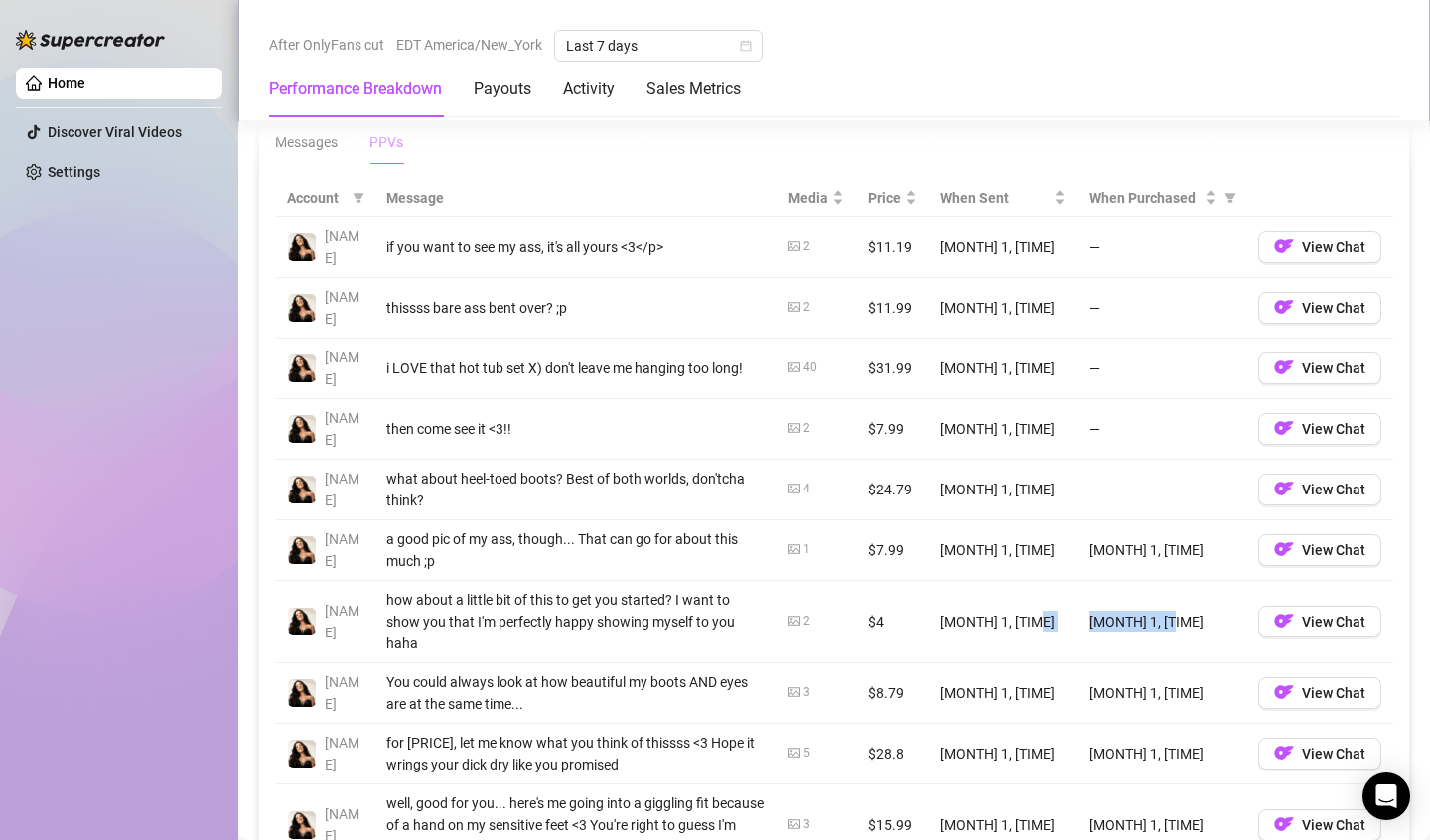 drag, startPoint x: 1053, startPoint y: 594, endPoint x: 1162, endPoint y: 584, distance: 109.45775 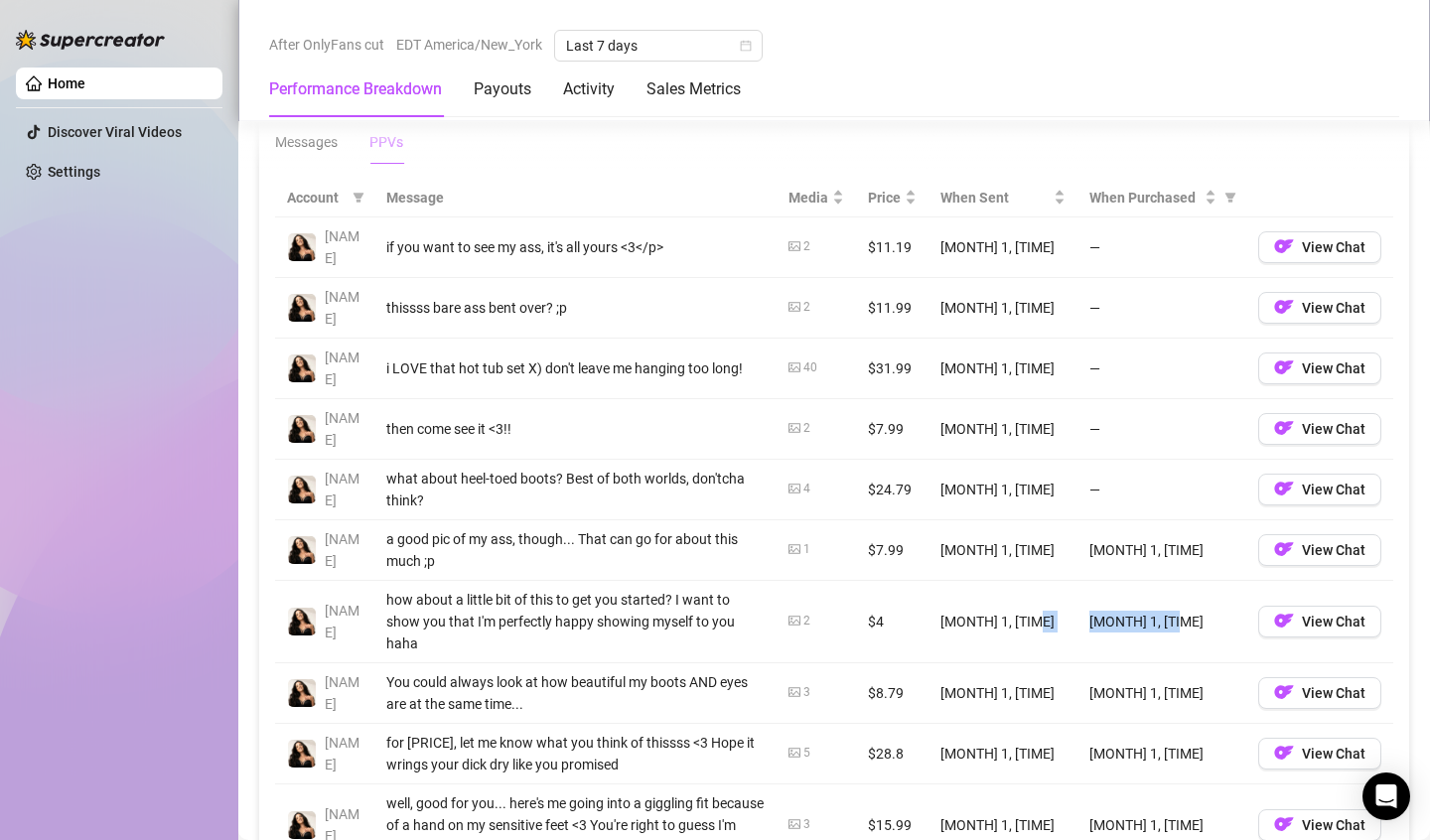 click on "[NAME] how about a little bit of this to get you started? I want to show you that I'm perfectly happy showing myself to you haha 2 [PRICE] [MONTH] 1, [TIME] [MONTH] 1, [TIME] View Chat" at bounding box center (834, 622) 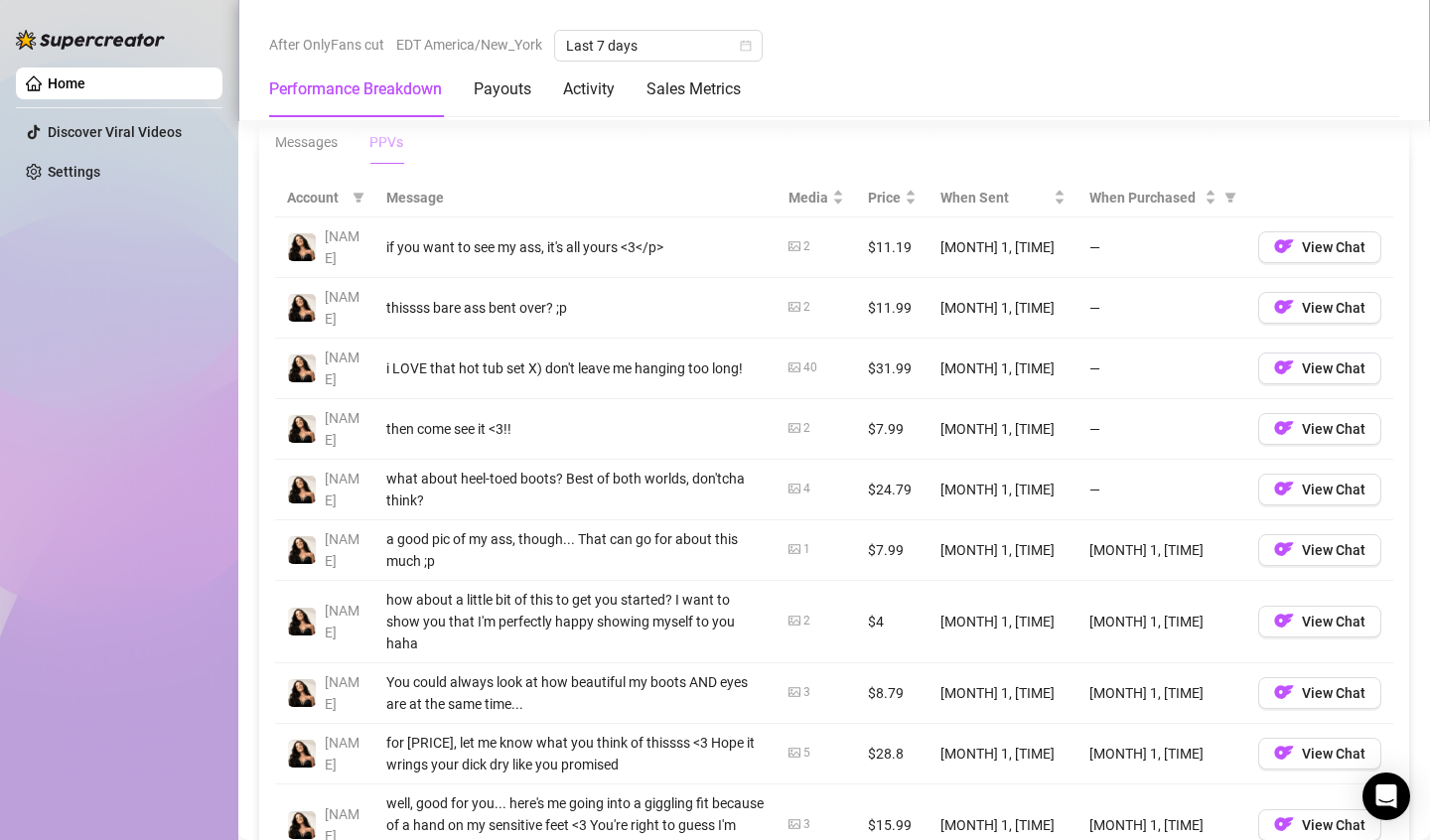click on "$8.79" at bounding box center (892, 693) 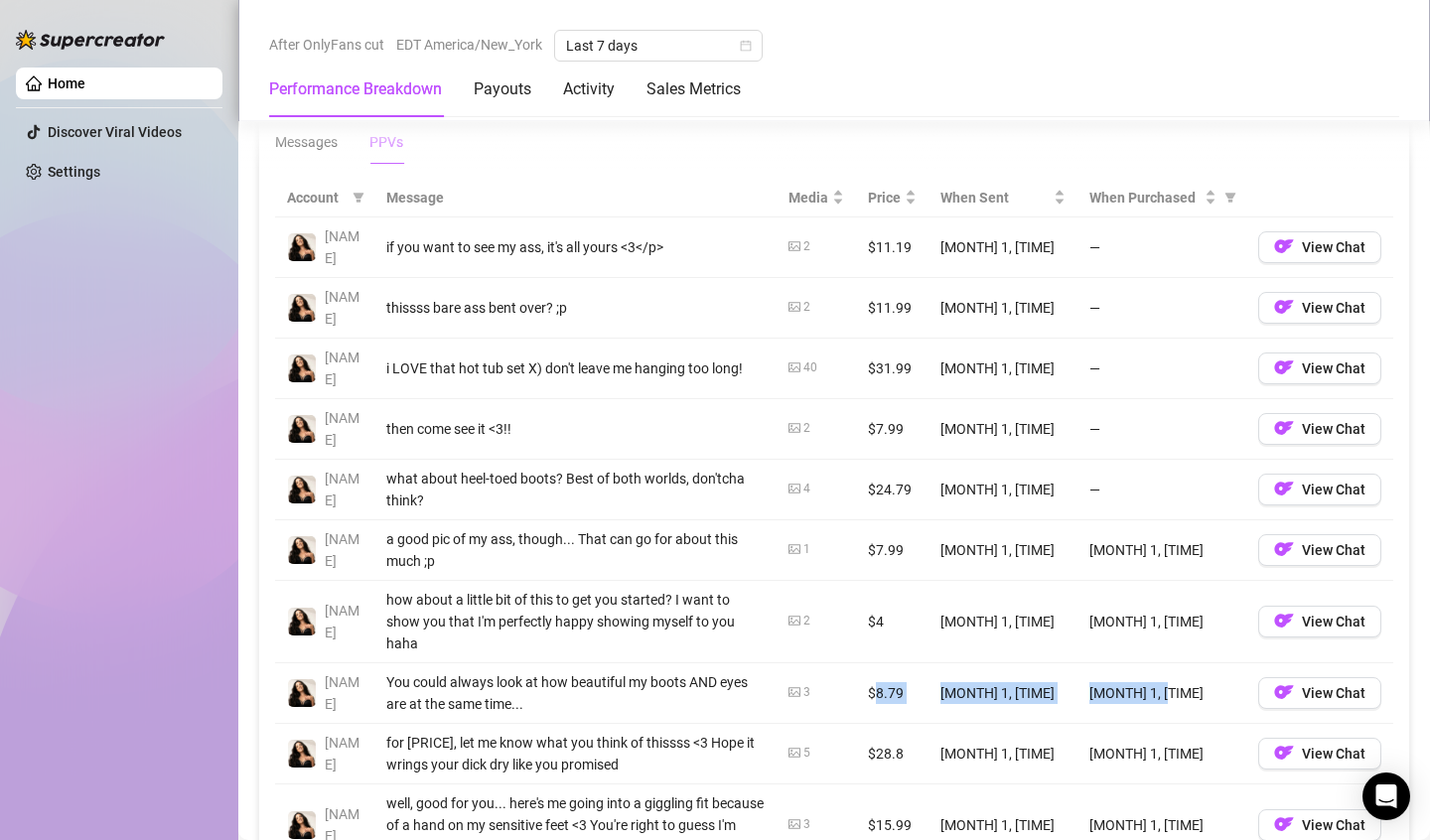 drag, startPoint x: 861, startPoint y: 615, endPoint x: 1145, endPoint y: 648, distance: 285.9108 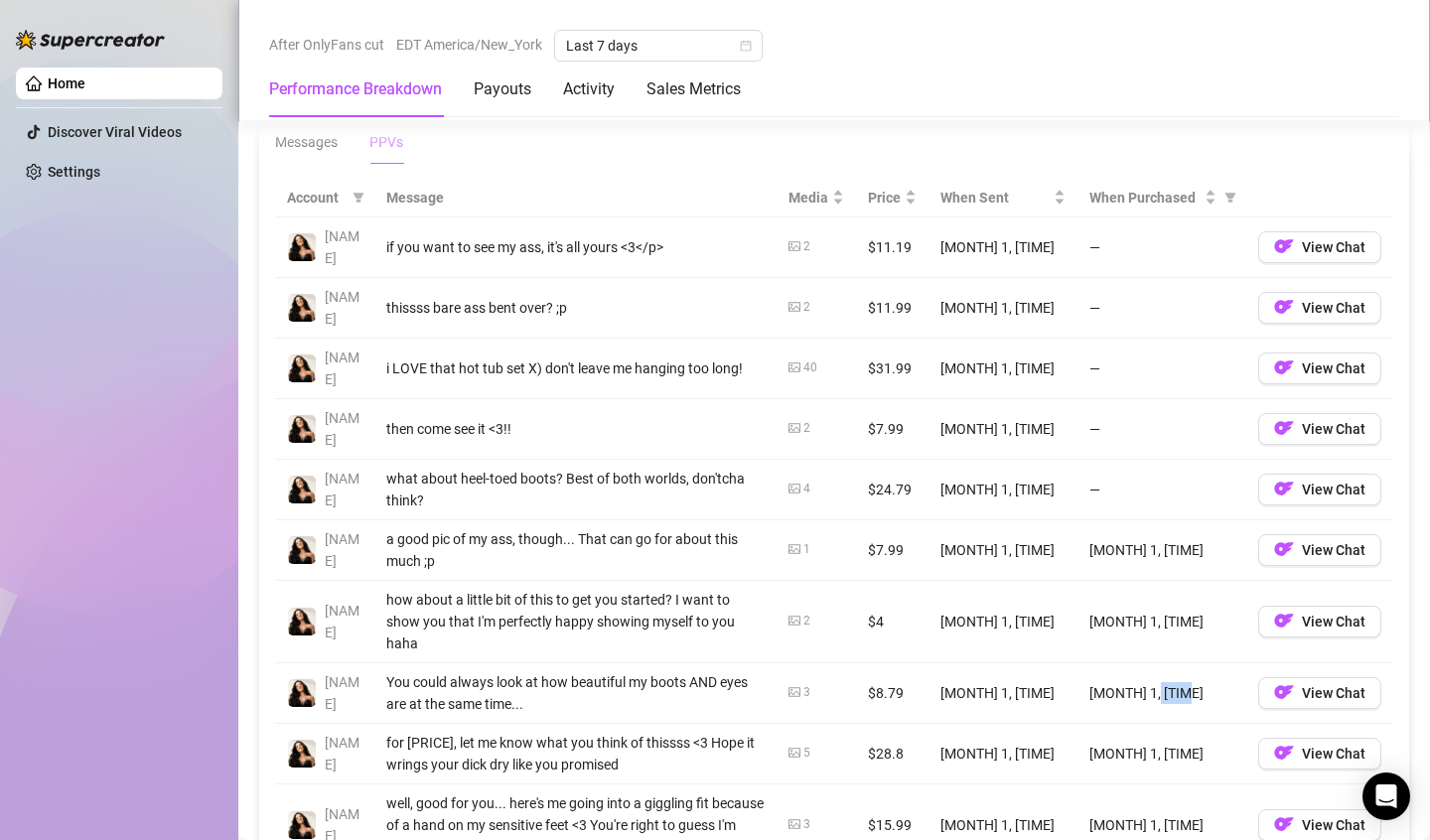 drag, startPoint x: 1145, startPoint y: 648, endPoint x: 1193, endPoint y: 647, distance: 48.010416 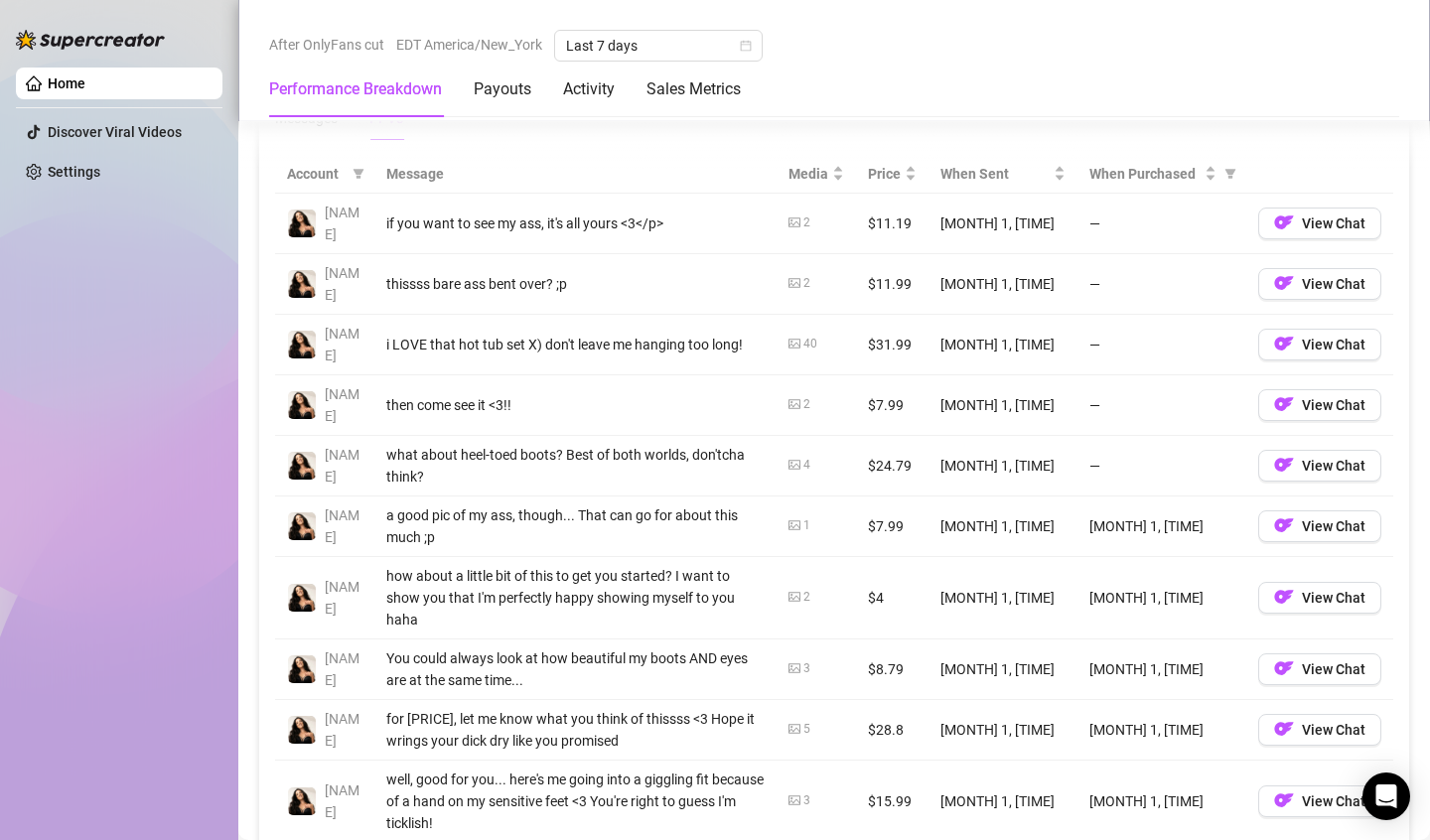 click on "5" at bounding box center [816, 729] 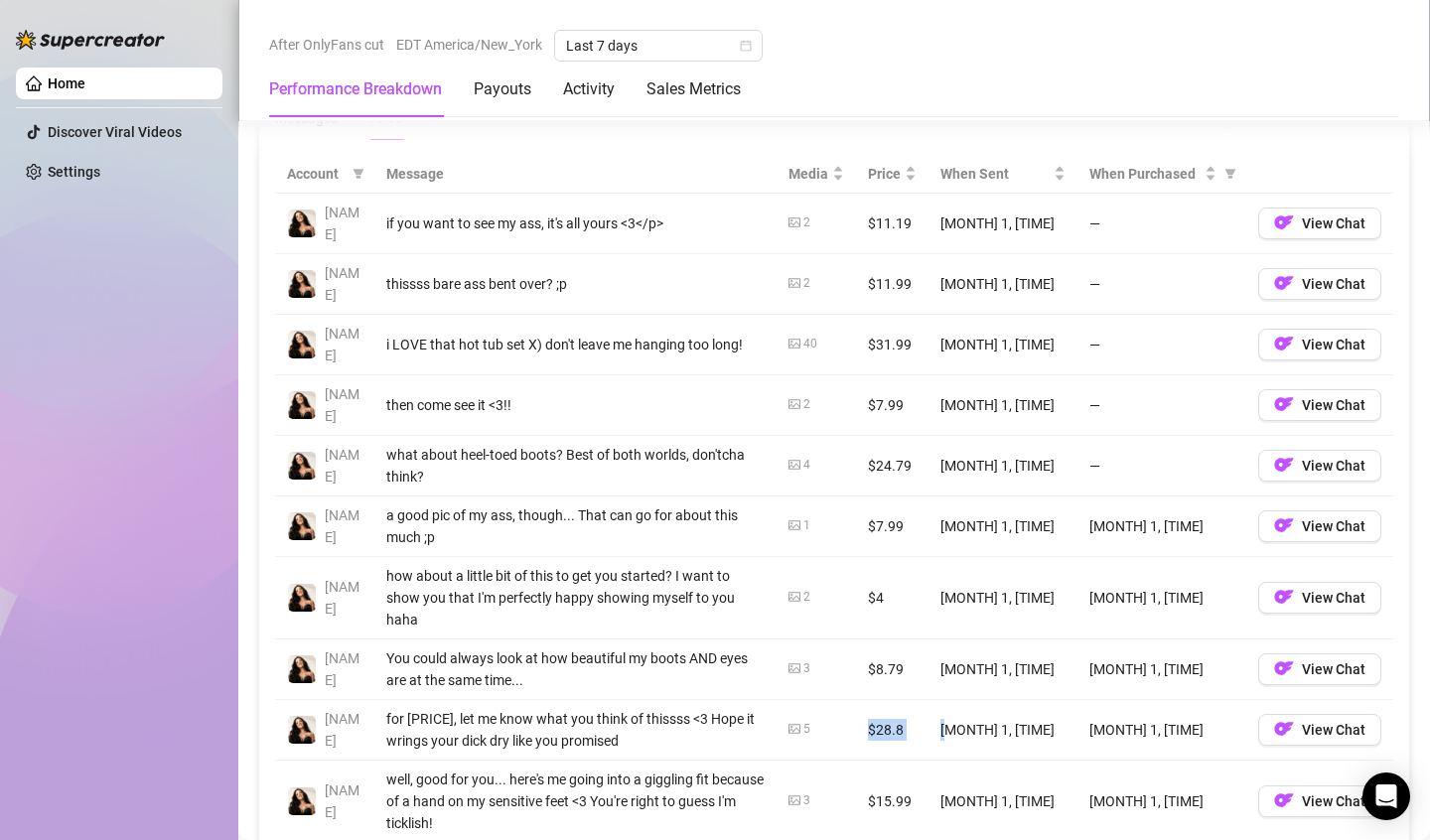 drag, startPoint x: 800, startPoint y: 674, endPoint x: 935, endPoint y: 670, distance: 135.0592 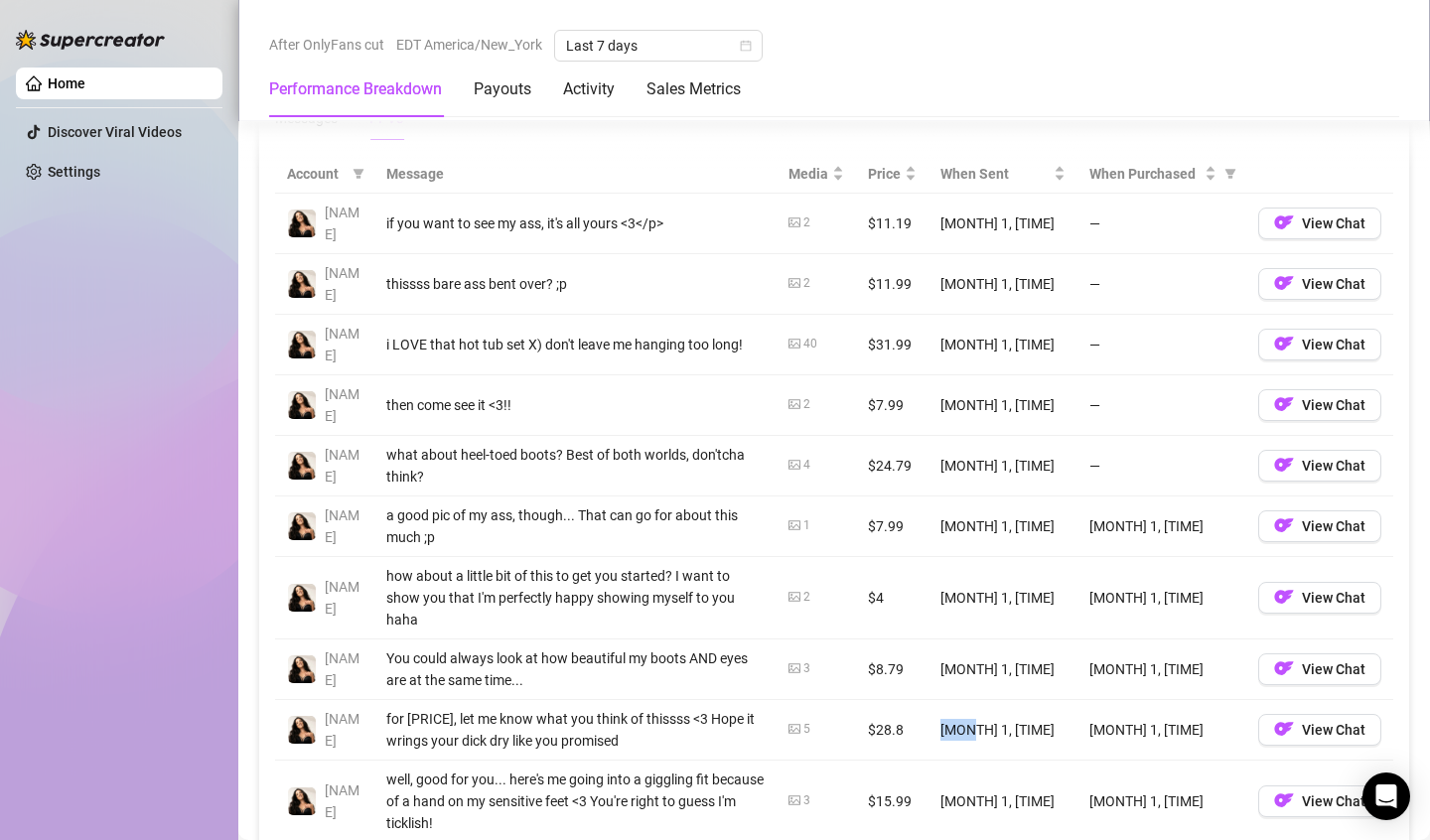 click on "[MONTH] 1, [TIME]" at bounding box center (1003, 730) 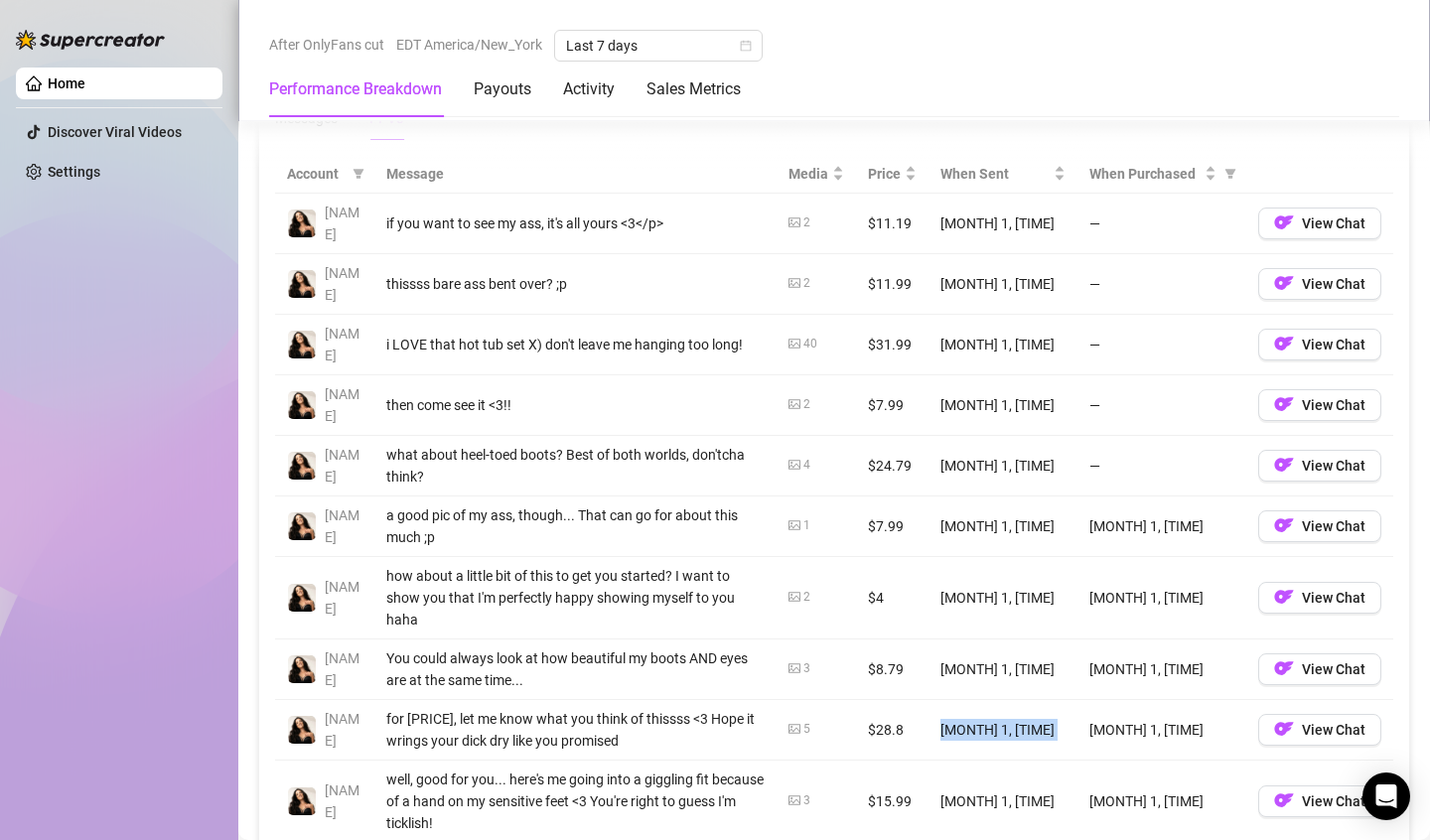 drag, startPoint x: 935, startPoint y: 670, endPoint x: 965, endPoint y: 670, distance: 30 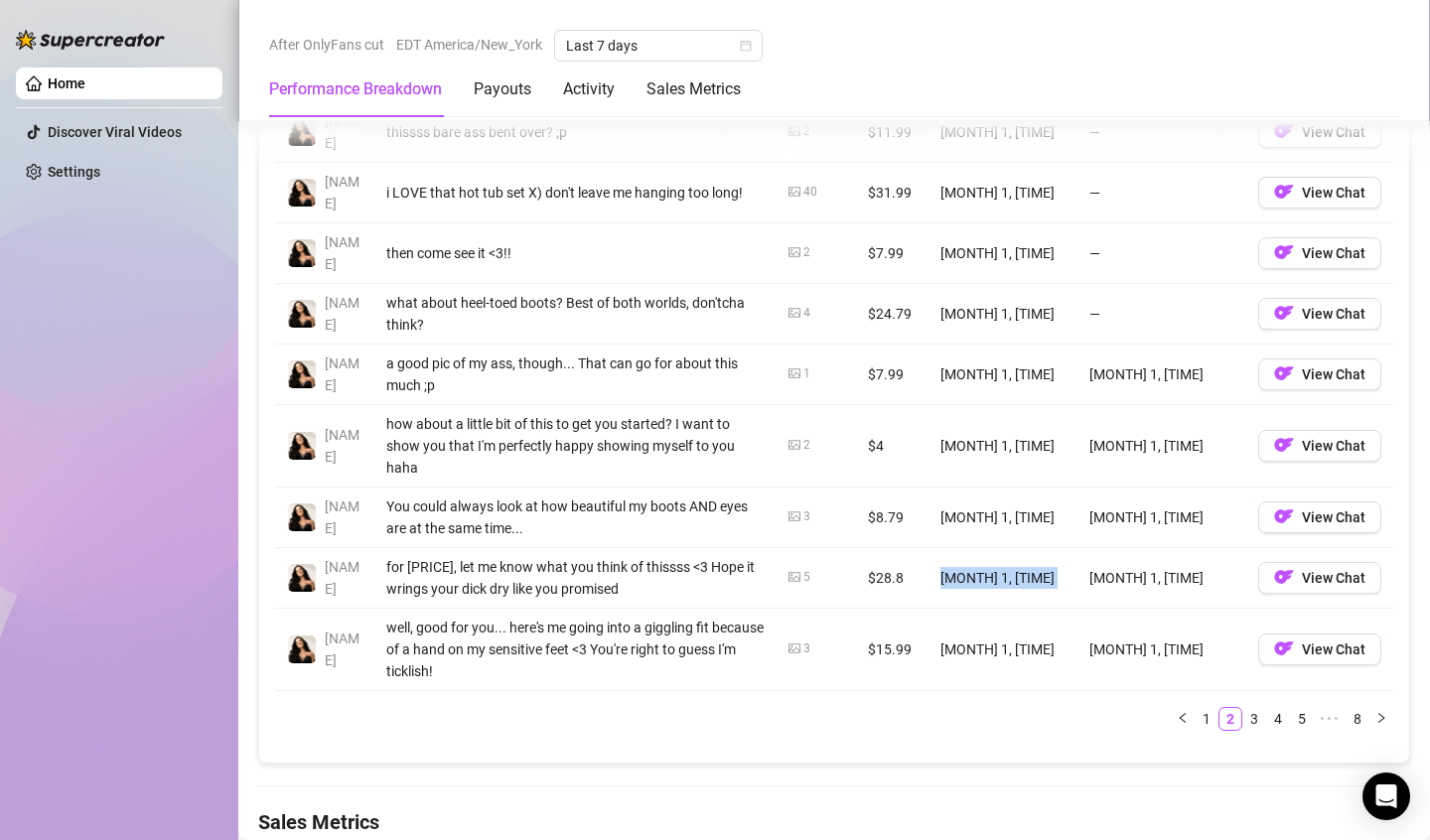 scroll, scrollTop: 2056, scrollLeft: 0, axis: vertical 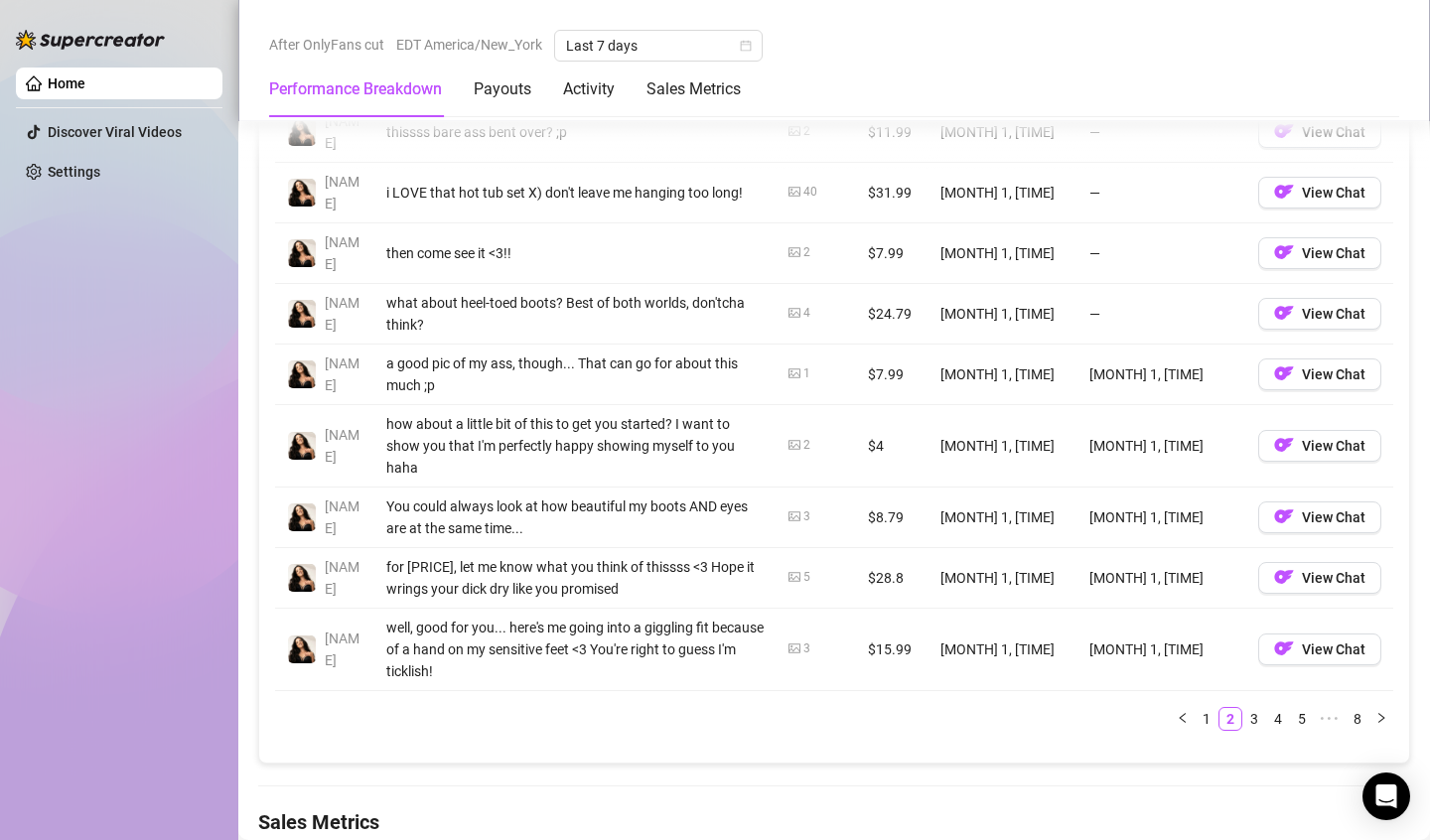click on "$28.8" at bounding box center [892, 578] 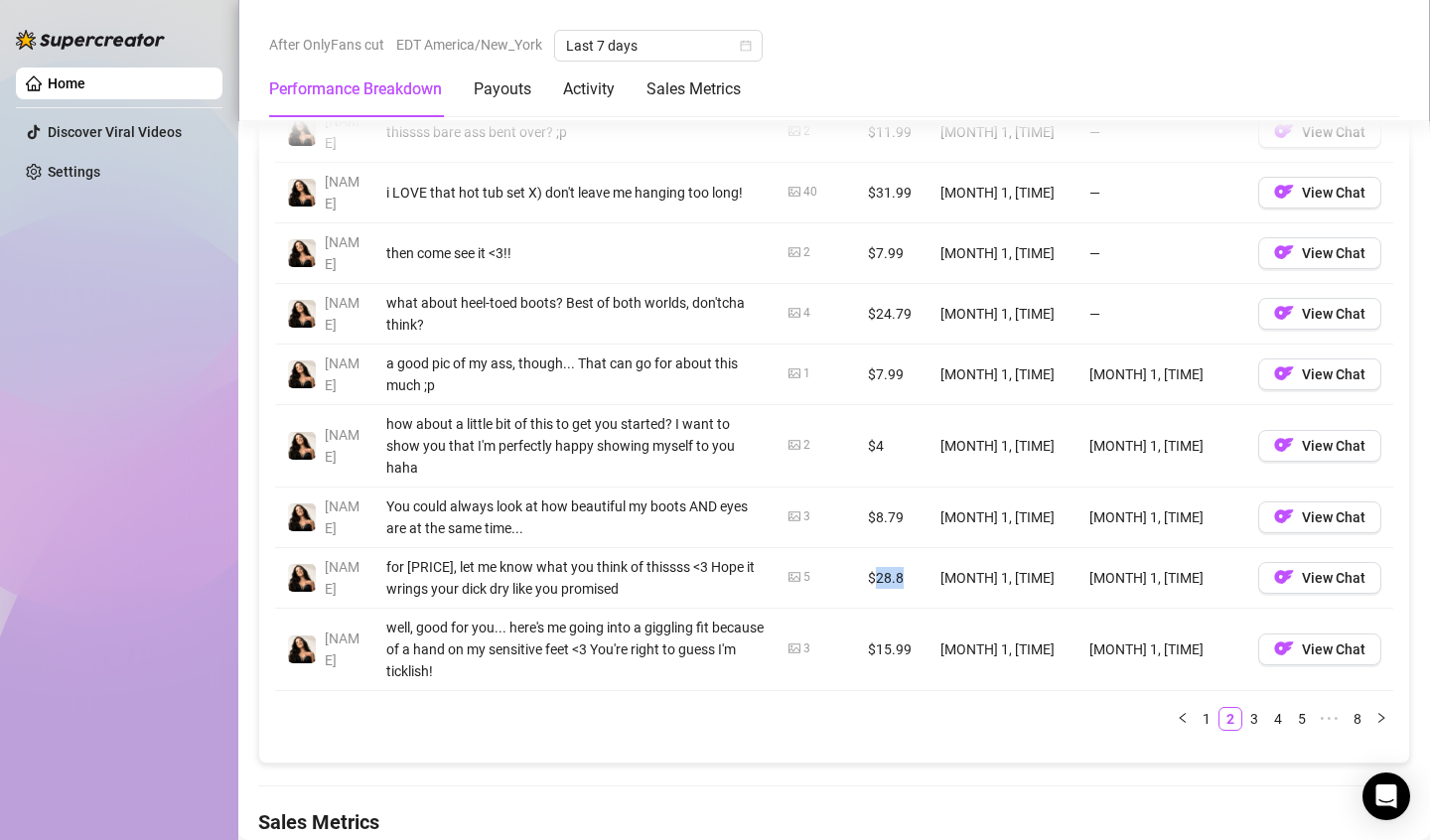 drag, startPoint x: 882, startPoint y: 528, endPoint x: 864, endPoint y: 526, distance: 18.11077 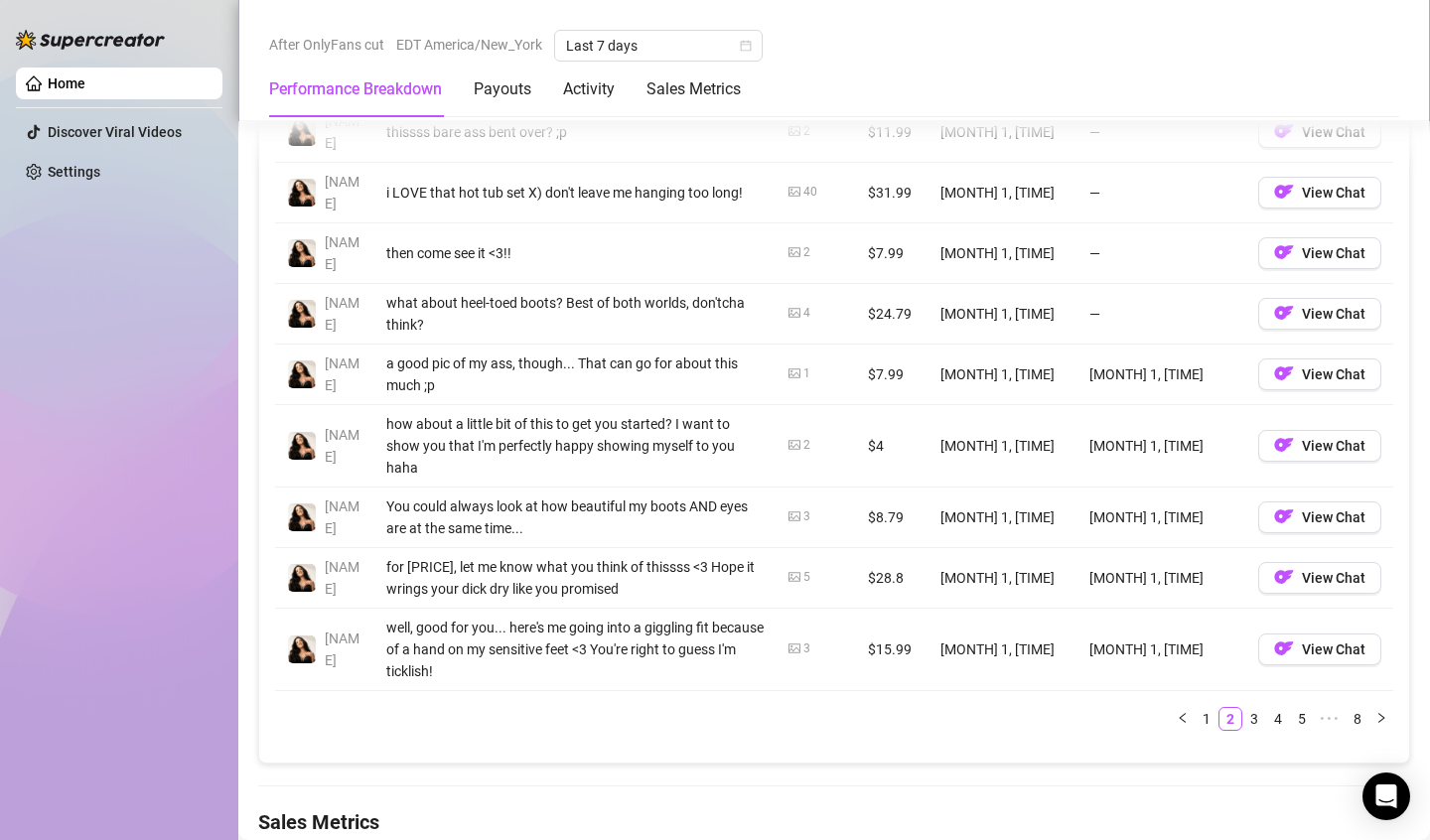 click on "[MONTH] 1, [TIME]" at bounding box center [1003, 578] 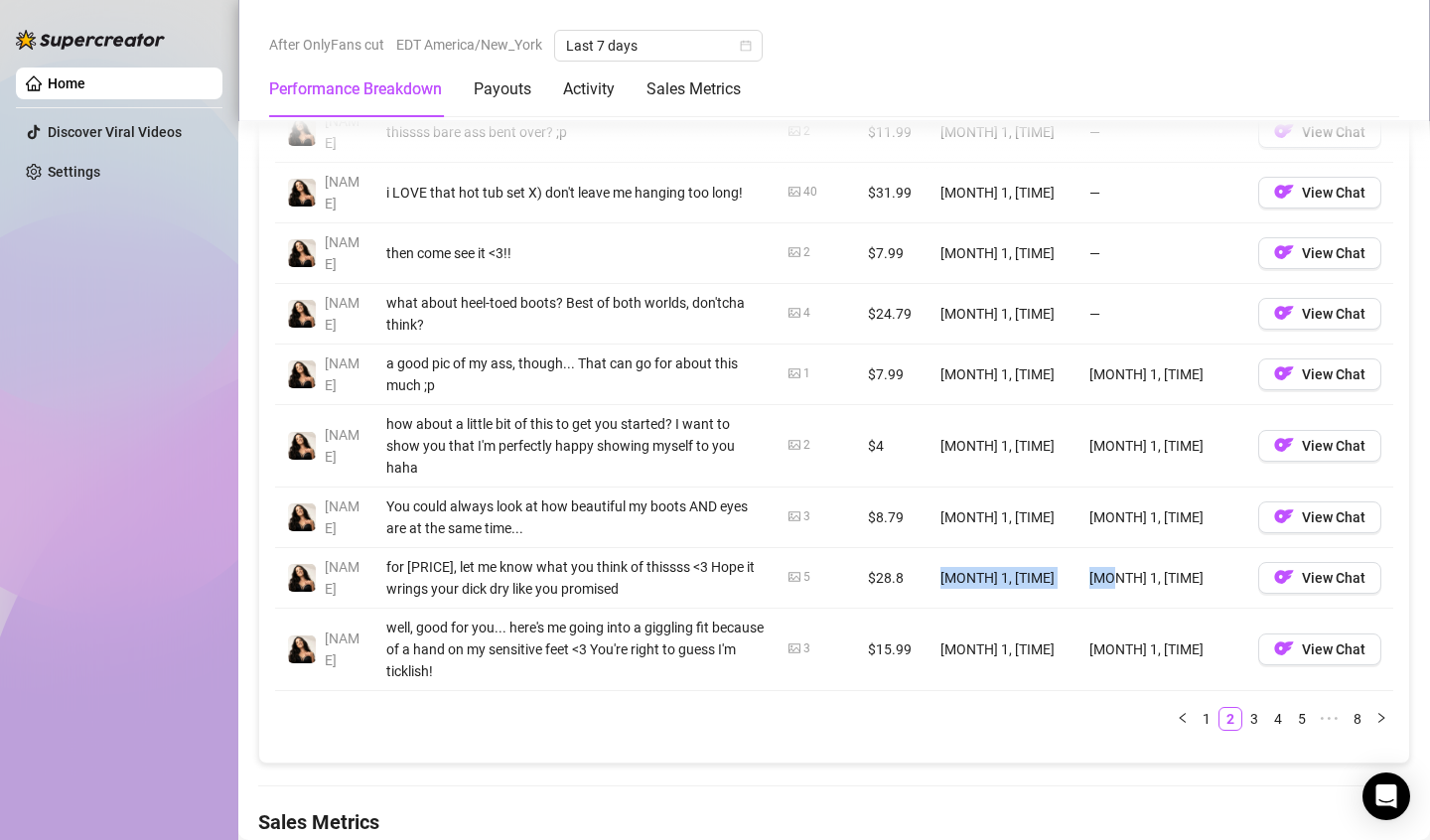 drag, startPoint x: 930, startPoint y: 519, endPoint x: 1064, endPoint y: 532, distance: 134.62912 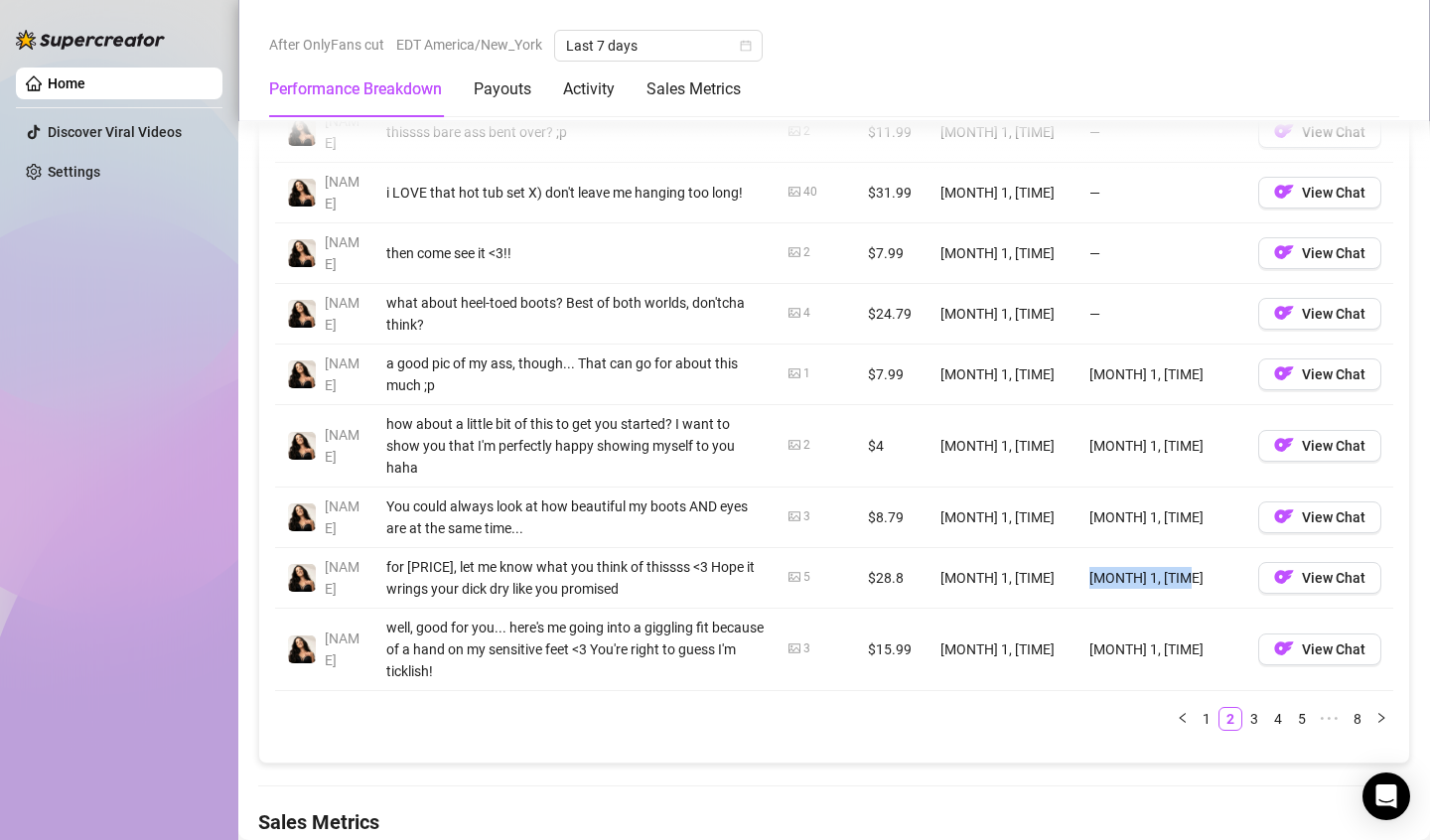 drag, startPoint x: 1064, startPoint y: 530, endPoint x: 1167, endPoint y: 537, distance: 103.23759 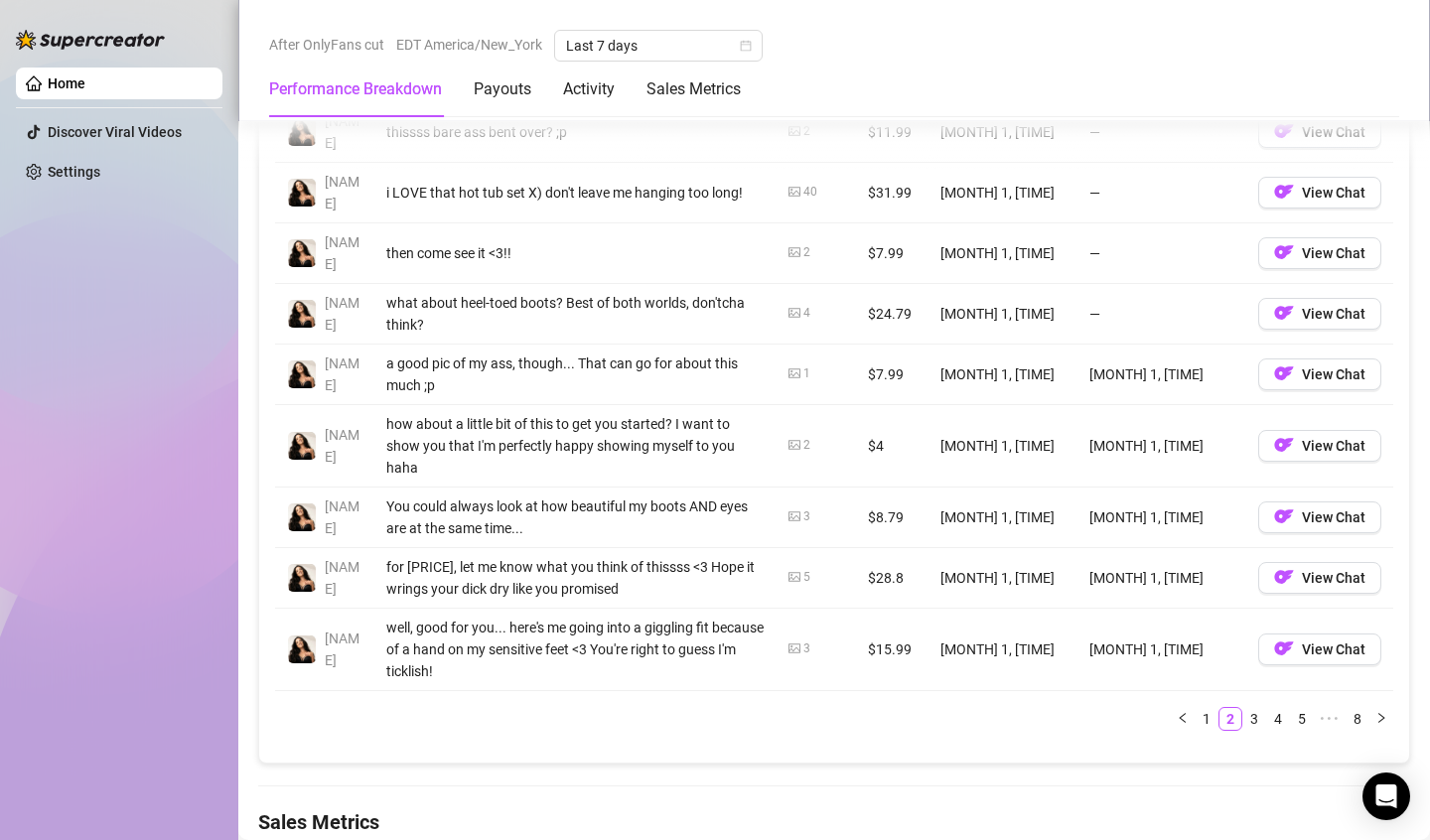 click on "$28.8" at bounding box center [892, 578] 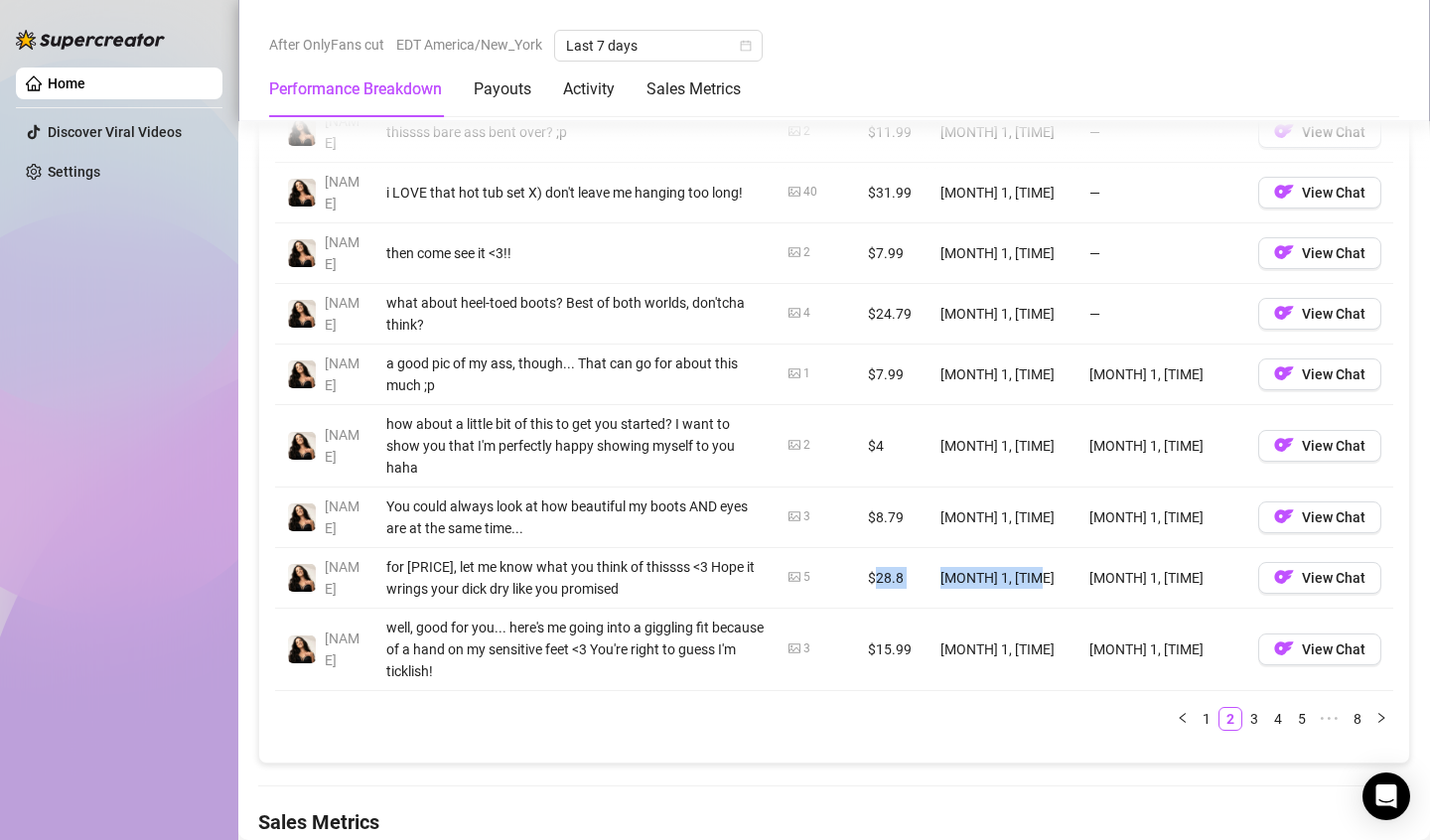 drag, startPoint x: 881, startPoint y: 520, endPoint x: 1010, endPoint y: 529, distance: 129.31357 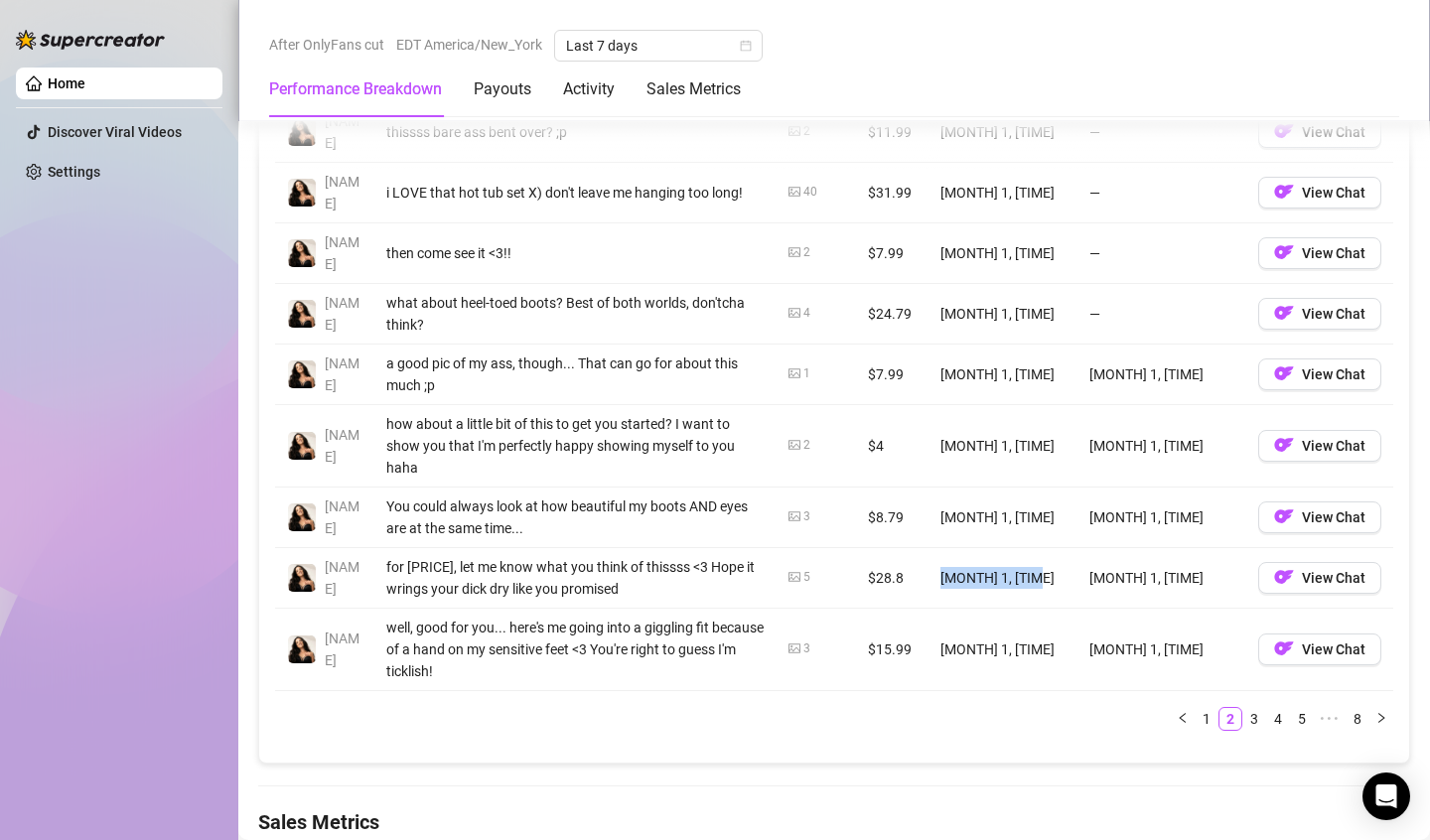 drag, startPoint x: 1010, startPoint y: 529, endPoint x: 942, endPoint y: 528, distance: 68.007353 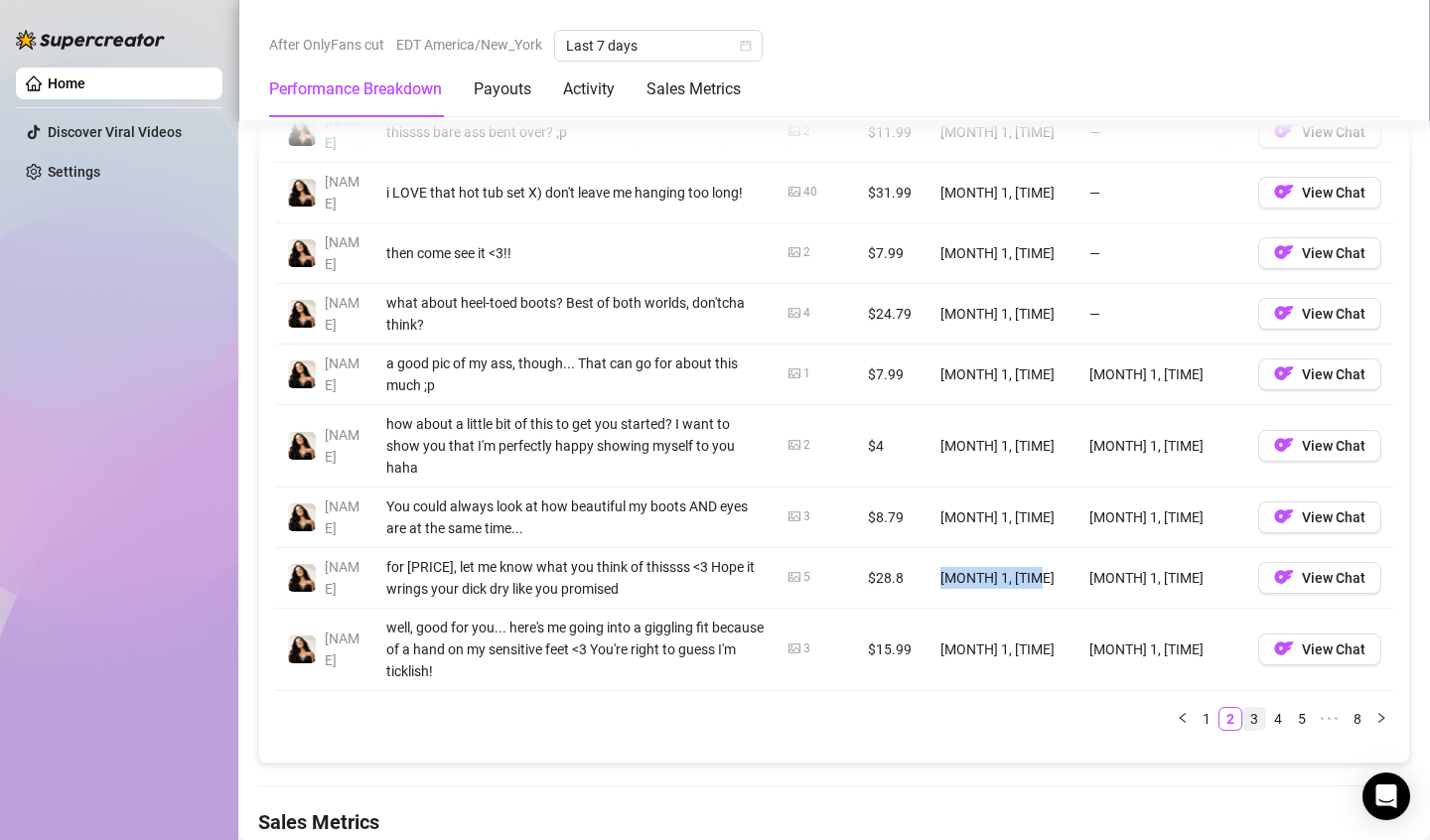 click on "3" at bounding box center [1254, 719] 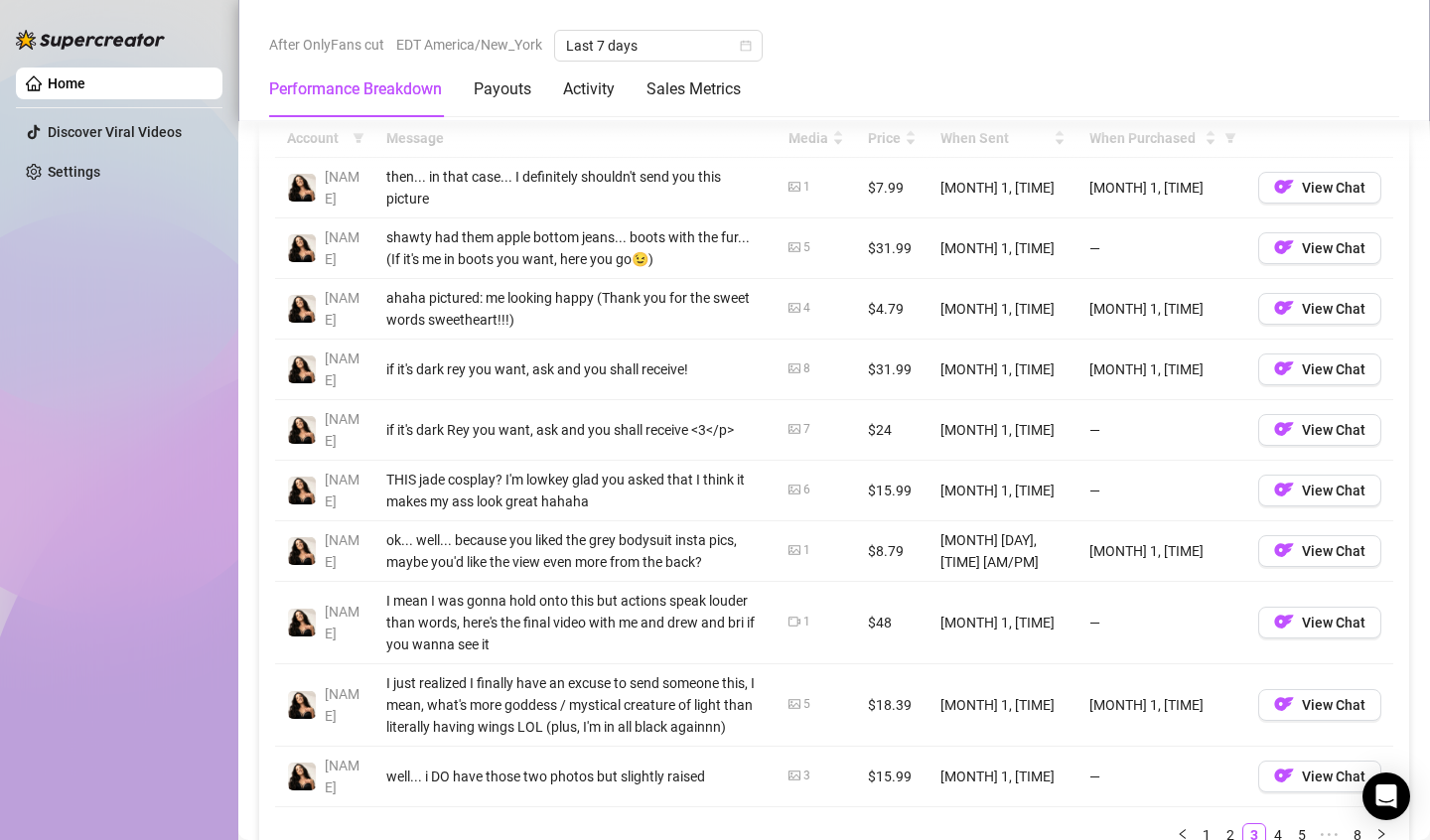scroll, scrollTop: 1938, scrollLeft: 0, axis: vertical 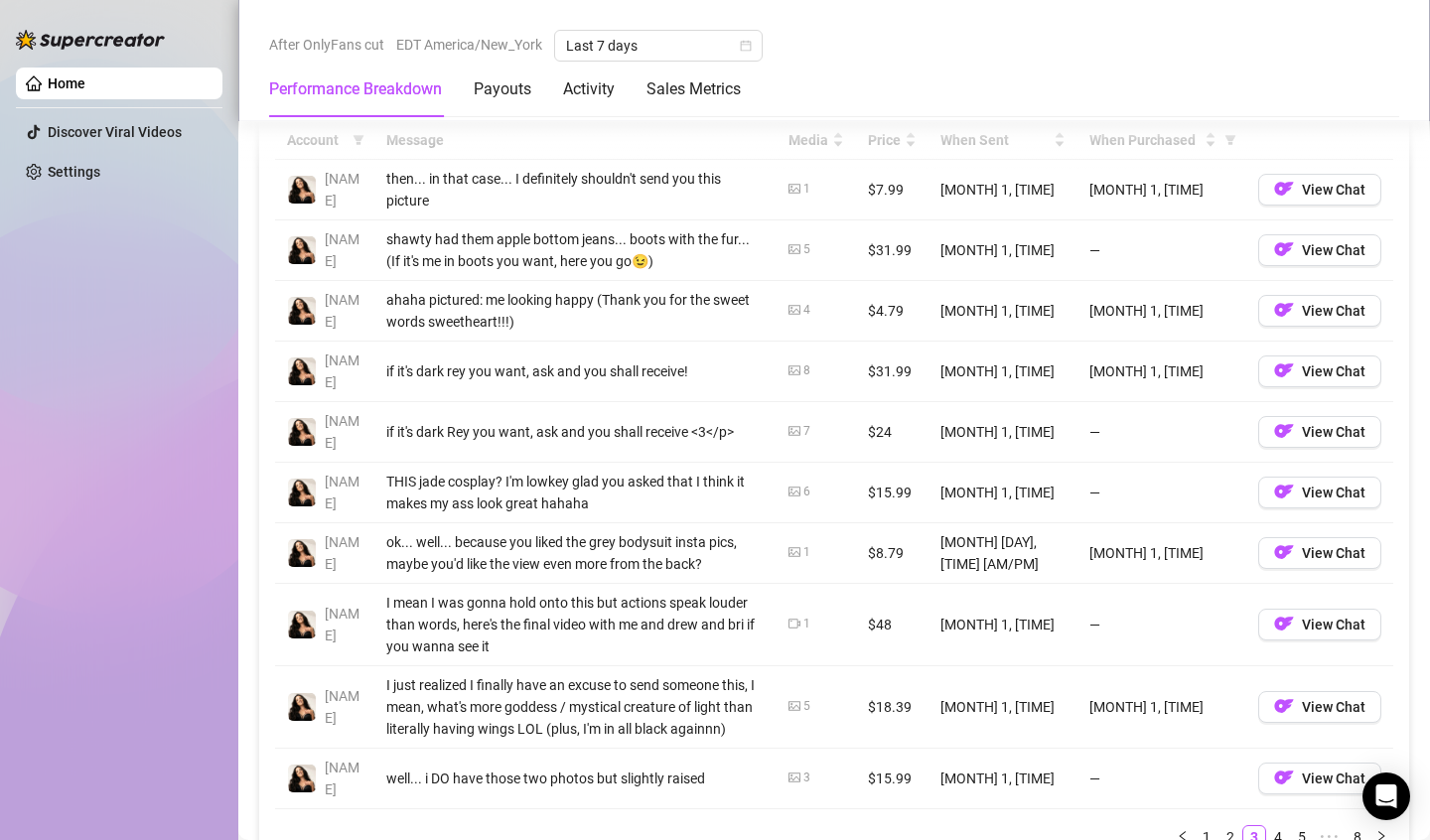 click on "[MONTH] 1, [TIME]" at bounding box center (1162, 707) 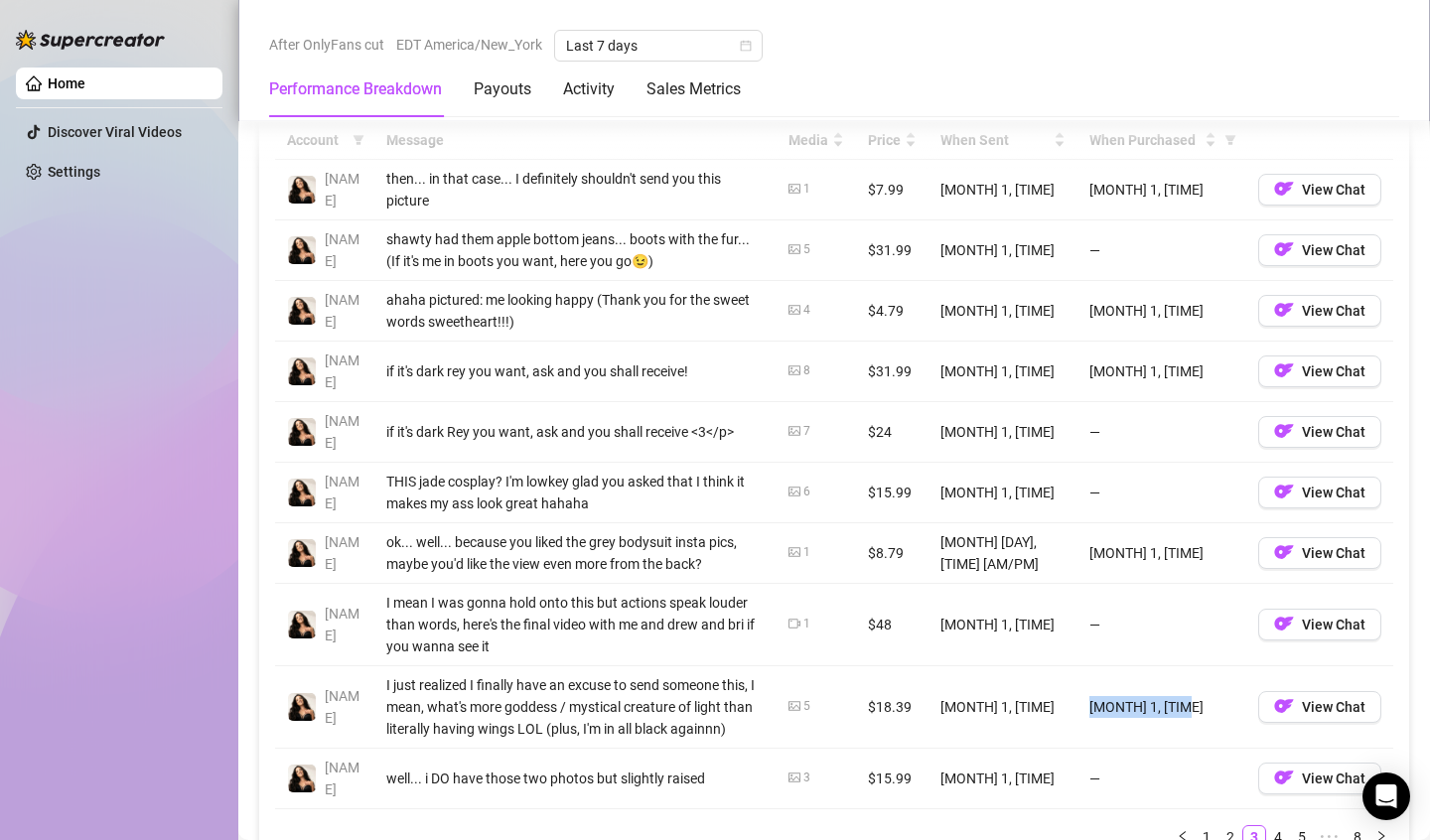 drag, startPoint x: 1089, startPoint y: 671, endPoint x: 1198, endPoint y: 680, distance: 109.370928 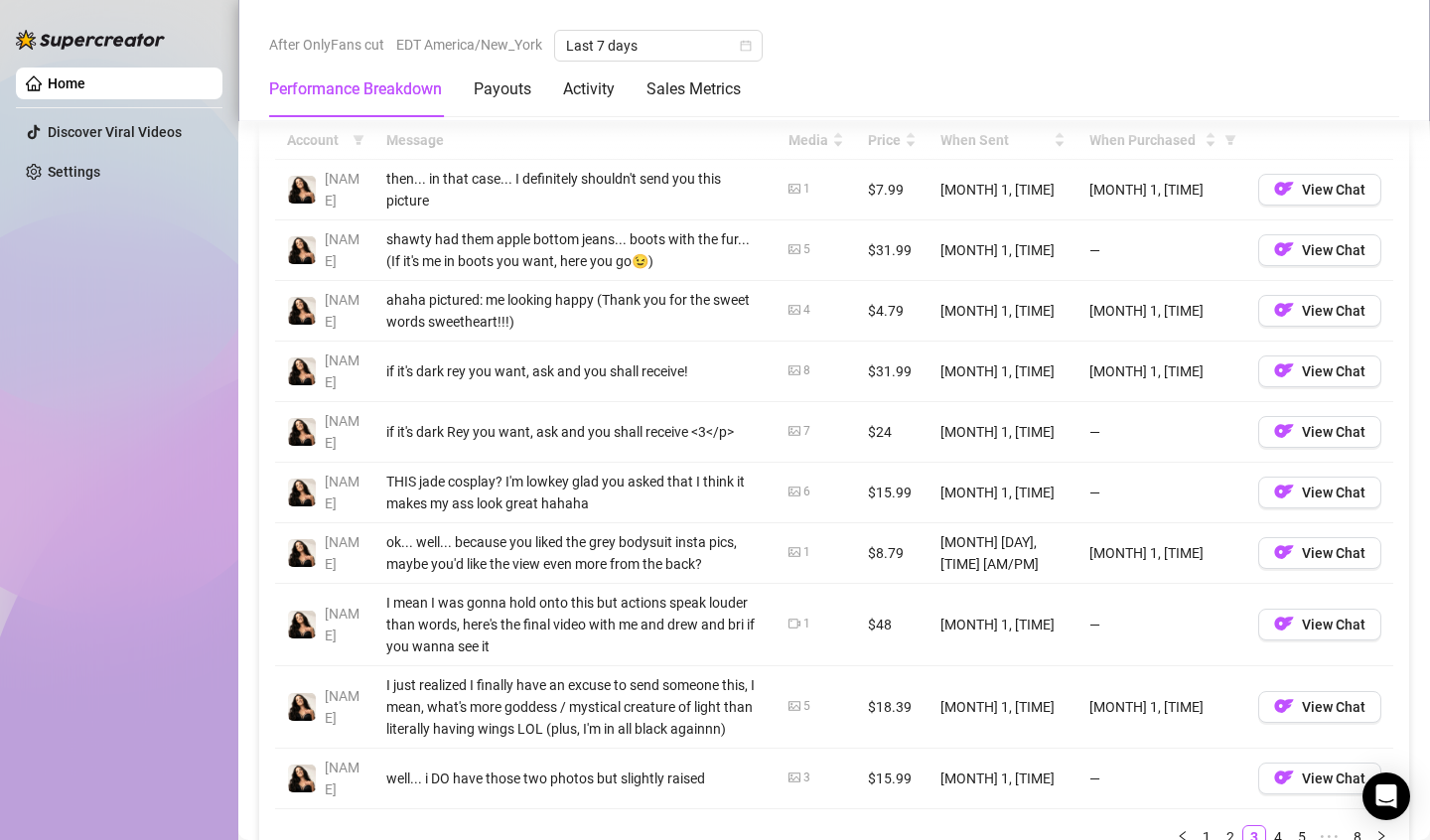 click on "[MONTH] 1, [TIME]" at bounding box center (1162, 553) 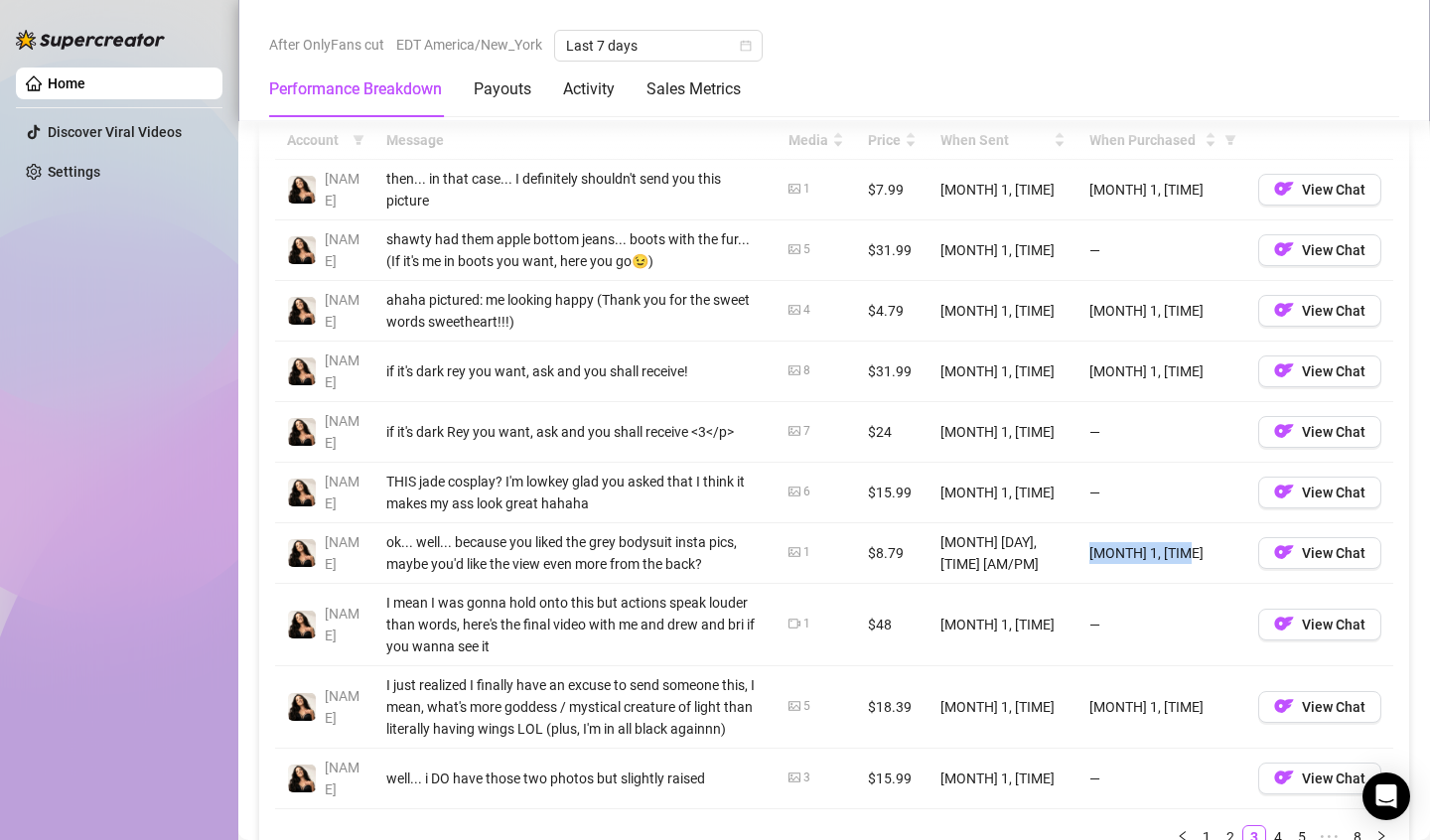 drag, startPoint x: 1070, startPoint y: 519, endPoint x: 1181, endPoint y: 524, distance: 111.11256 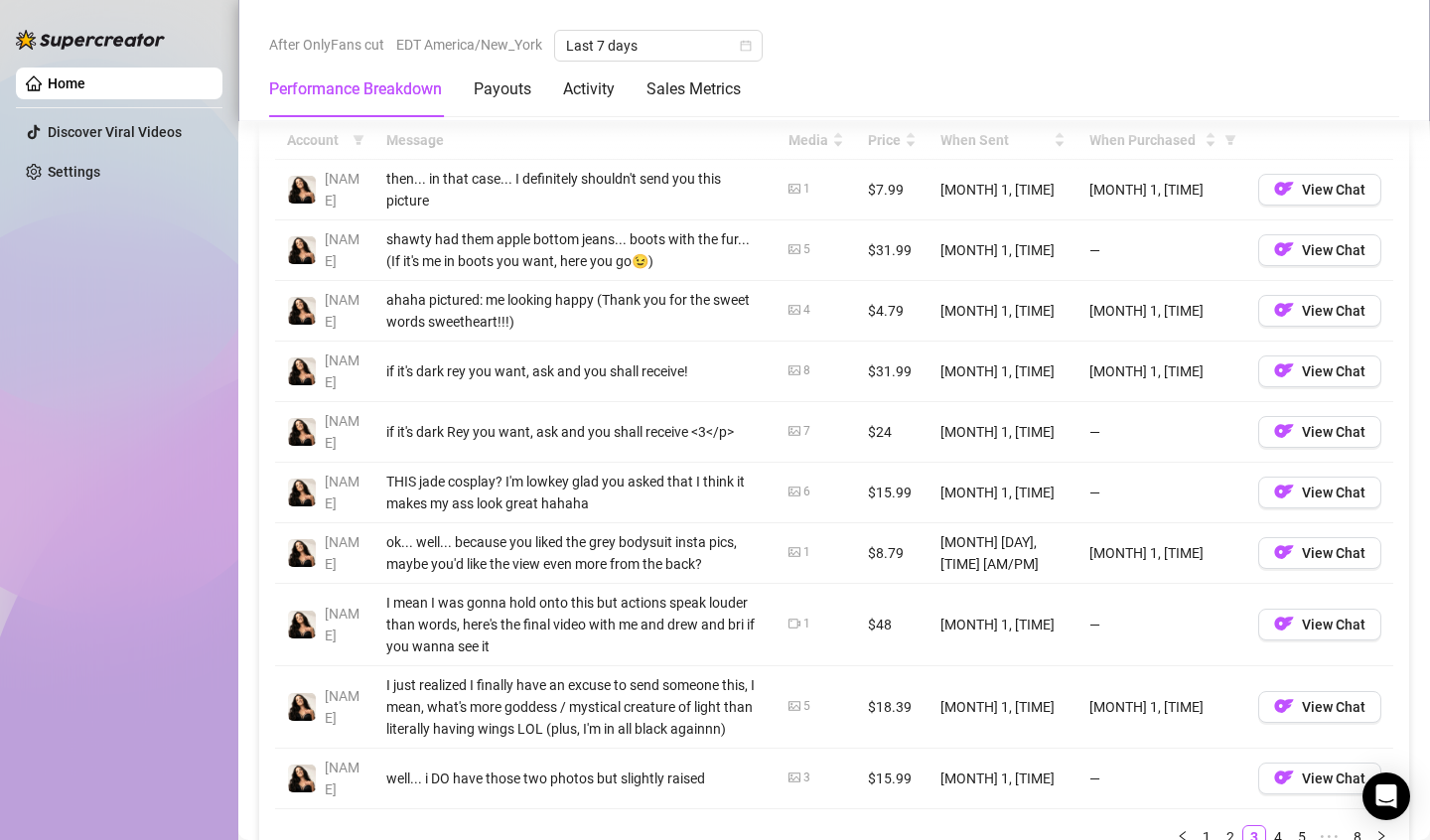 click on "[MONTH] 1, [TIME]" at bounding box center (1162, 371) 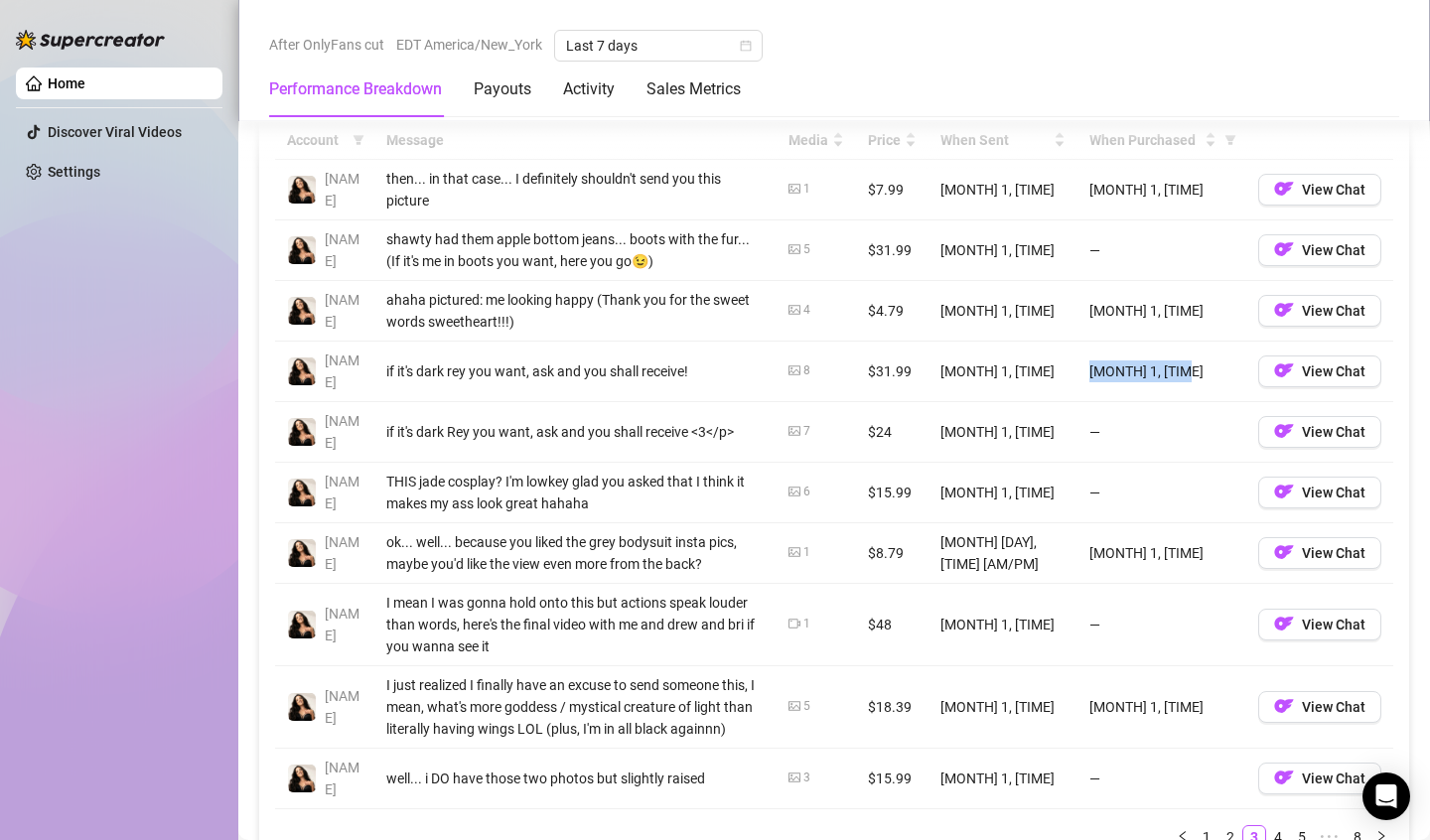 drag, startPoint x: 1093, startPoint y: 377, endPoint x: 1206, endPoint y: 373, distance: 113.07077 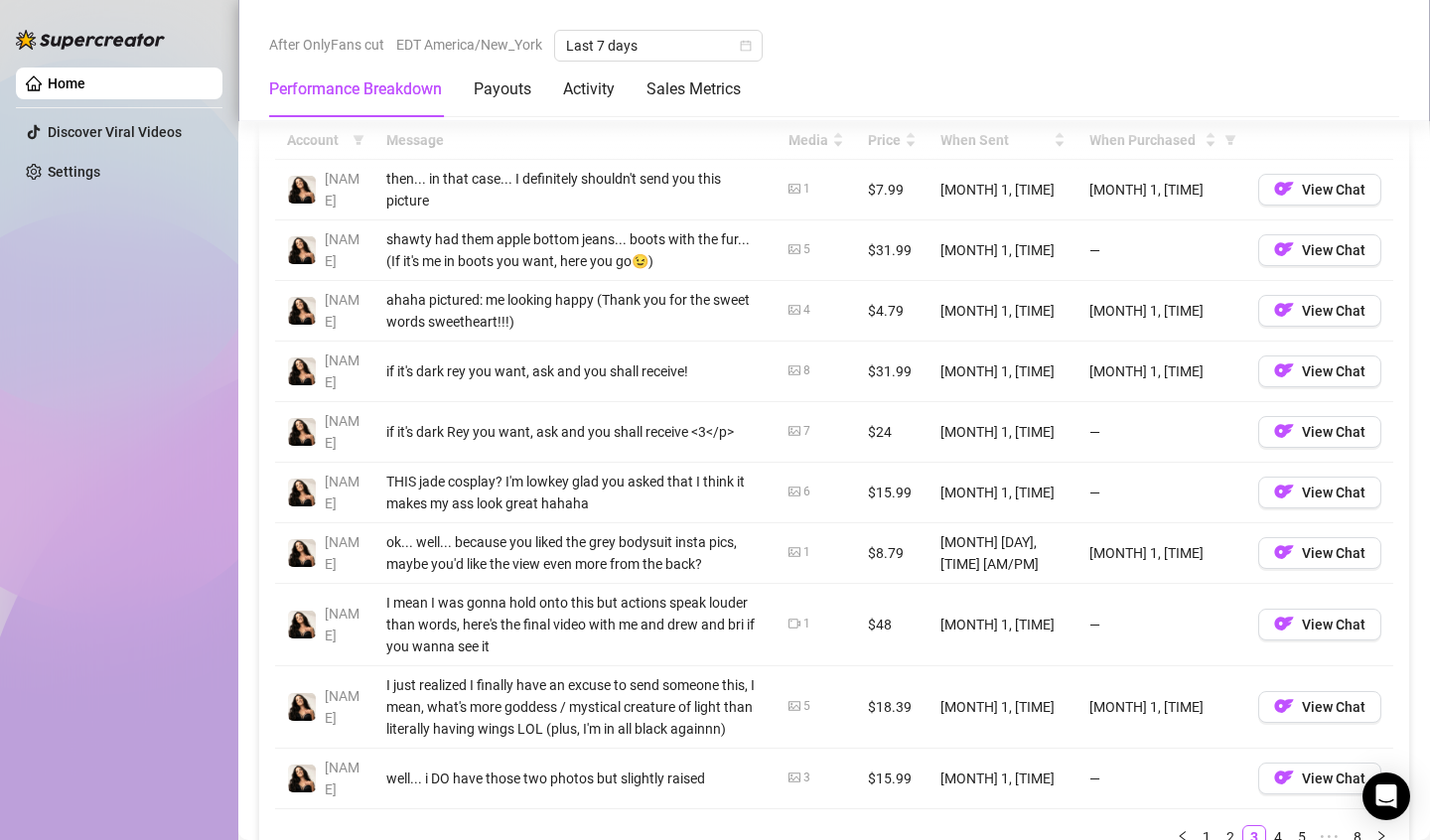 click on "[MONTH] 1, [TIME]" at bounding box center (1162, 311) 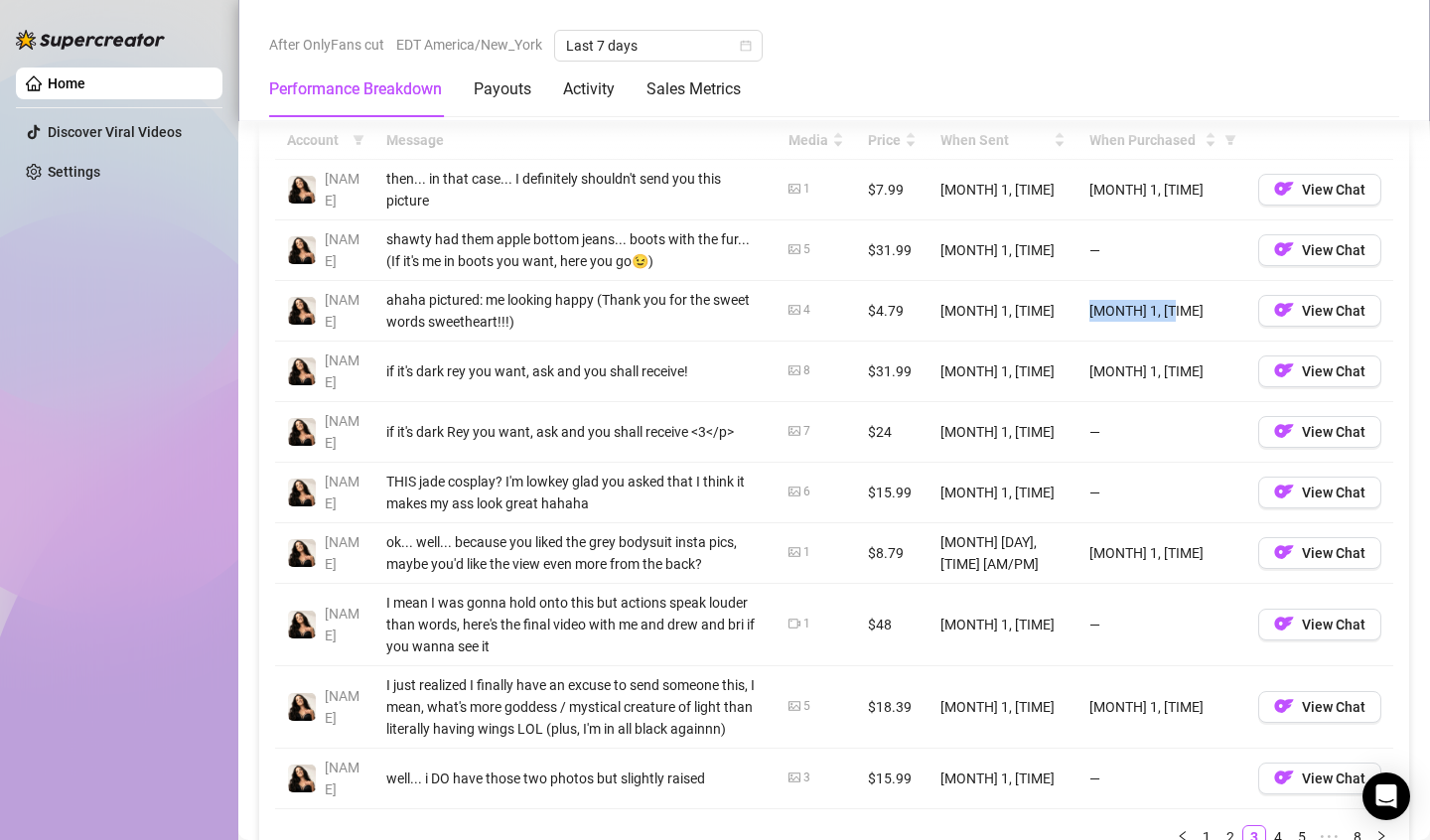 drag, startPoint x: 1062, startPoint y: 323, endPoint x: 1151, endPoint y: 325, distance: 89.02247 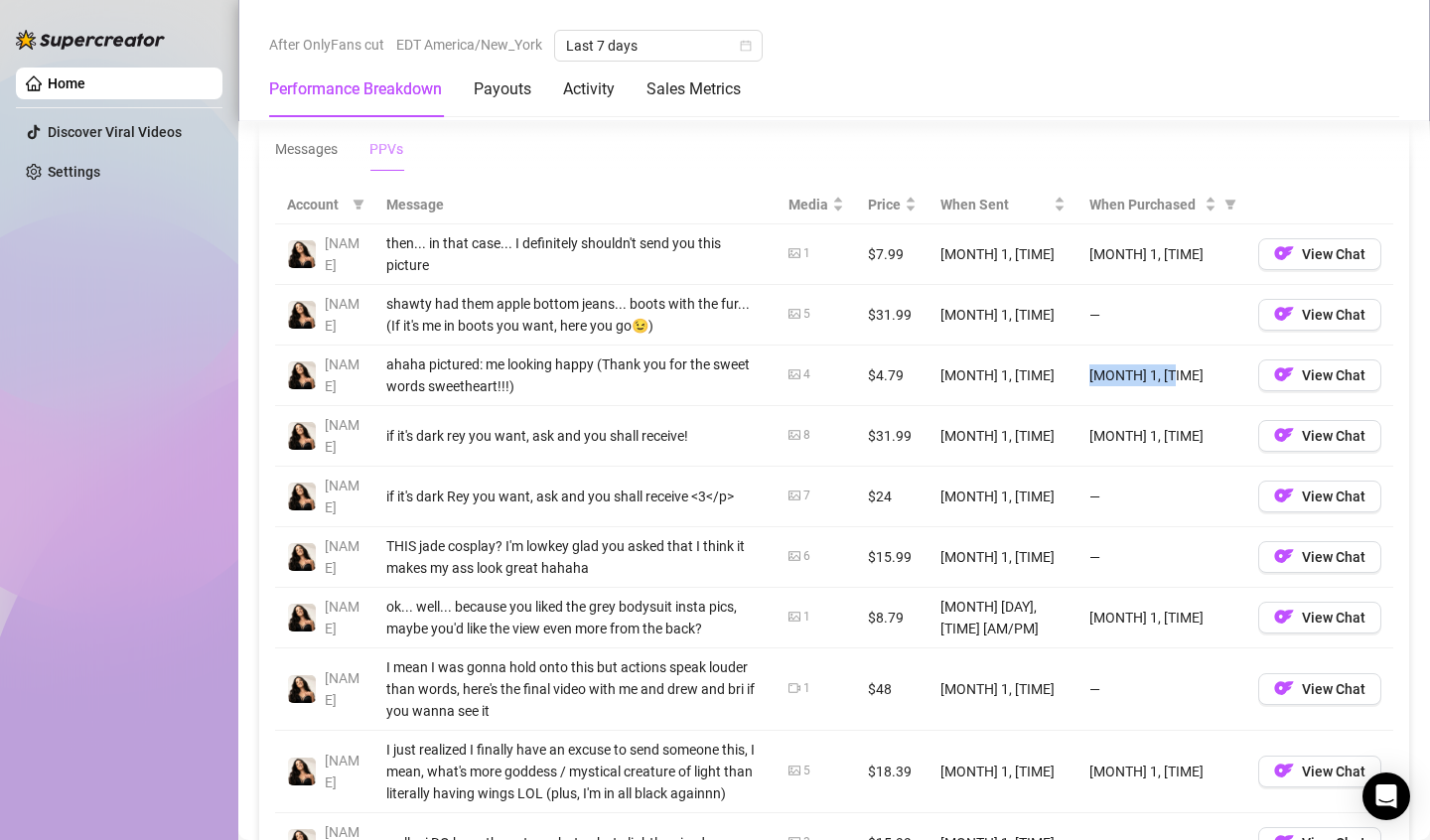 scroll, scrollTop: 1873, scrollLeft: 0, axis: vertical 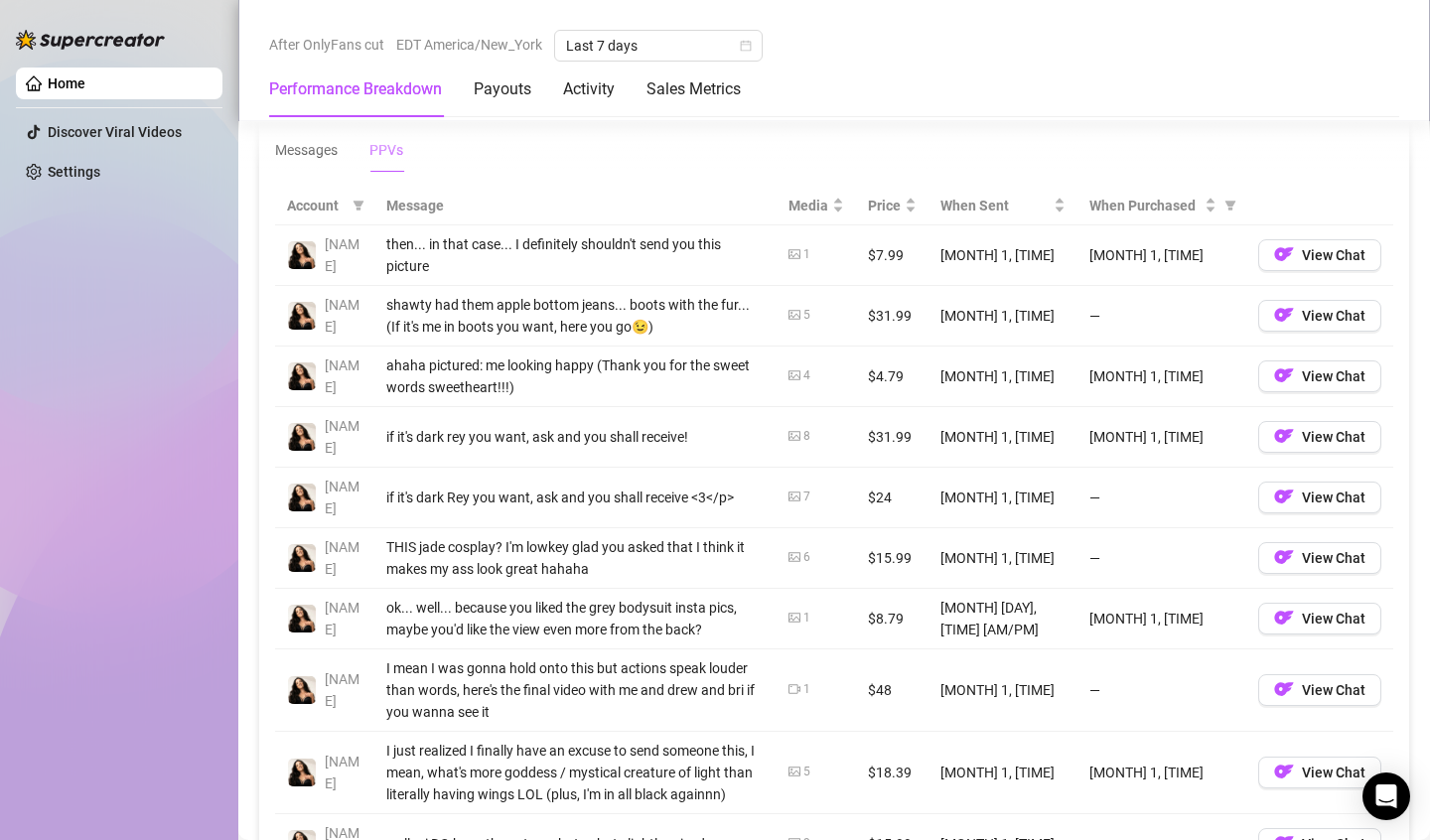 click on "[MONTH] 1, [TIME]" at bounding box center [1162, 255] 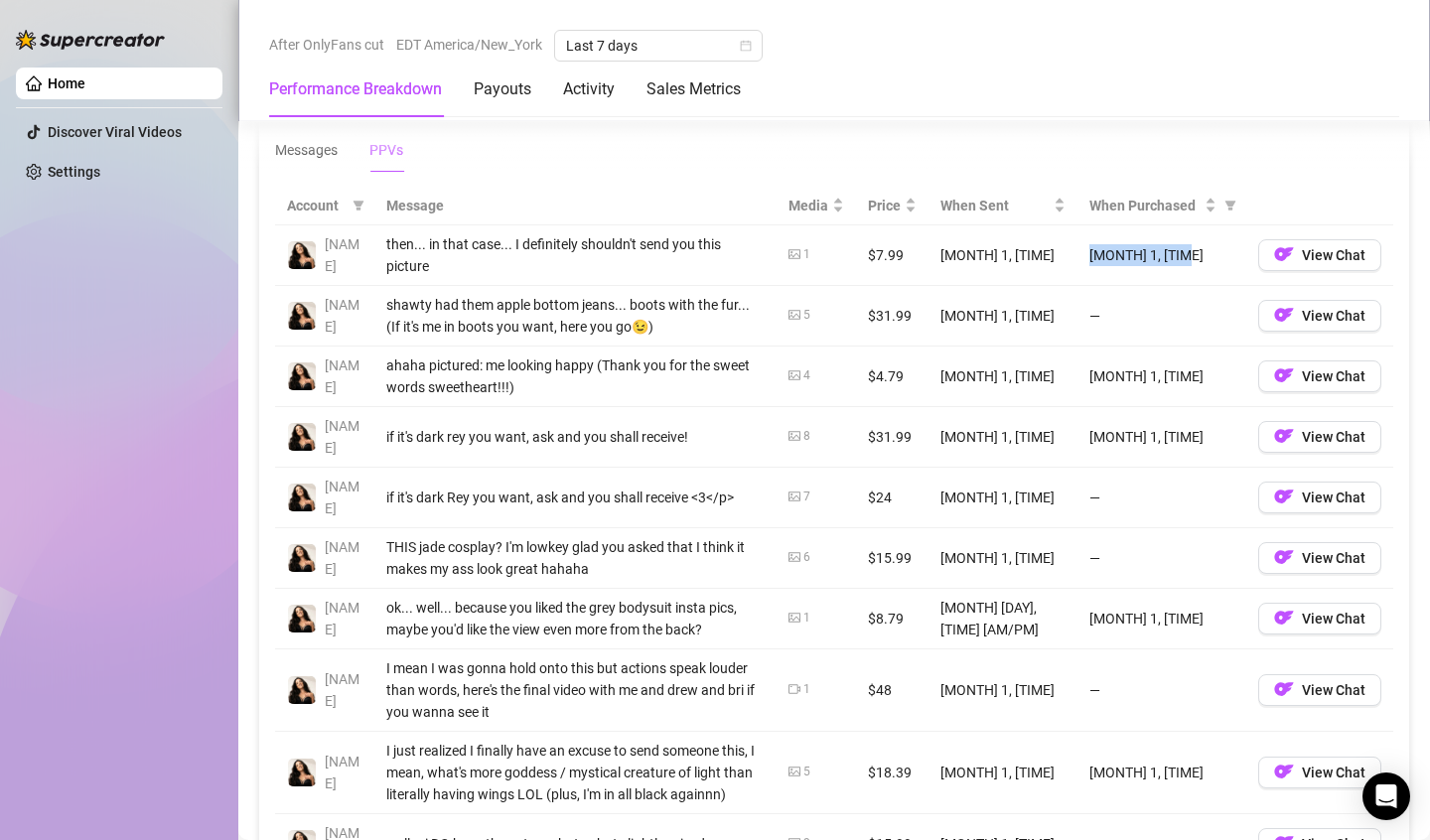 drag, startPoint x: 1083, startPoint y: 270, endPoint x: 1163, endPoint y: 258, distance: 80.895 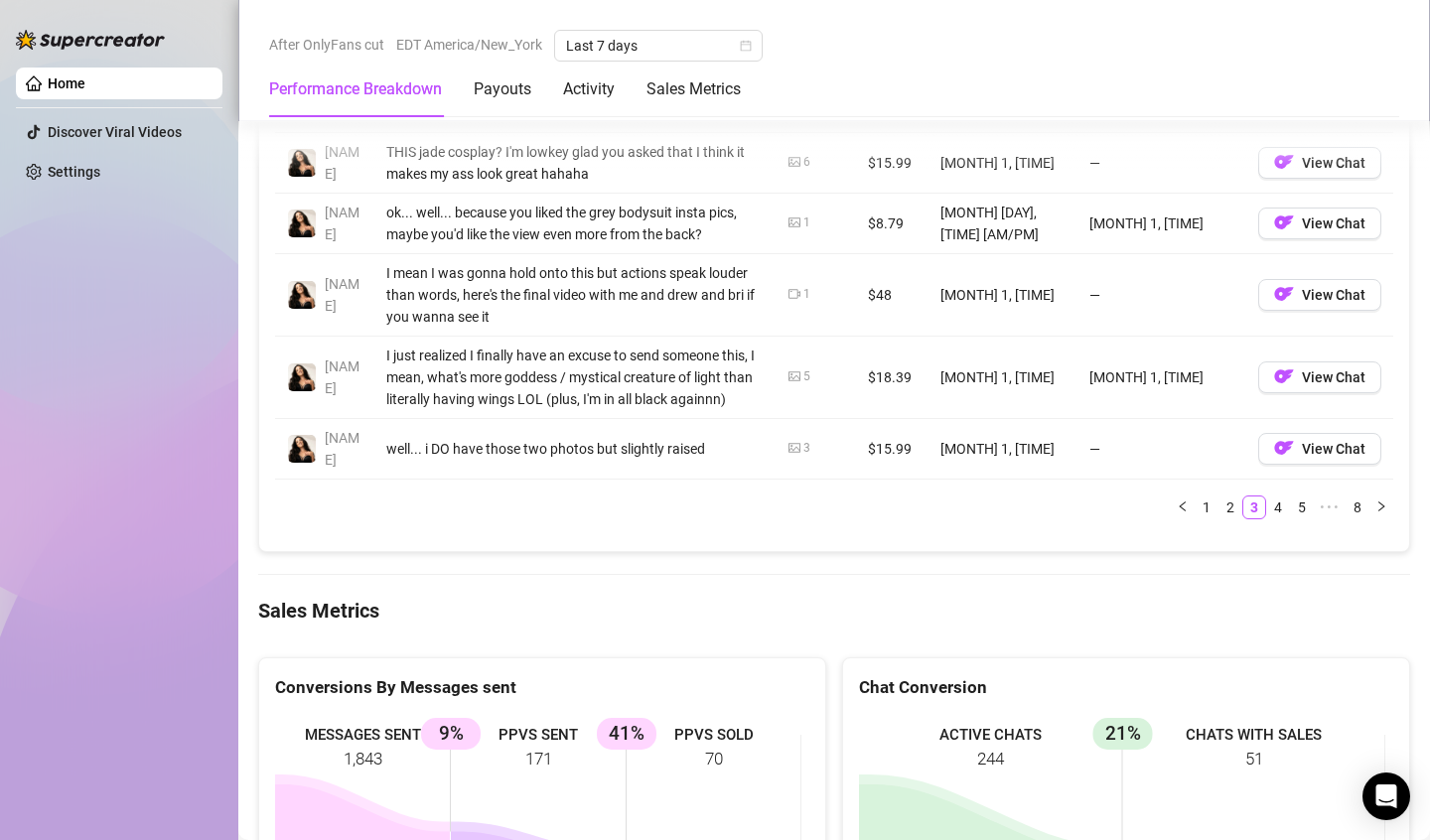 scroll, scrollTop: 2271, scrollLeft: 0, axis: vertical 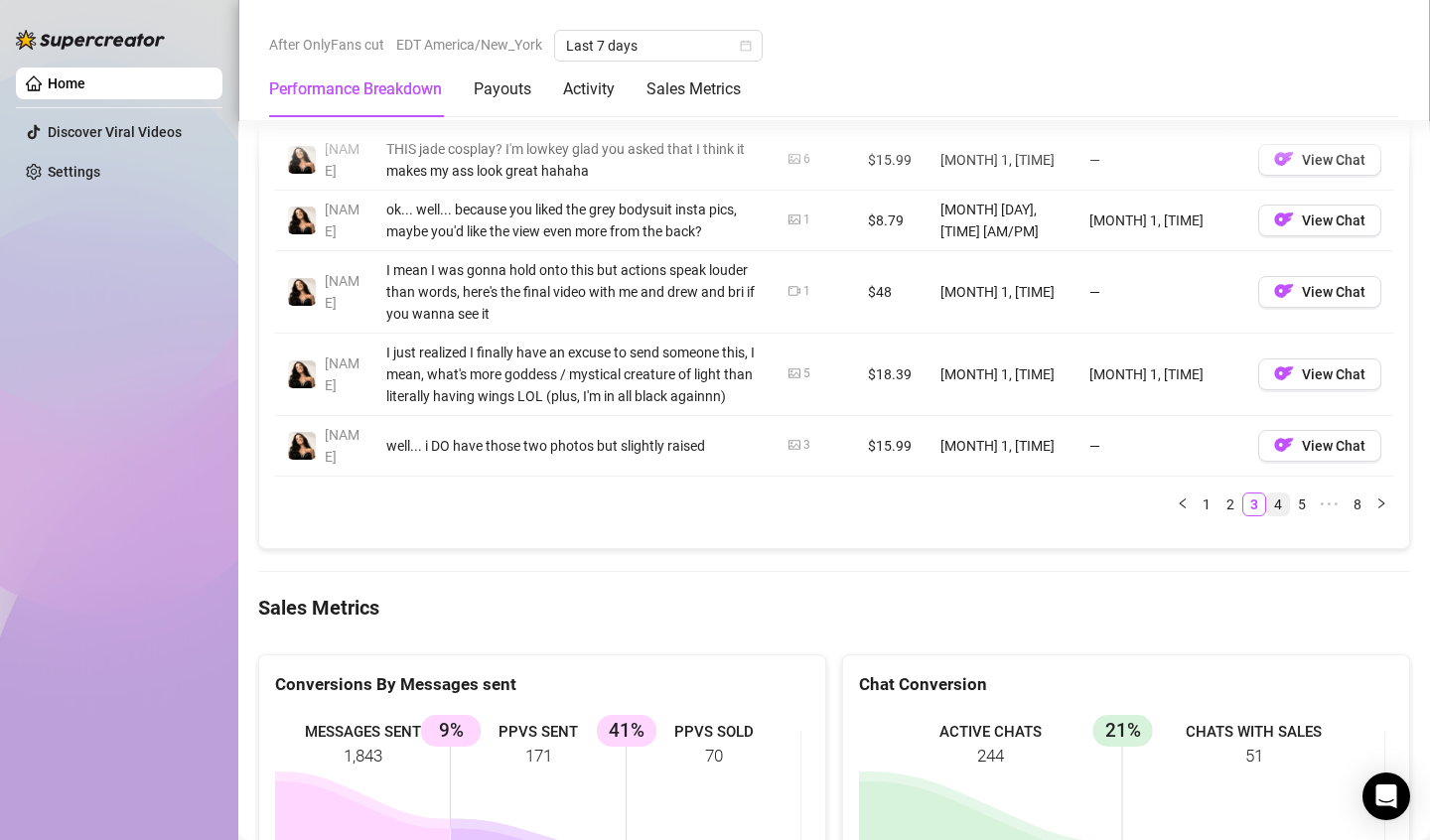 click on "4" at bounding box center (1278, 504) 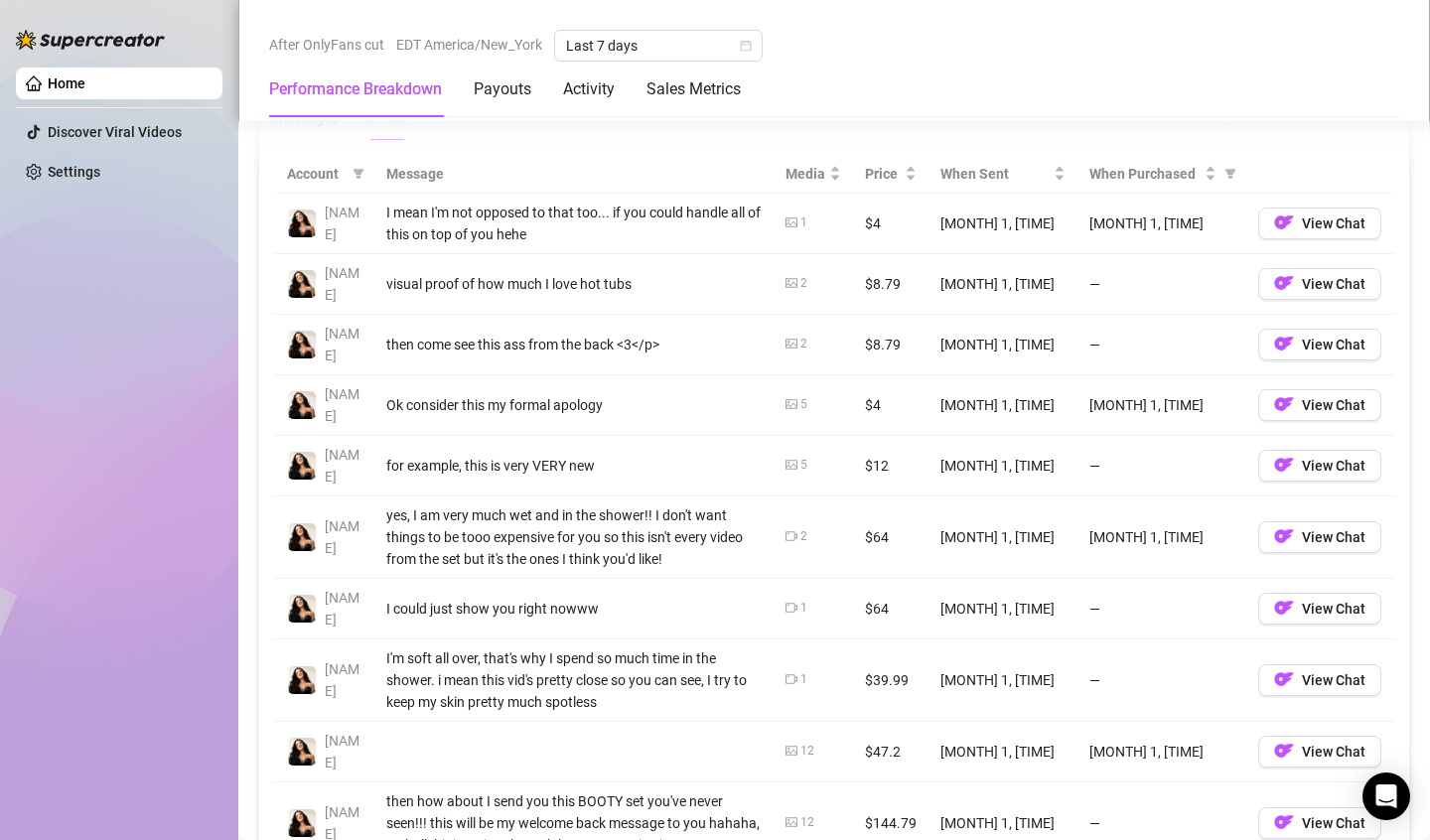 scroll, scrollTop: 1905, scrollLeft: 0, axis: vertical 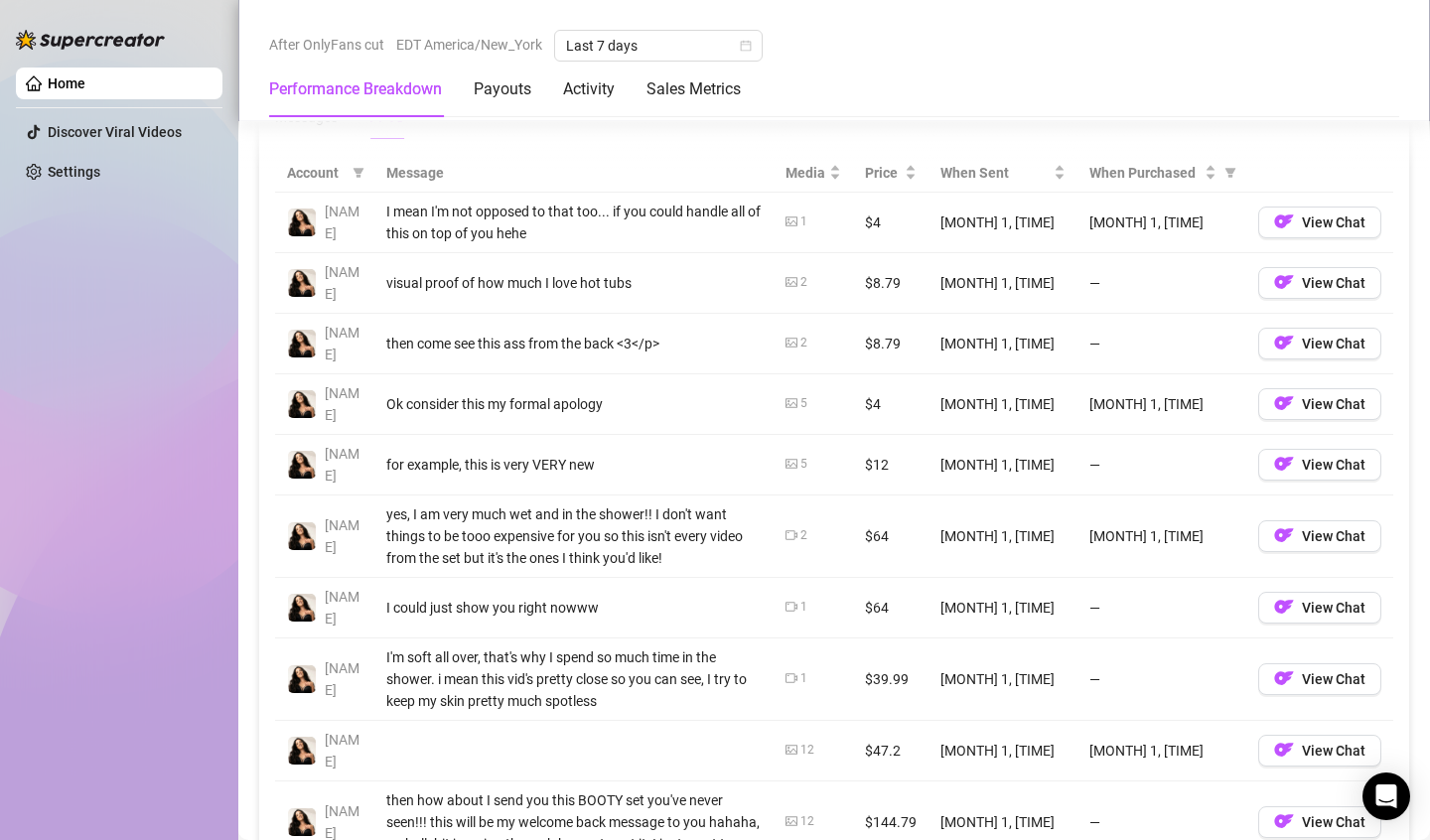 click on "[MONTH] 1, [TIME]" at bounding box center (1162, 751) 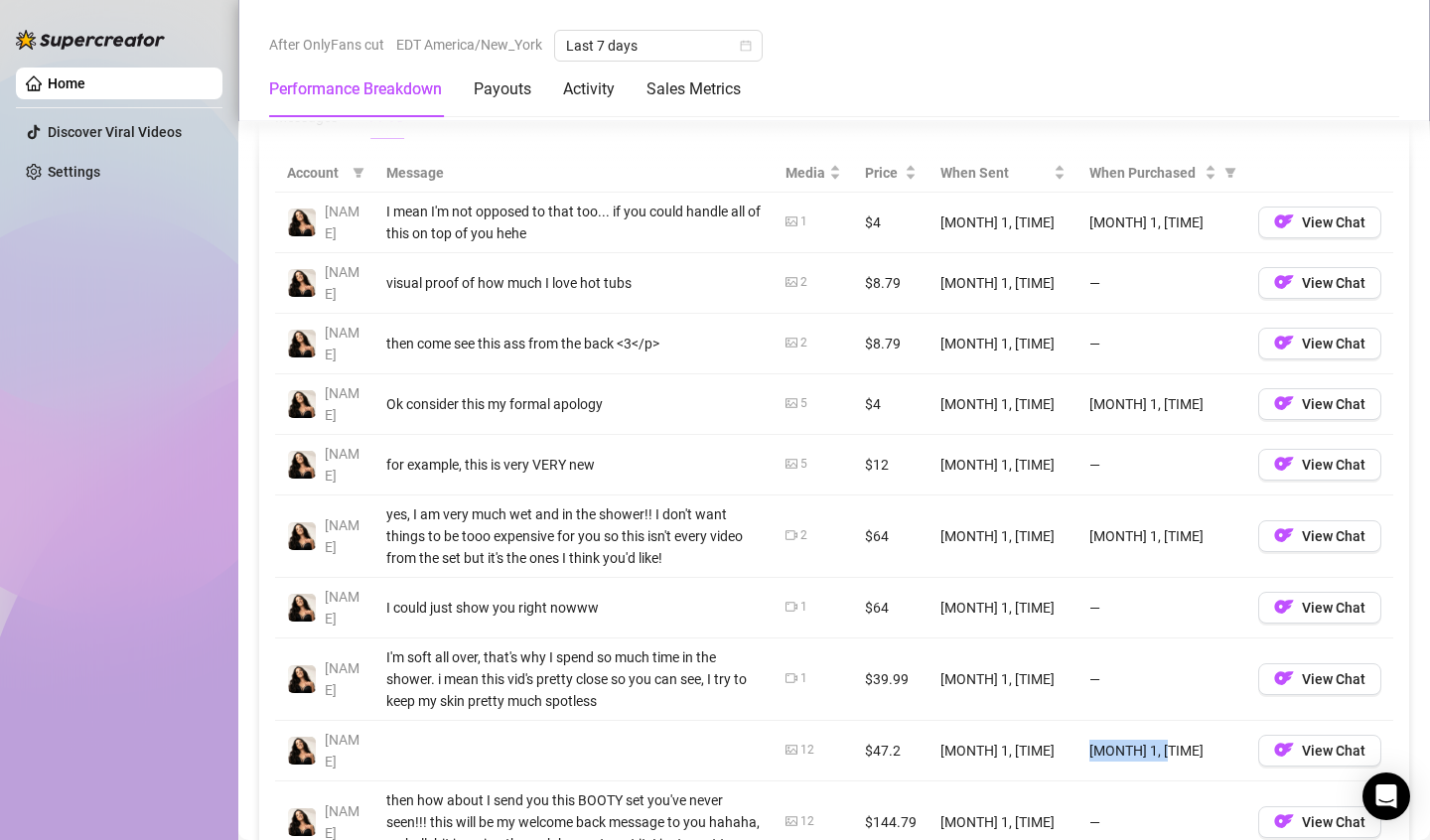 drag, startPoint x: 1090, startPoint y: 667, endPoint x: 1136, endPoint y: 669, distance: 46.043458 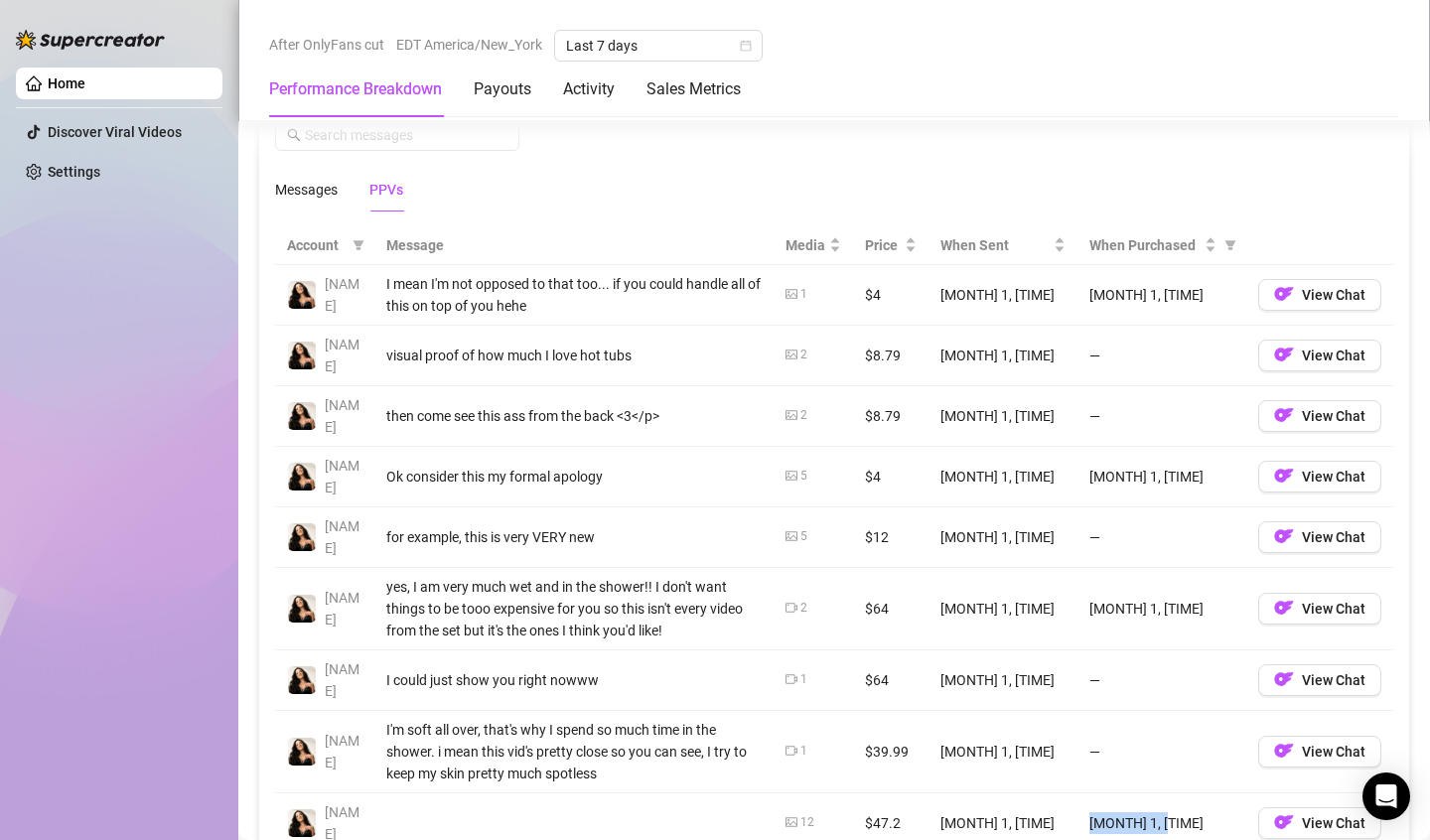 scroll, scrollTop: 1834, scrollLeft: 0, axis: vertical 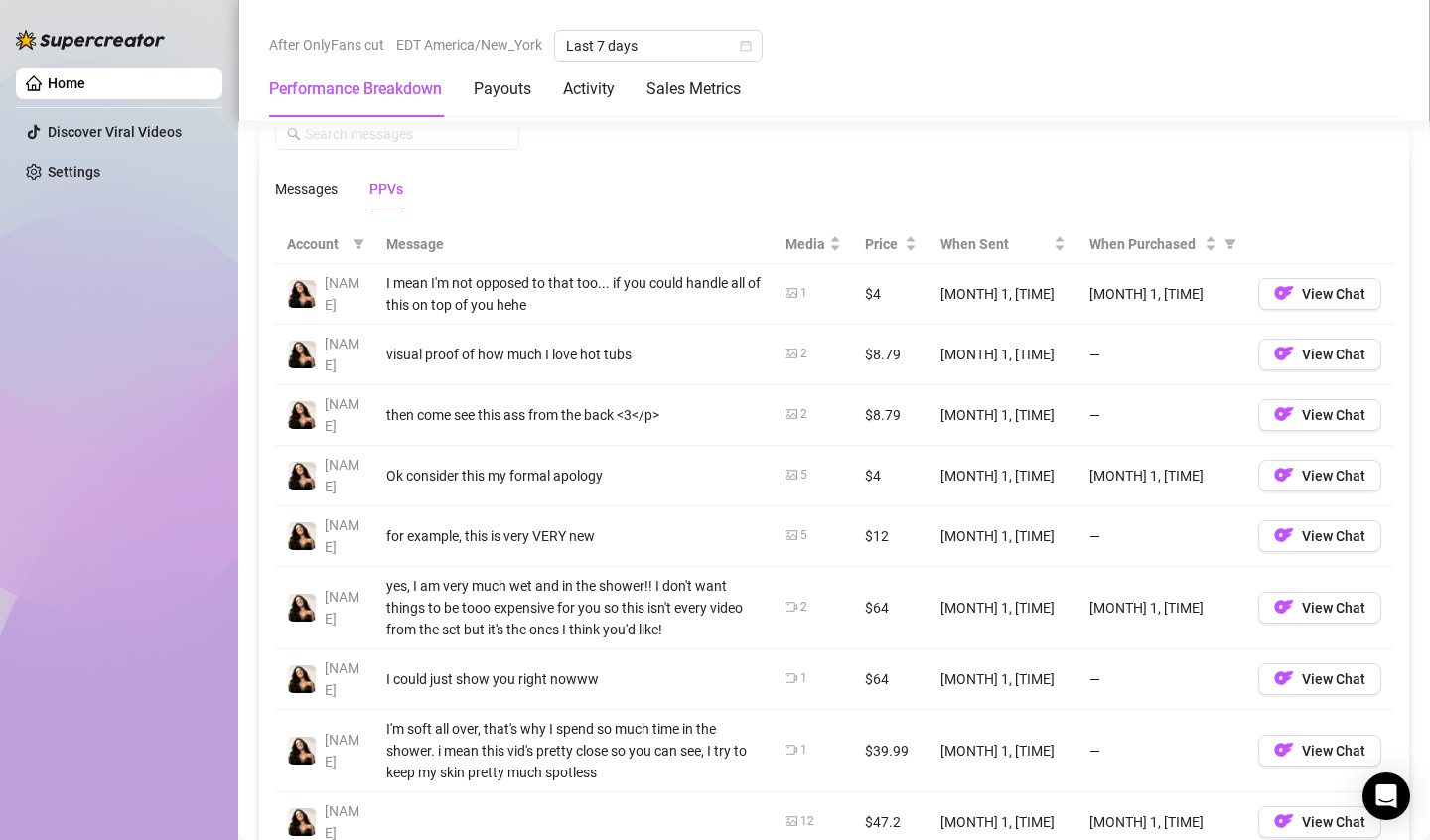 click on "[MONTH] 1, [TIME]" at bounding box center [1162, 608] 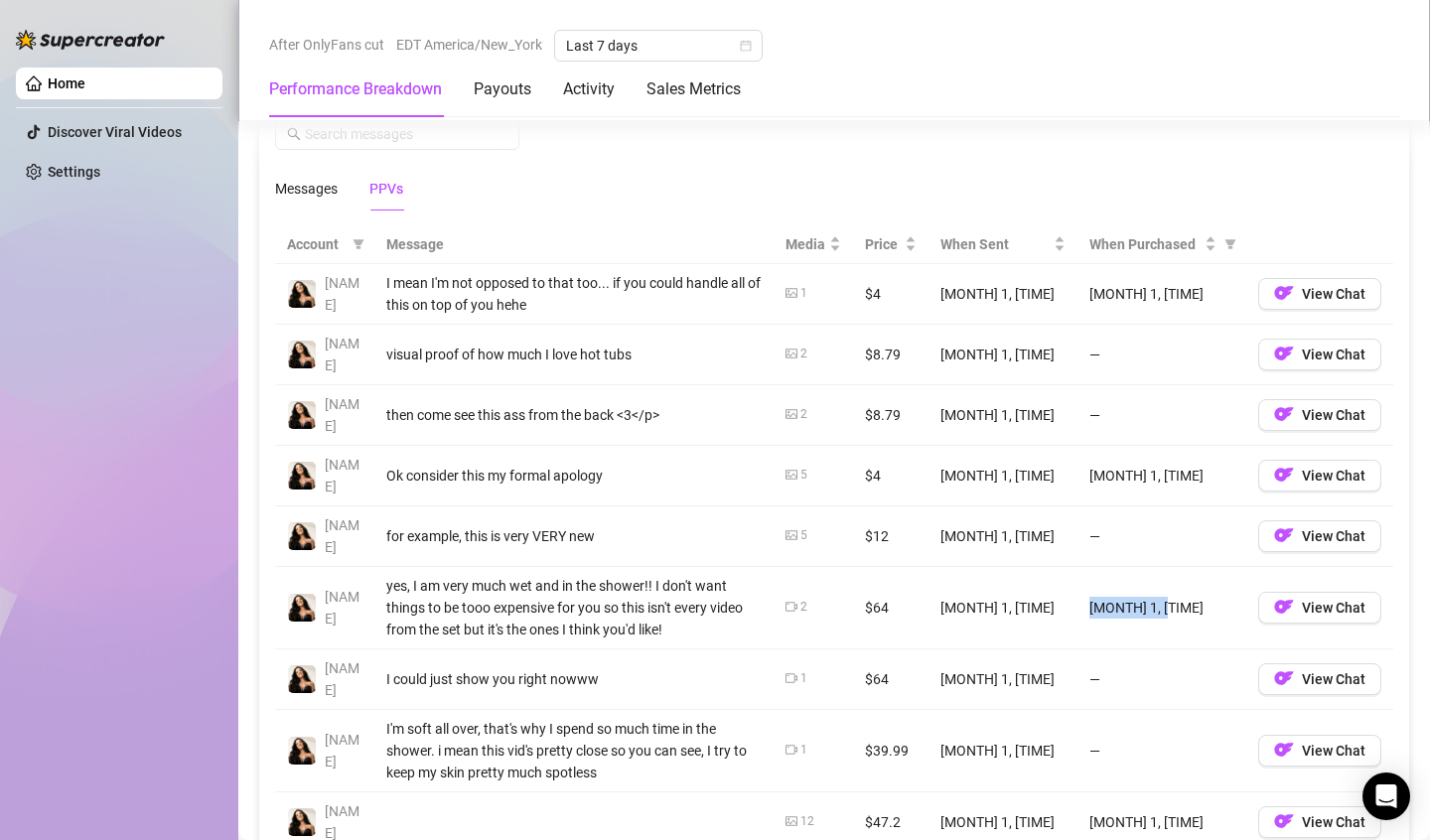 drag, startPoint x: 1083, startPoint y: 564, endPoint x: 1147, endPoint y: 562, distance: 64.03124 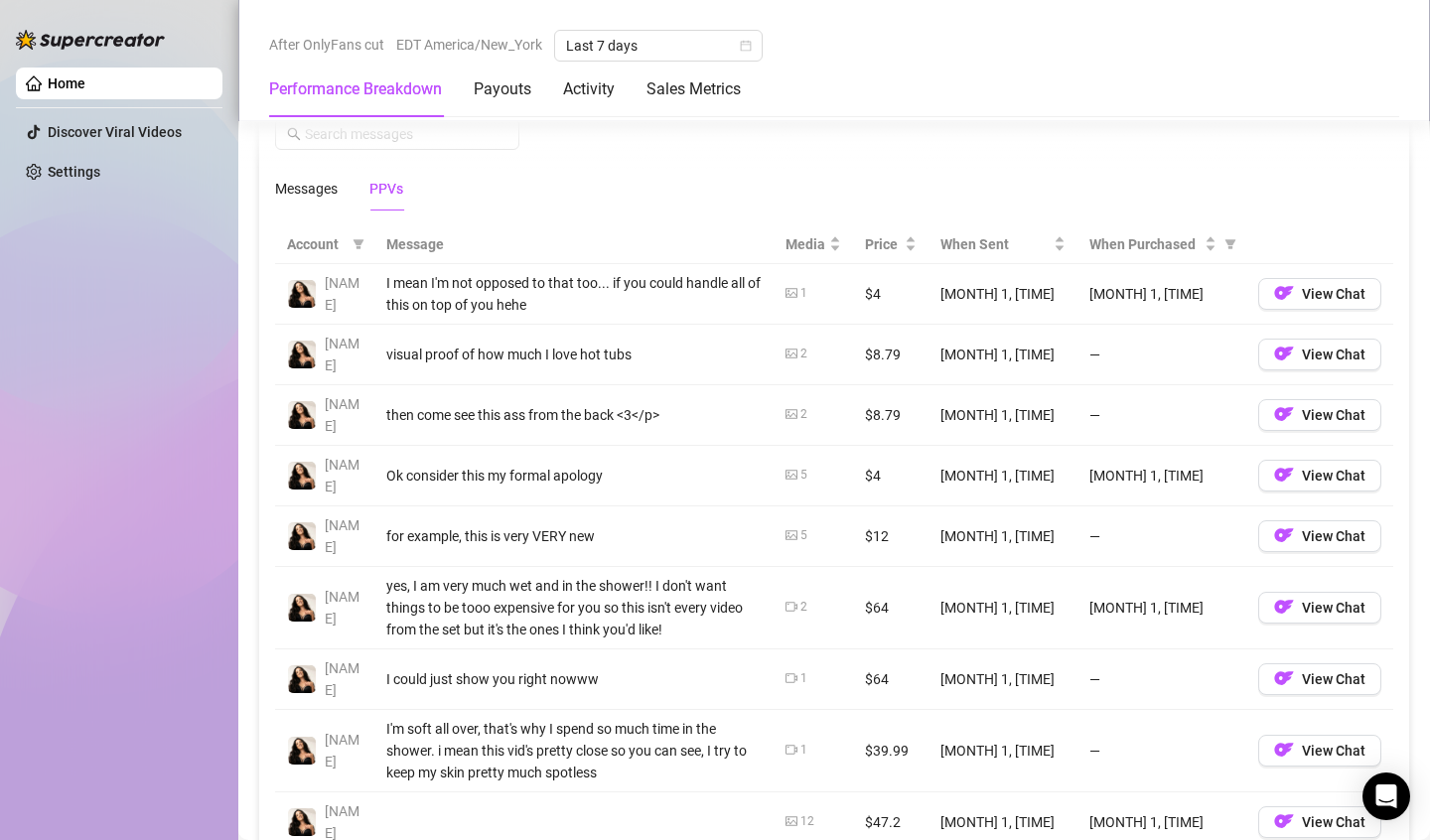 click on "[MONTH] 1, [TIME]" at bounding box center (1162, 608) 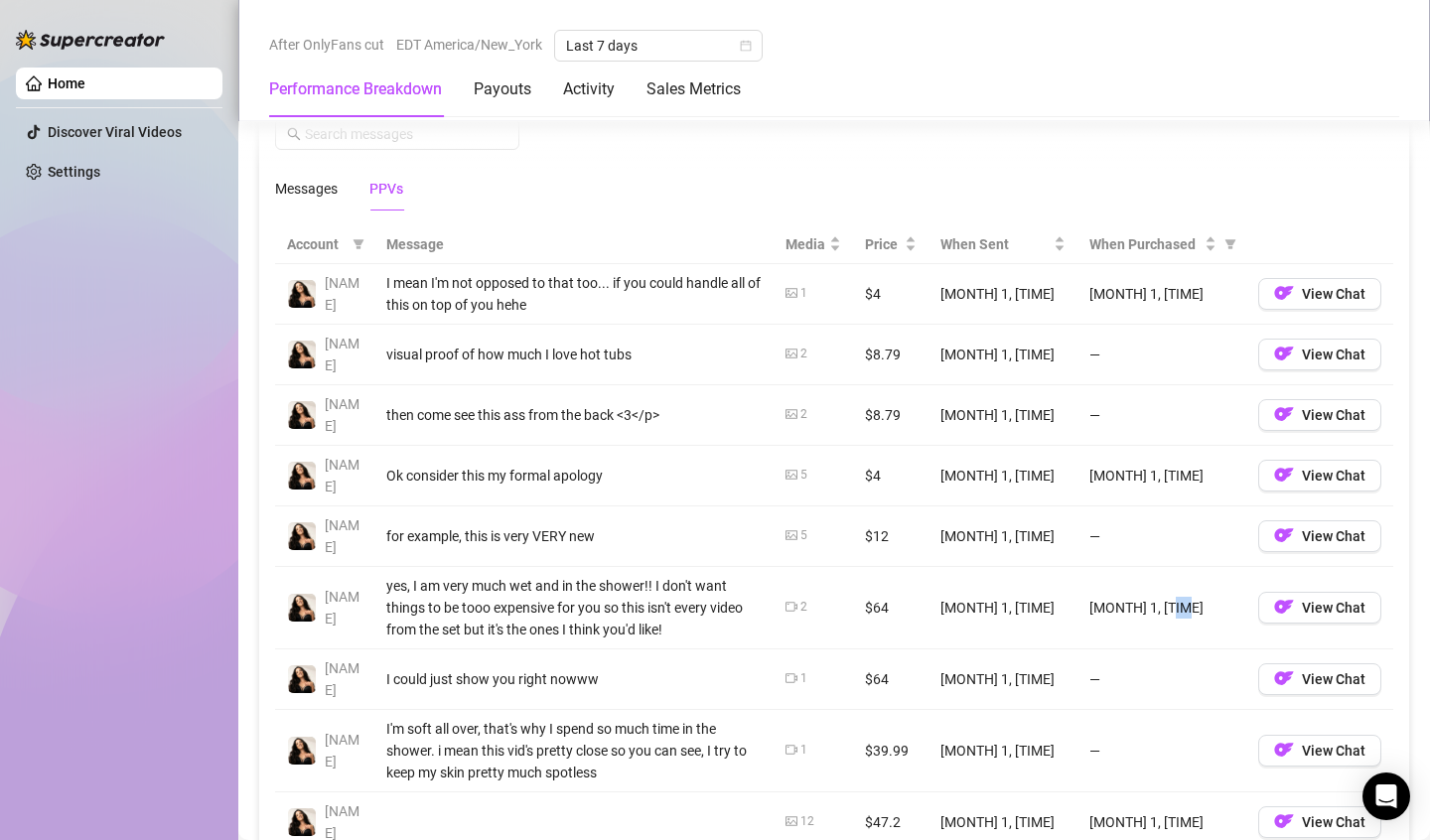 click on "[MONTH] 1, [TIME]" at bounding box center [1162, 608] 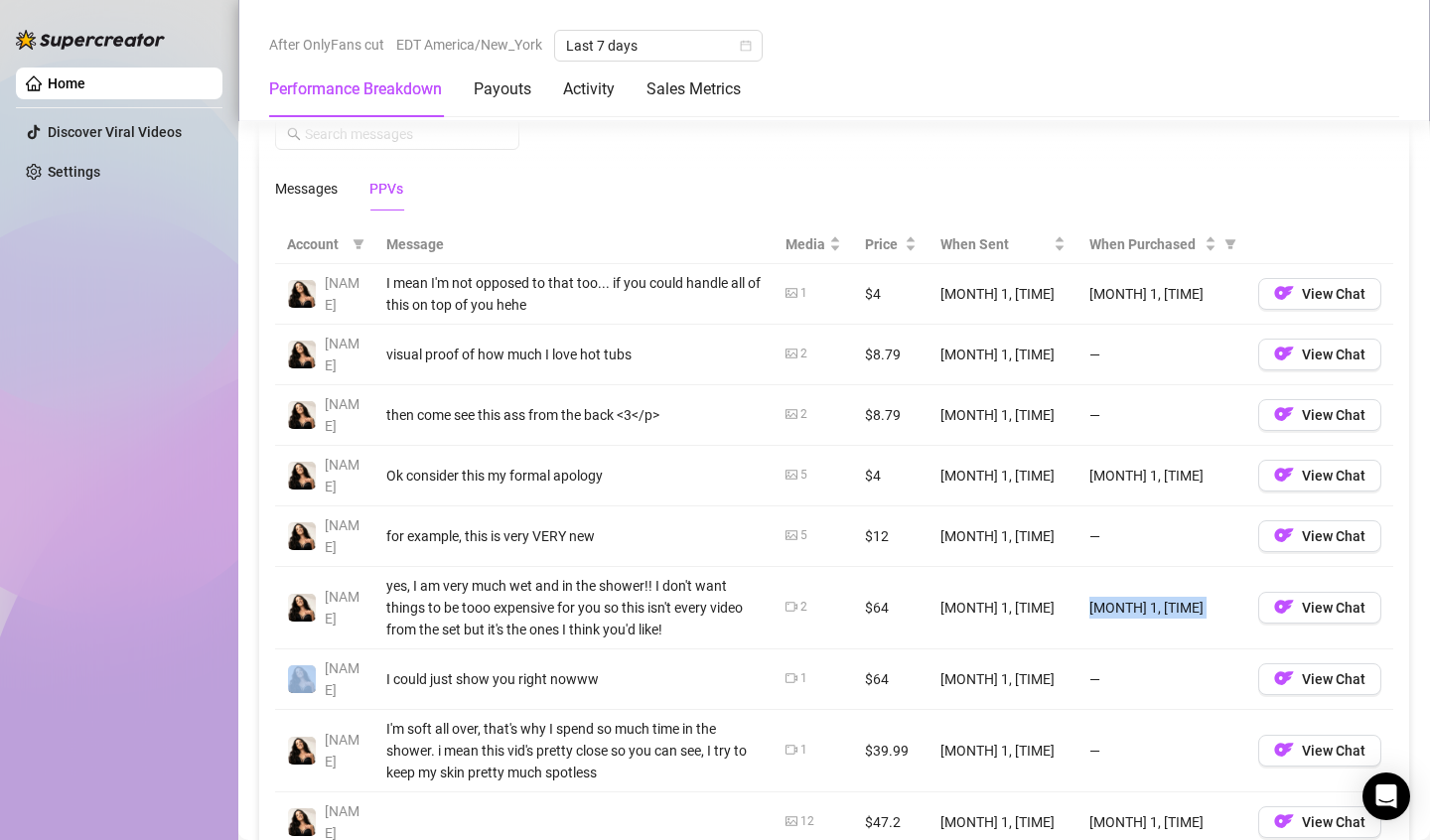 click on "[MONTH] 1, [TIME]" at bounding box center [1162, 608] 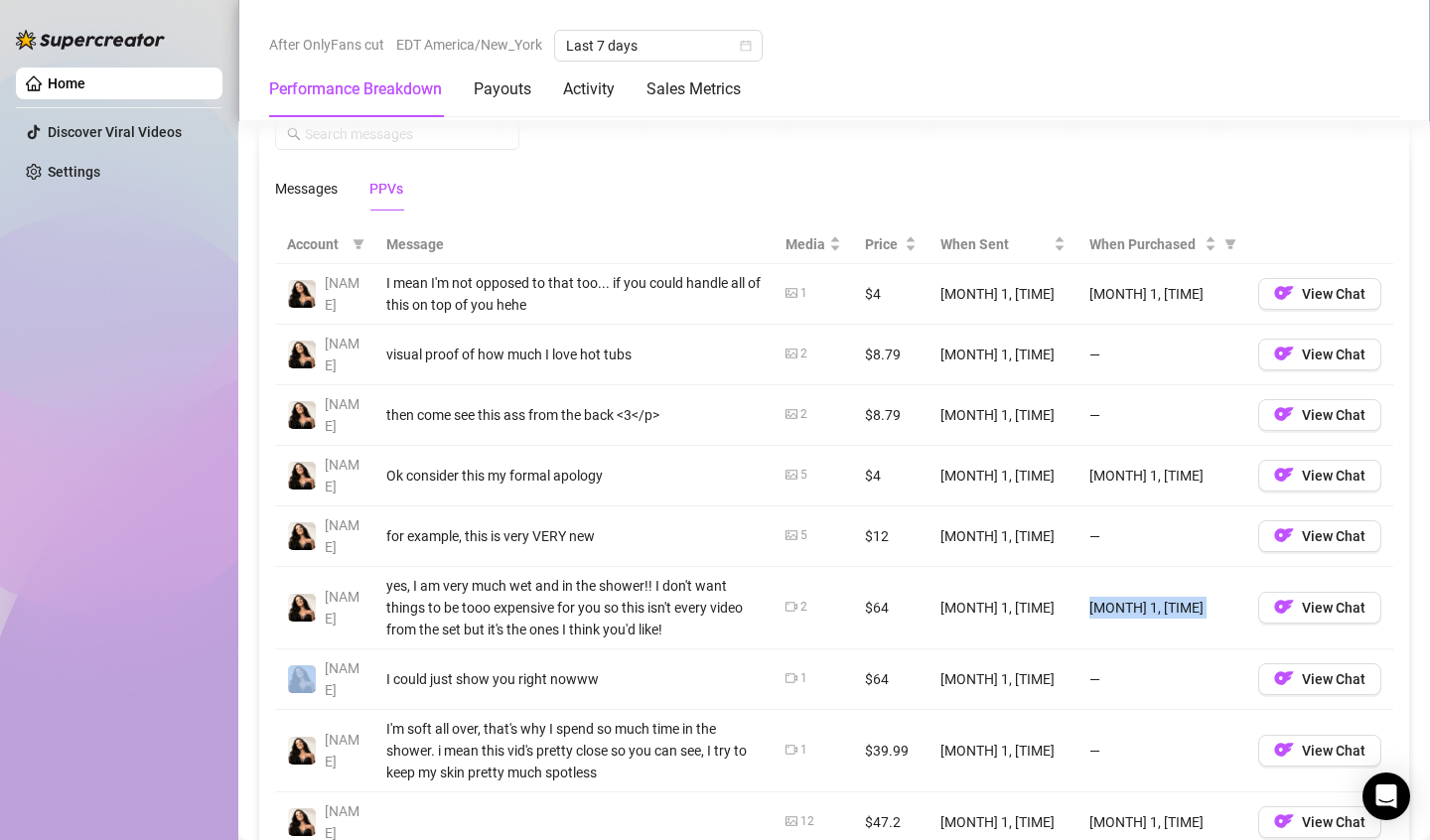click on "[MONTH] 1, [TIME]" at bounding box center [1162, 608] 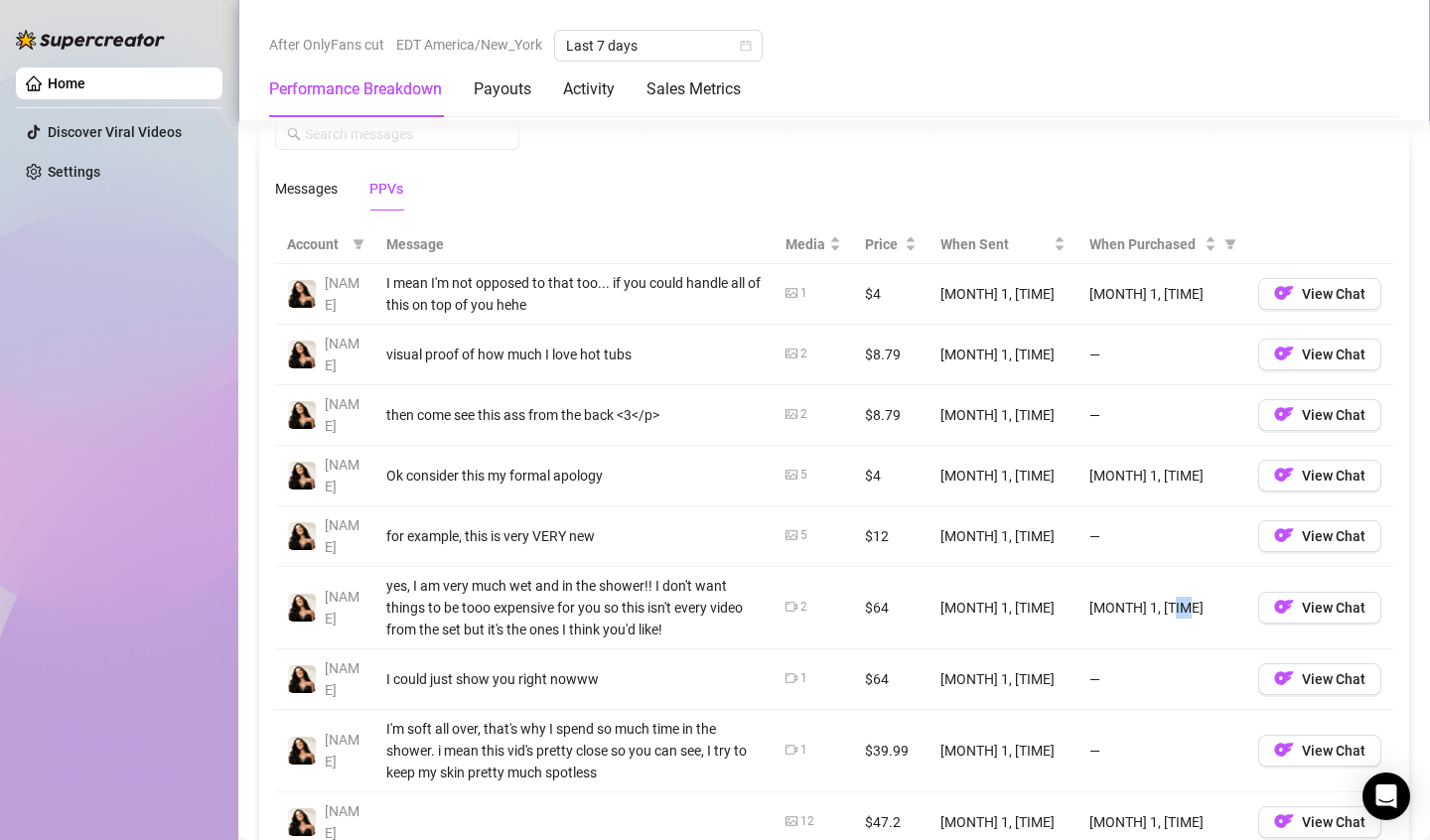 click on "[MONTH] 1, [TIME]" at bounding box center (1162, 608) 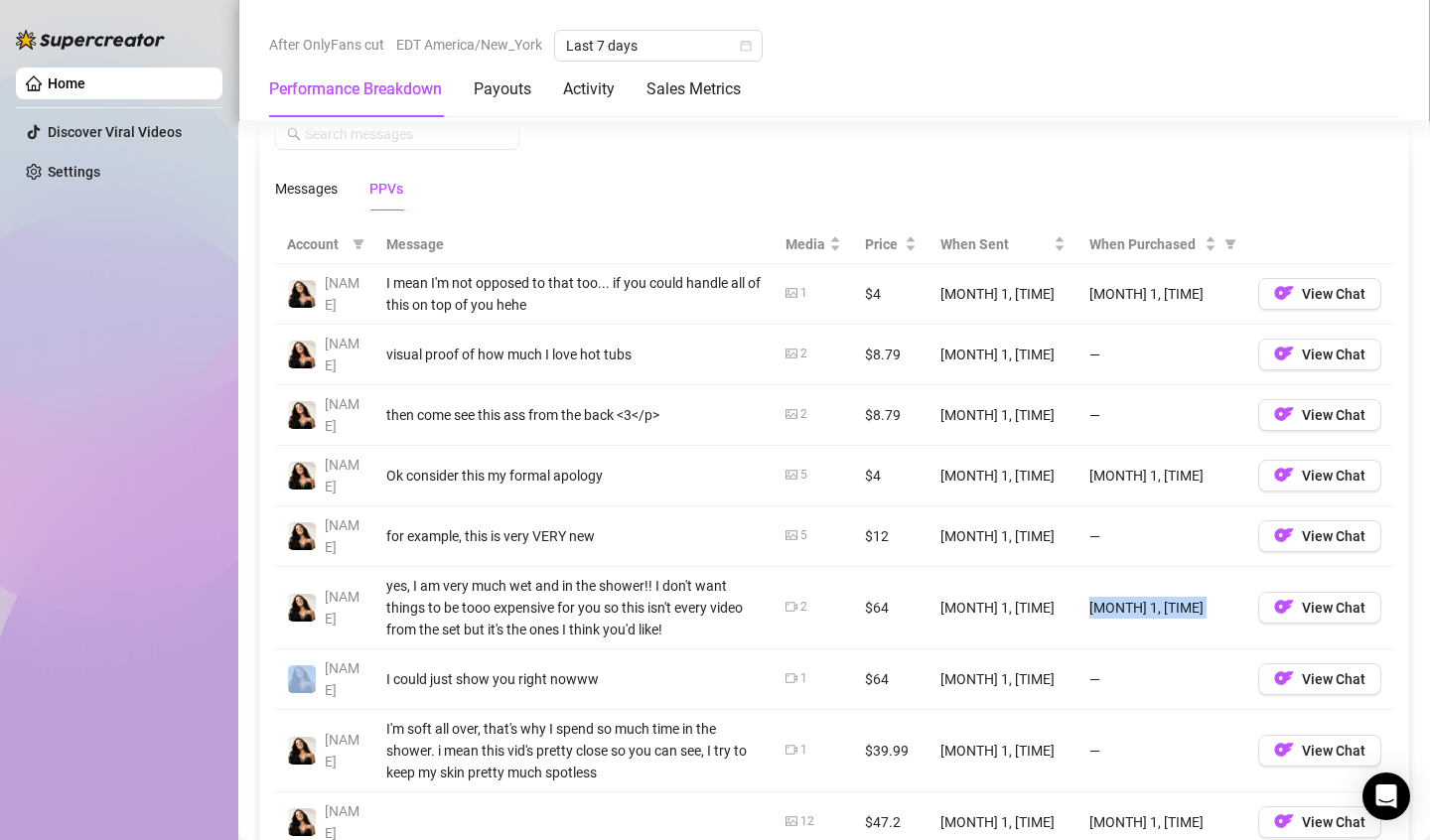 click on "[MONTH] 1, [TIME]" at bounding box center [1162, 608] 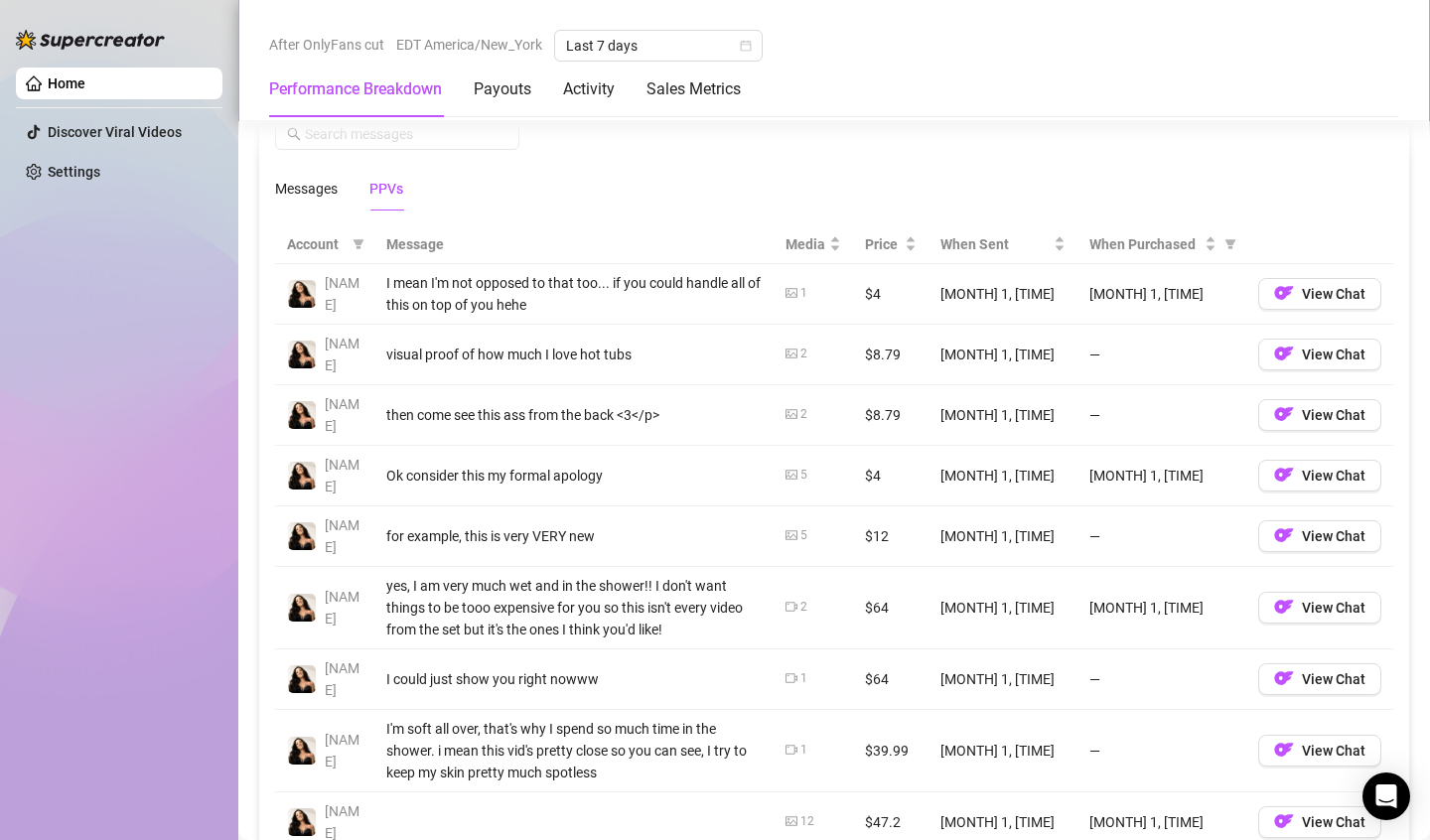 click on "[MONTH] 1, [TIME]" at bounding box center [1162, 476] 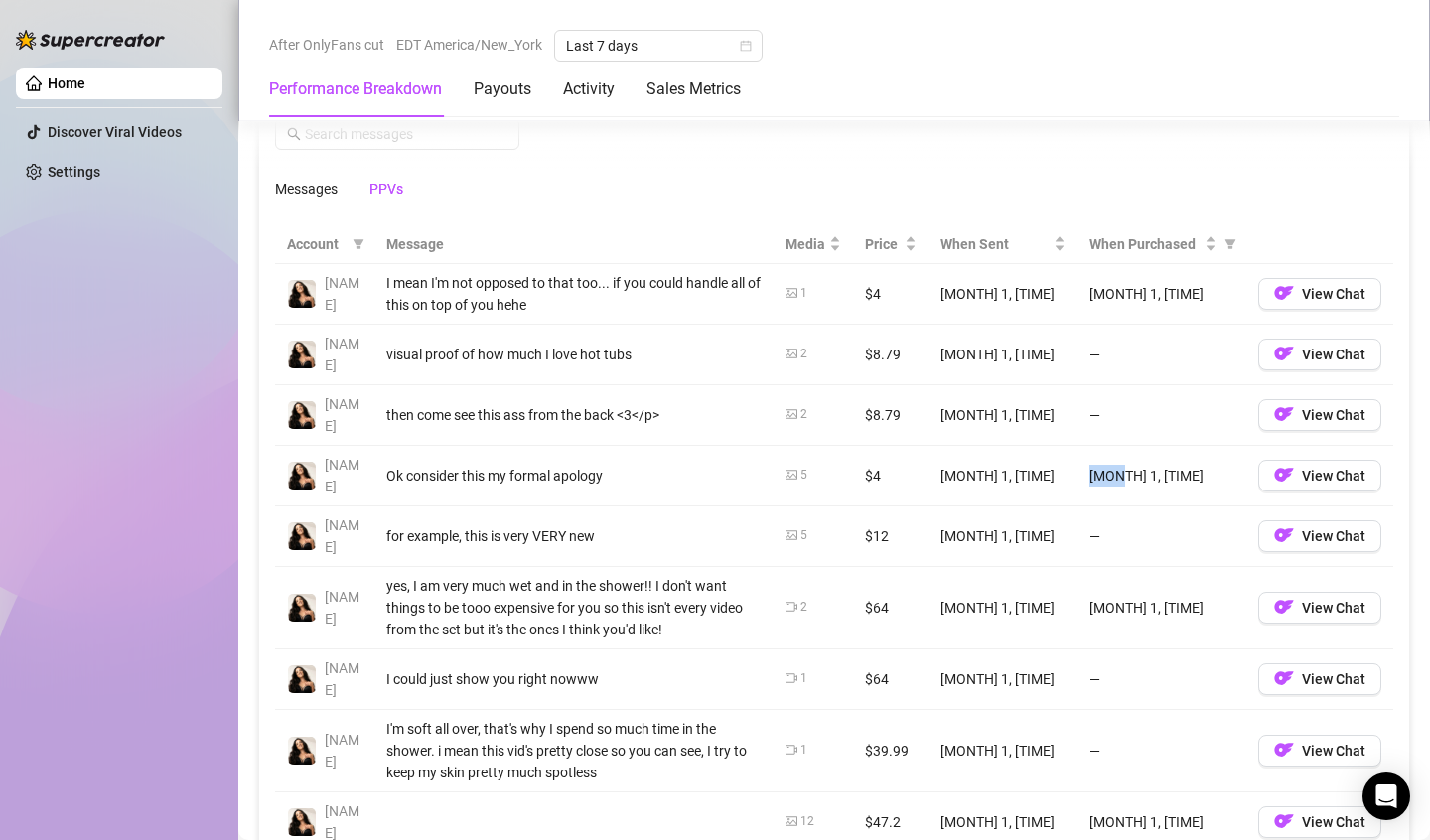 click on "[MONTH] 1, [TIME]" at bounding box center (1162, 476) 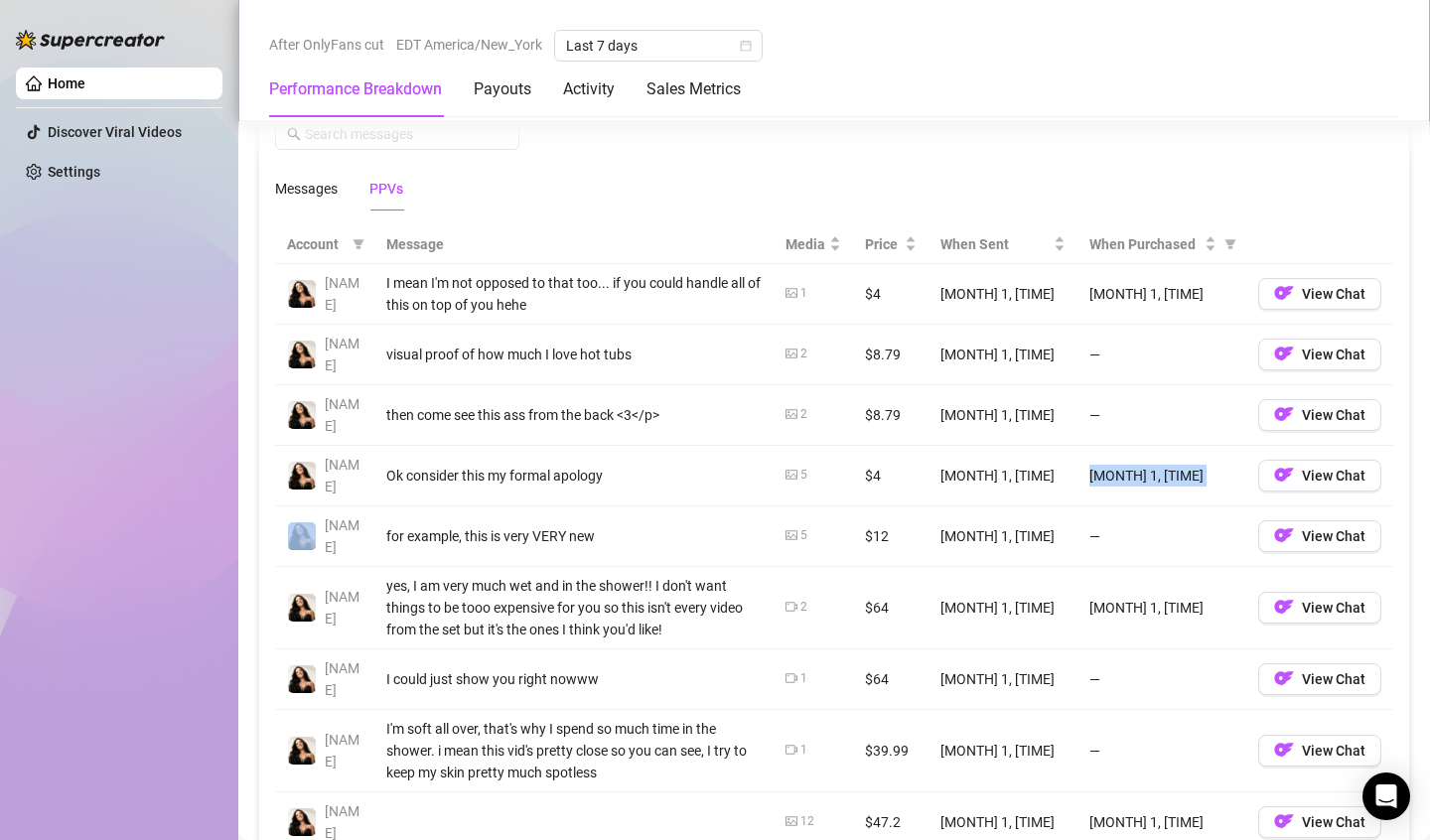 click on "[MONTH] 1, [TIME]" at bounding box center (1162, 476) 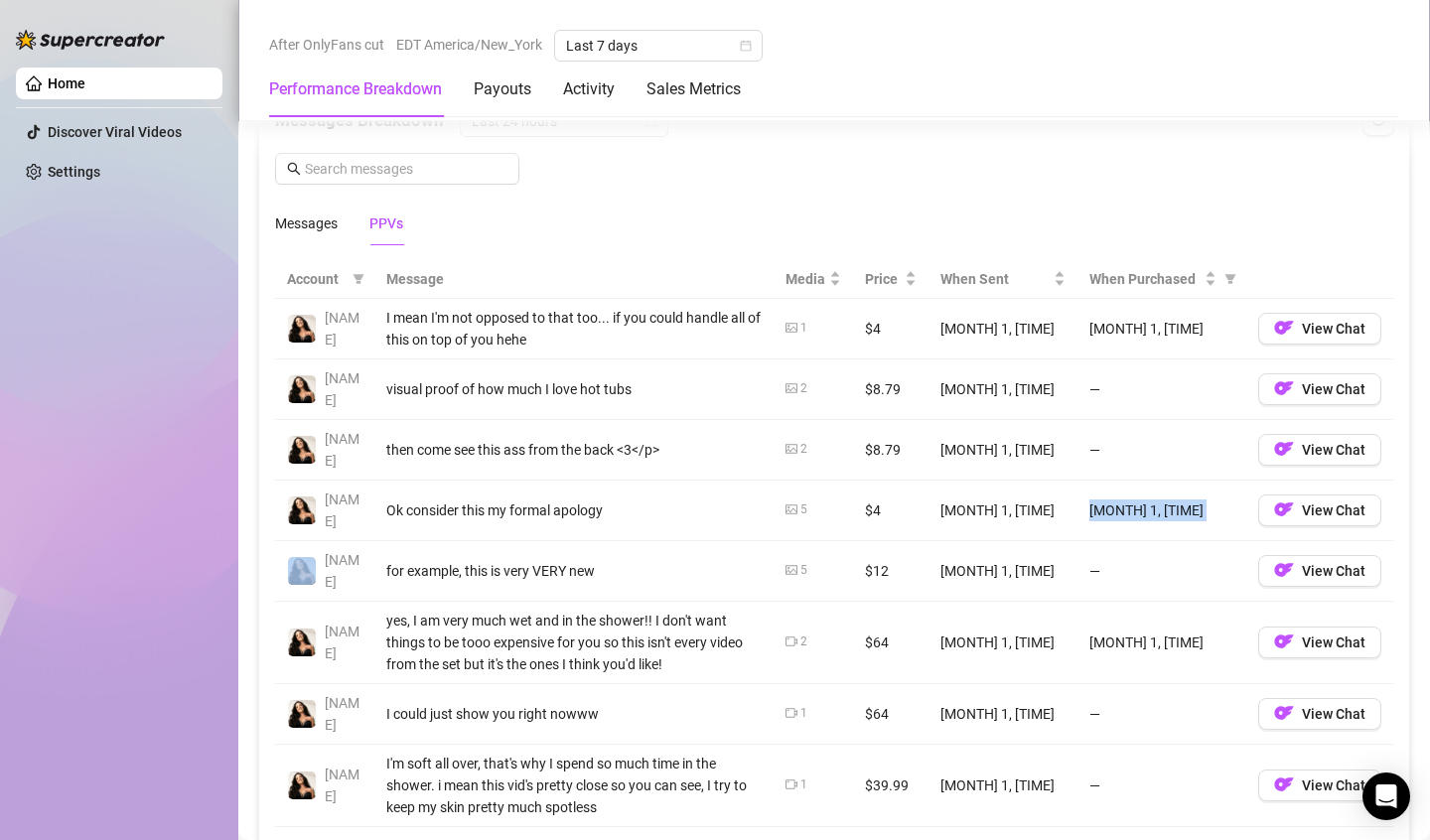 scroll, scrollTop: 1799, scrollLeft: 0, axis: vertical 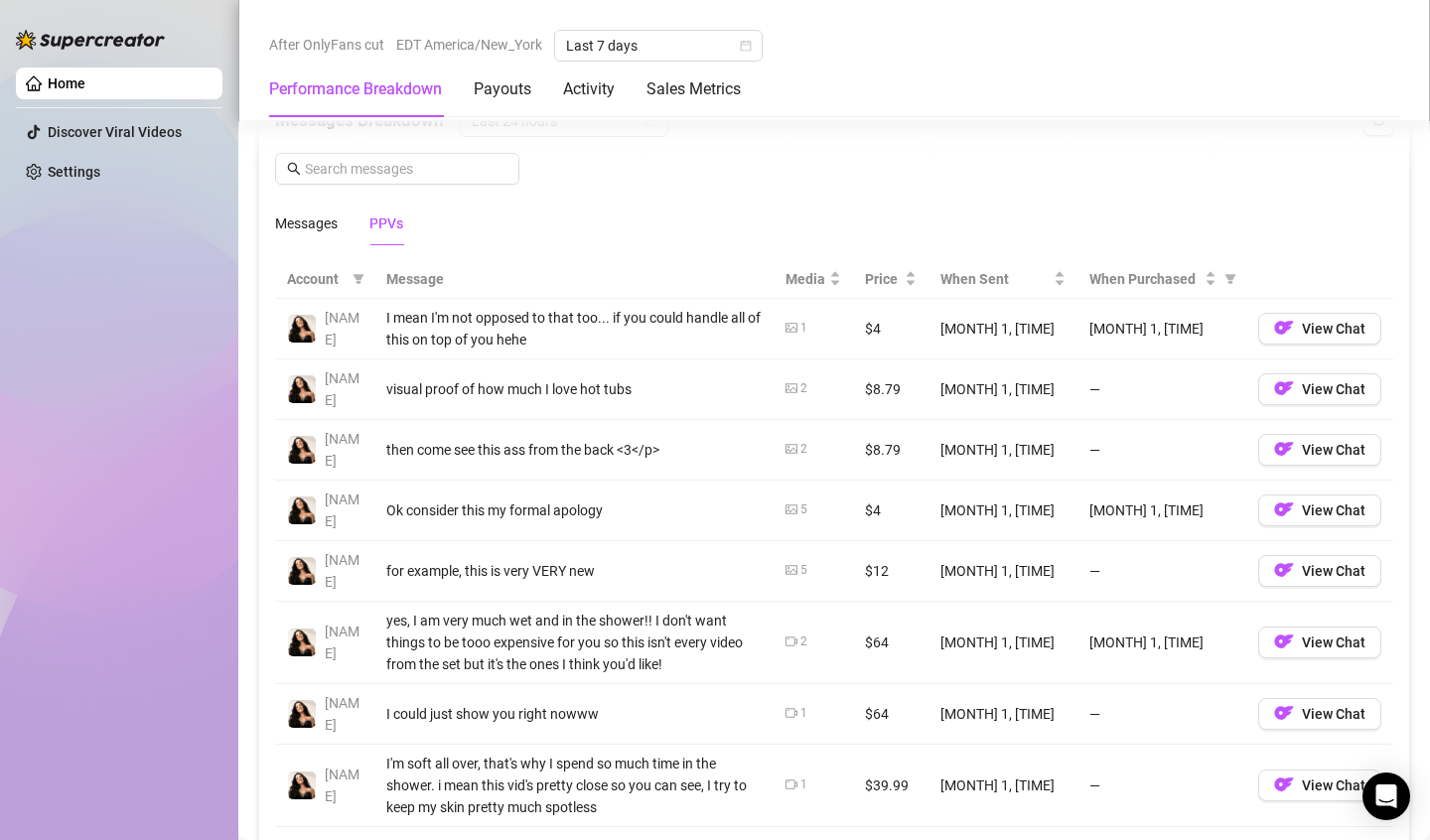 click on "[MONTH] 1, [TIME]" at bounding box center (1162, 329) 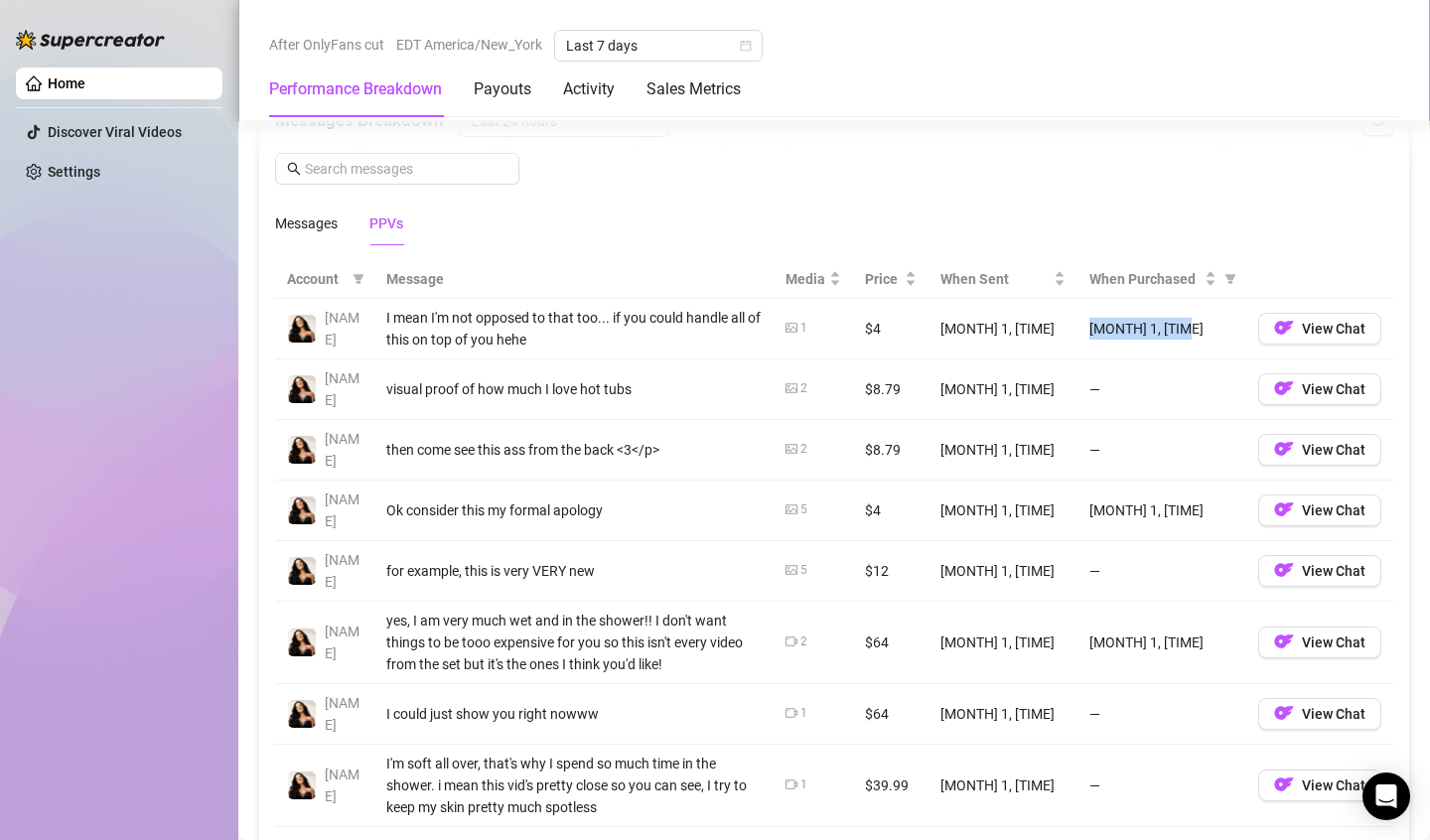 drag, startPoint x: 1092, startPoint y: 336, endPoint x: 1157, endPoint y: 334, distance: 65.03076 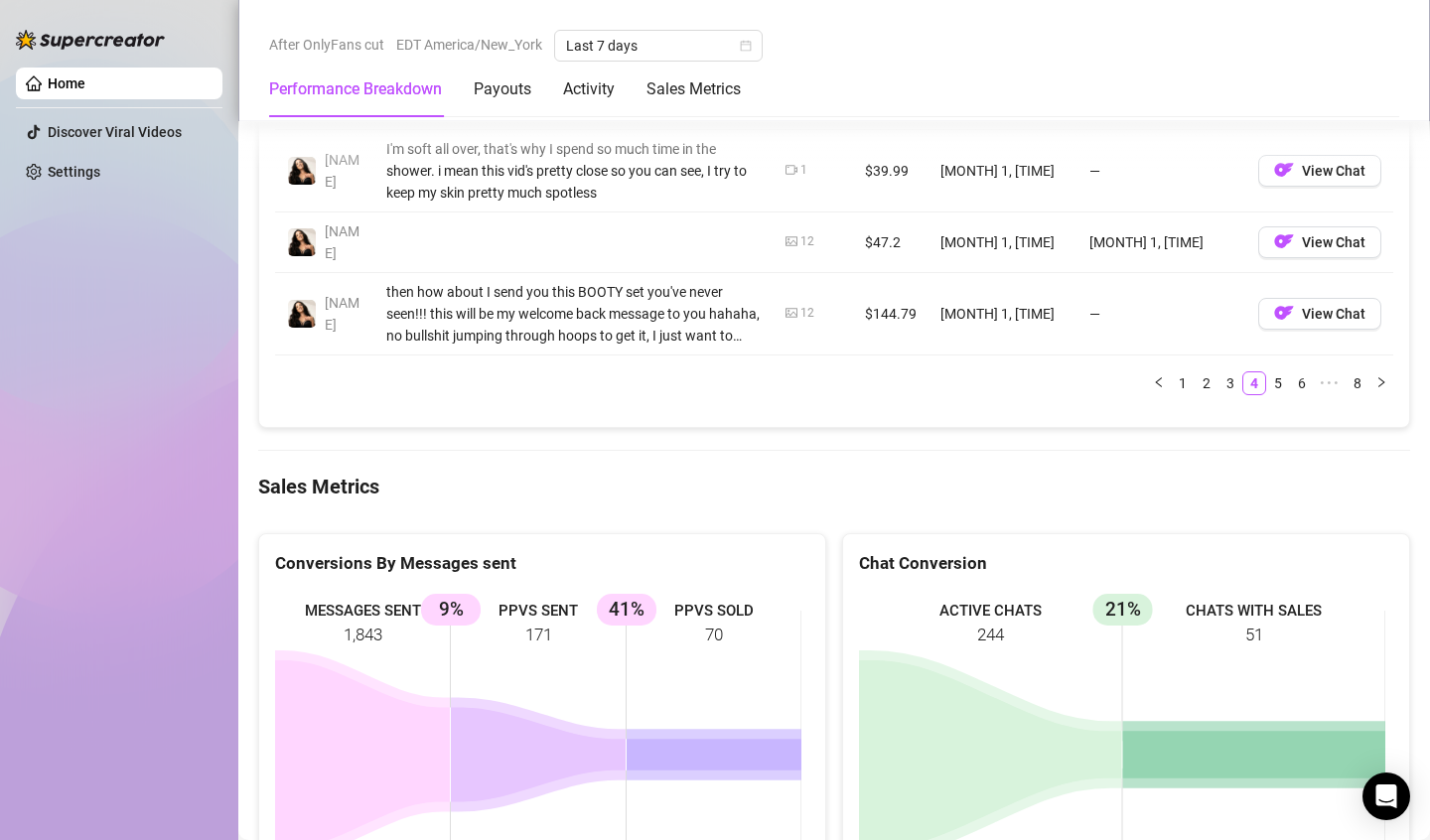scroll, scrollTop: 2427, scrollLeft: 0, axis: vertical 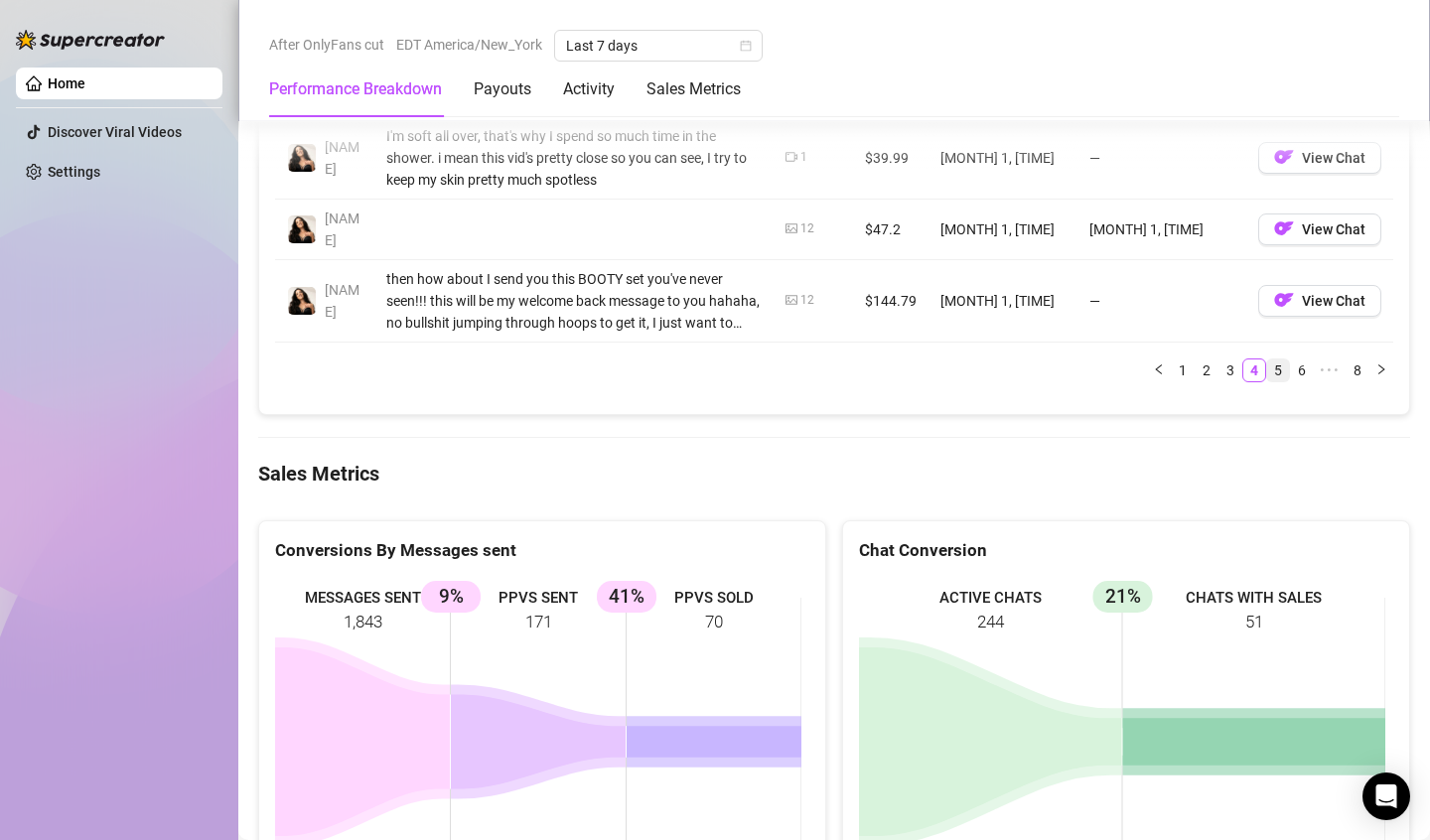 click on "5" at bounding box center (1278, 370) 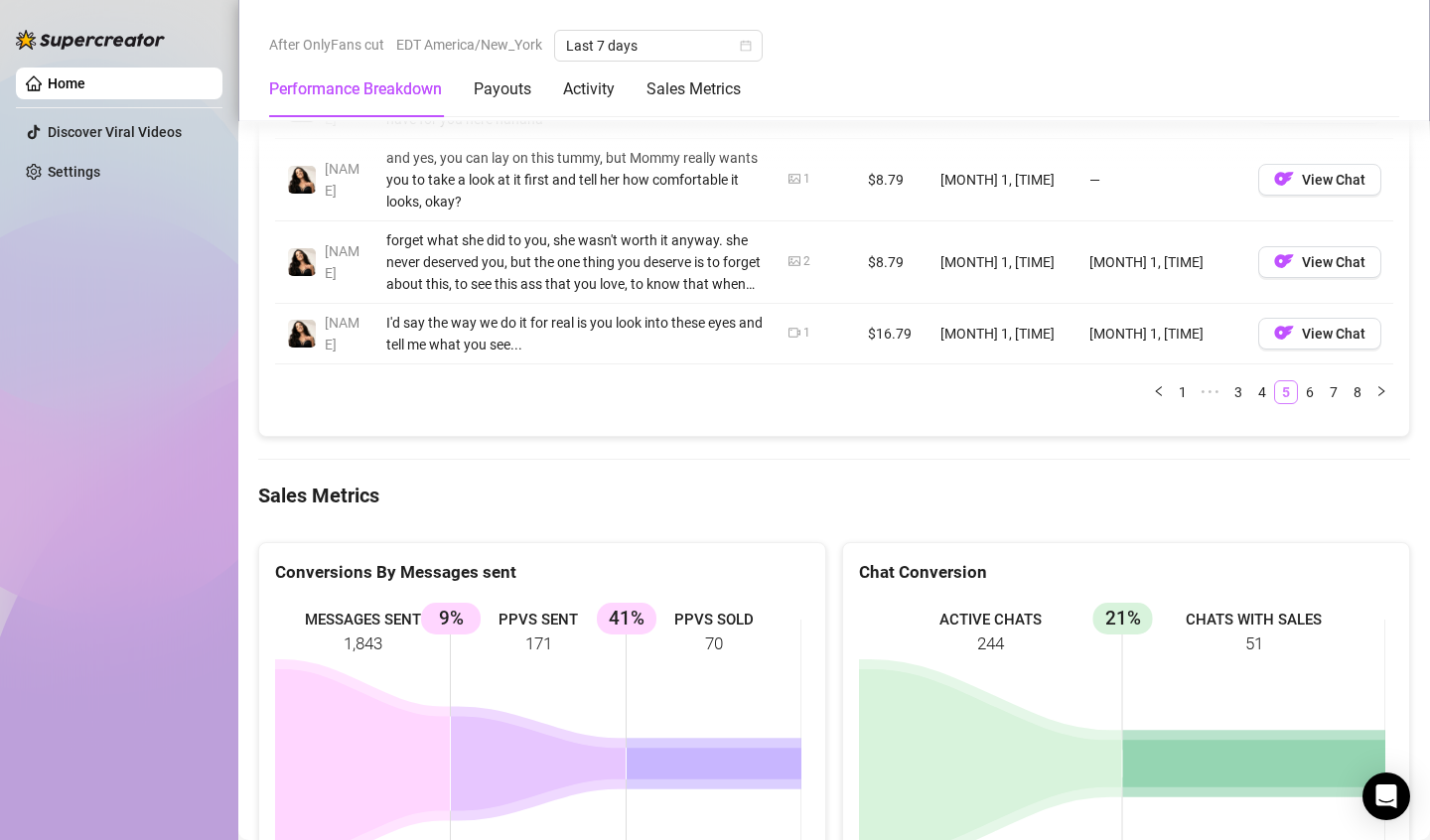 scroll, scrollTop: 2148, scrollLeft: 0, axis: vertical 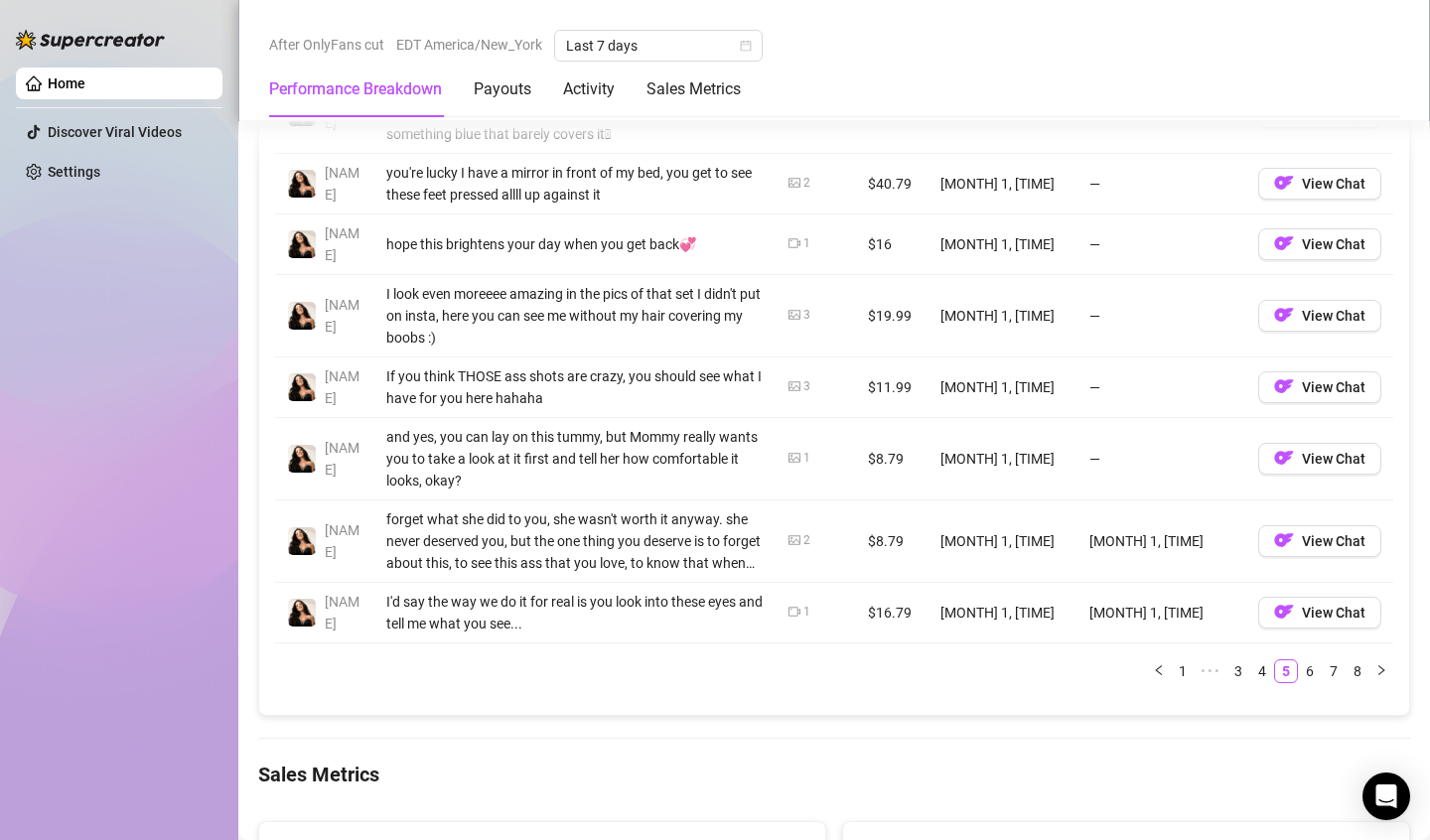 click on "[MONTH] 1, [TIME]" at bounding box center (1162, 541) 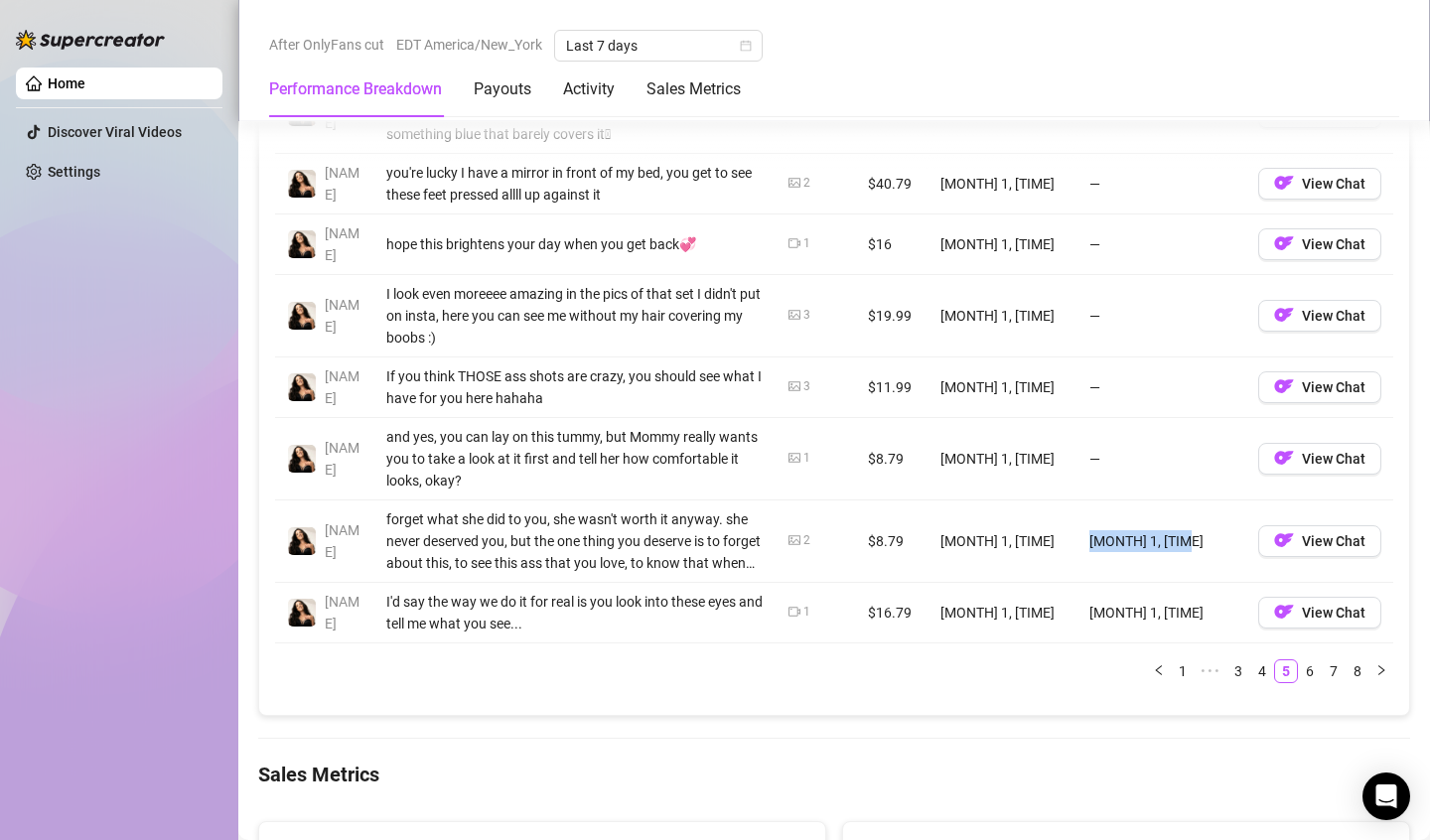 drag, startPoint x: 1067, startPoint y: 482, endPoint x: 1198, endPoint y: 510, distance: 133.95895 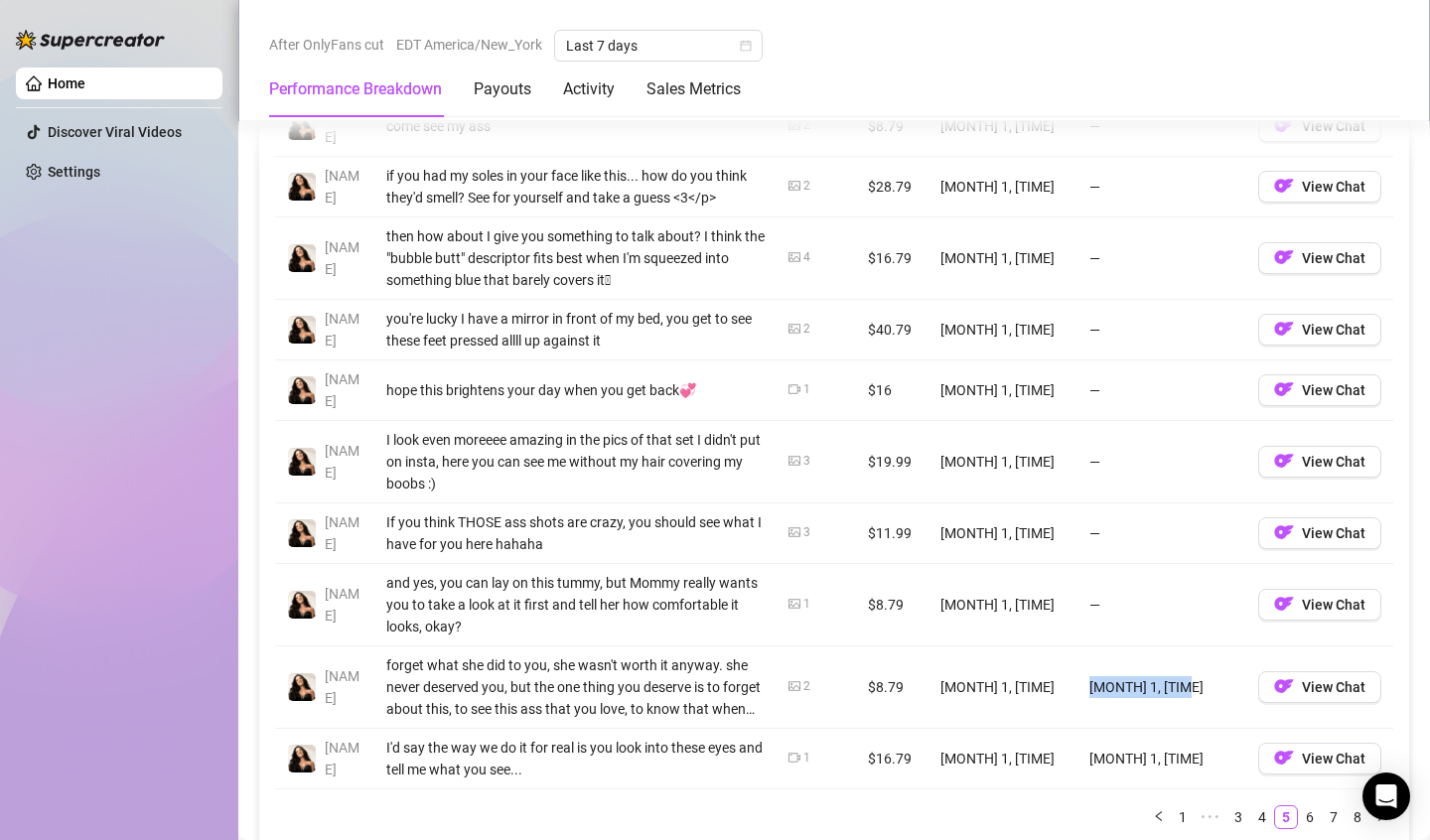 scroll, scrollTop: 2021, scrollLeft: 0, axis: vertical 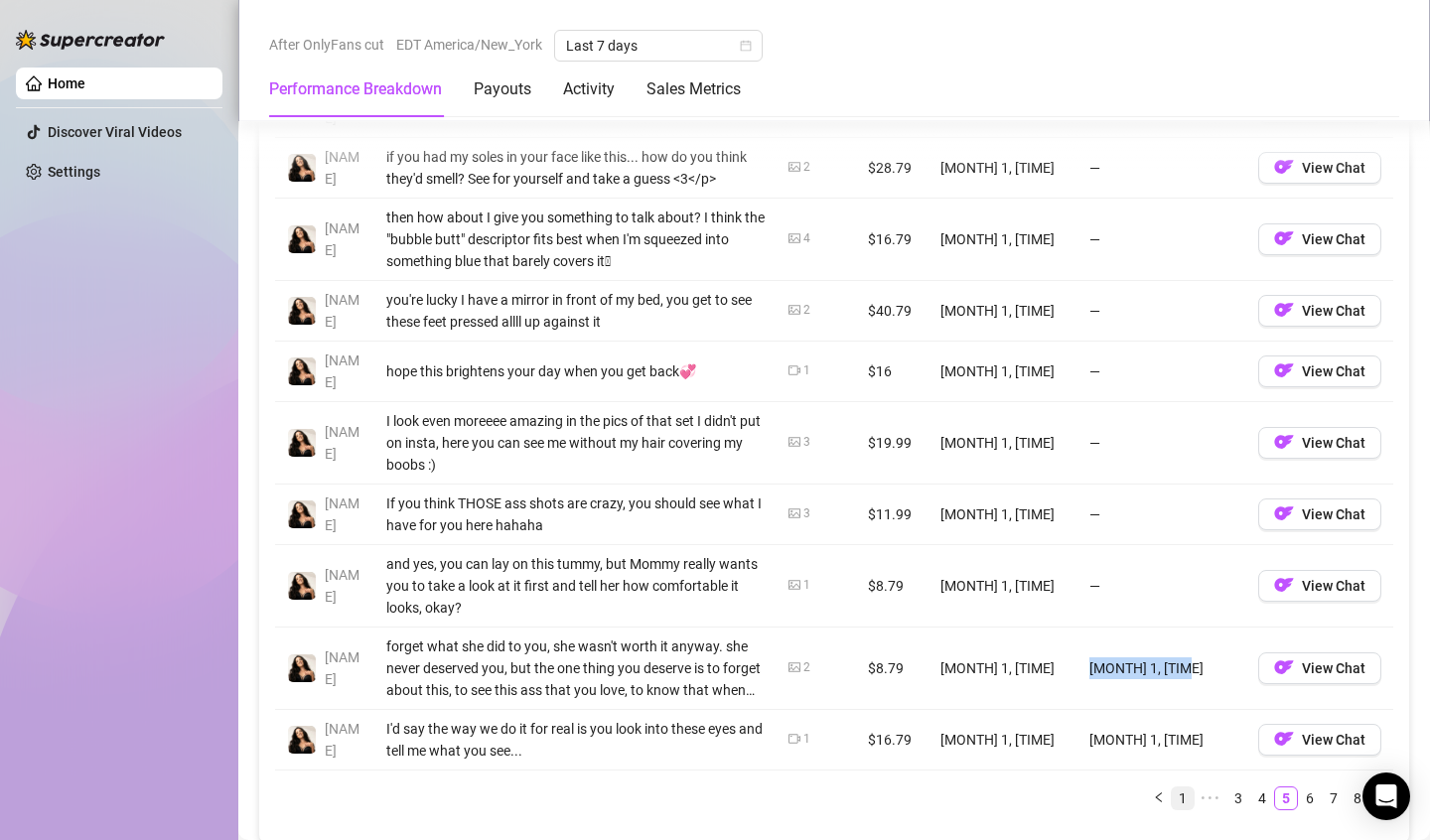 click on "1" at bounding box center (1183, 798) 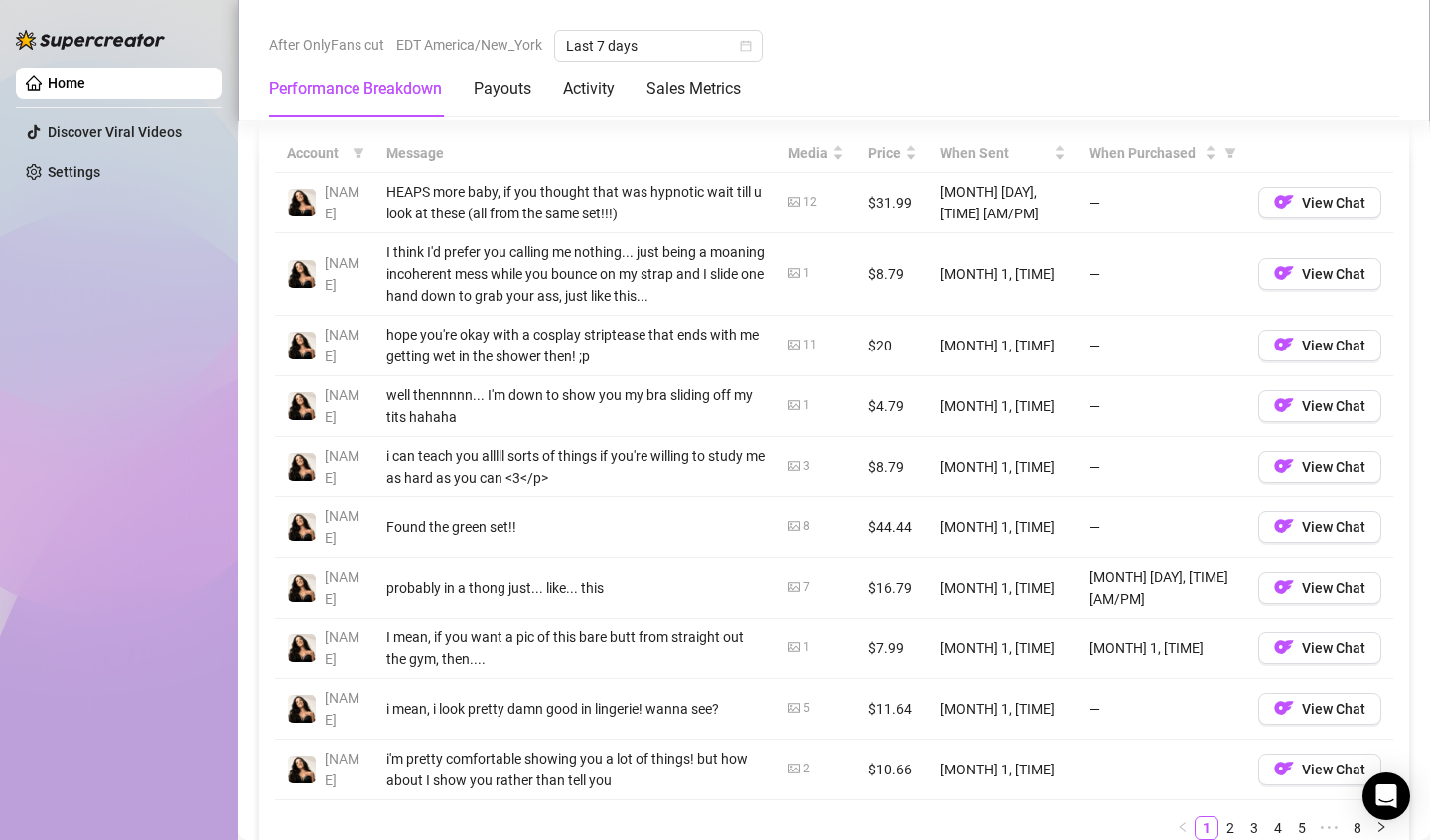 scroll, scrollTop: 1925, scrollLeft: 0, axis: vertical 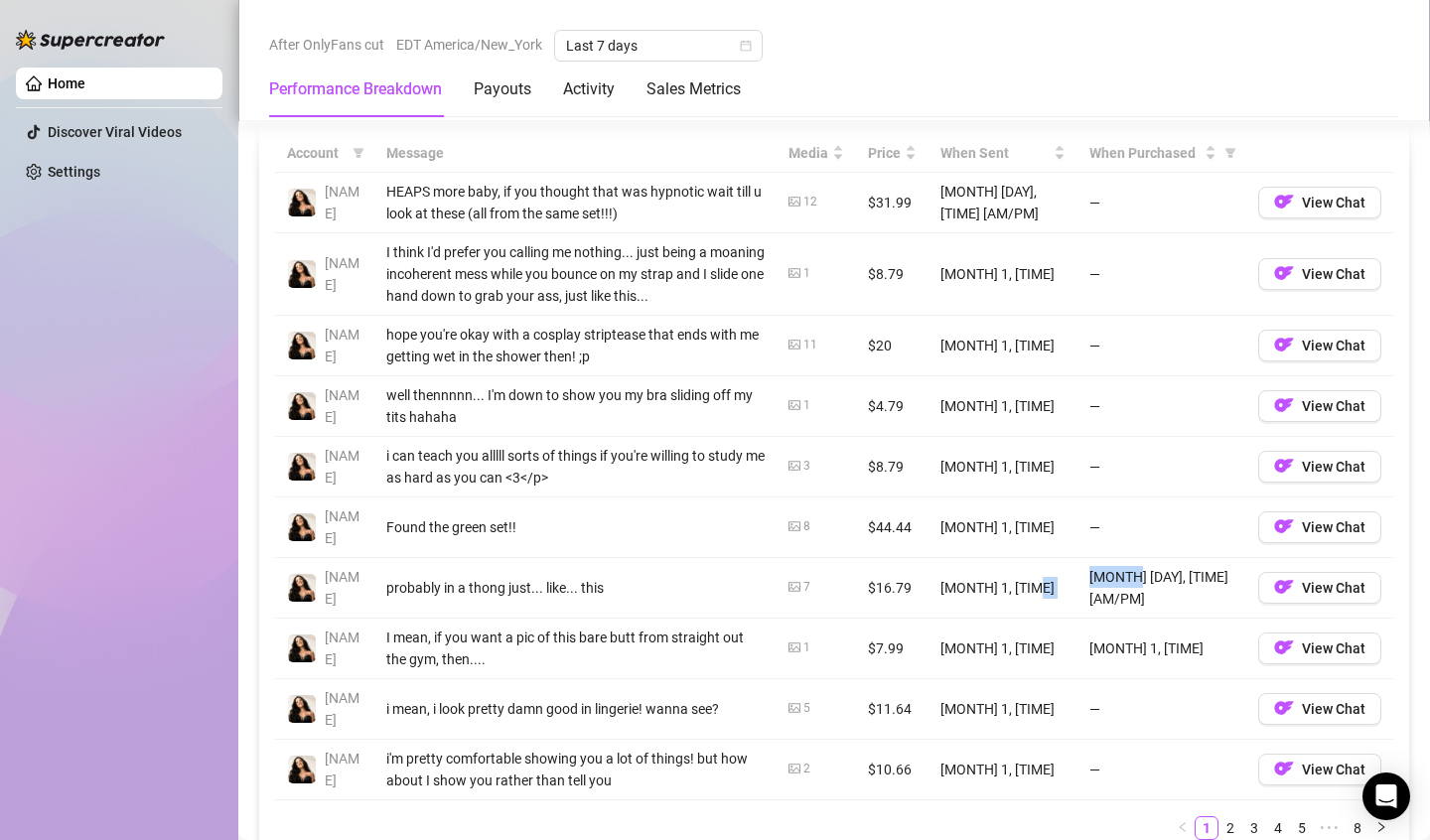 drag, startPoint x: 1020, startPoint y: 539, endPoint x: 1113, endPoint y: 552, distance: 93.90421 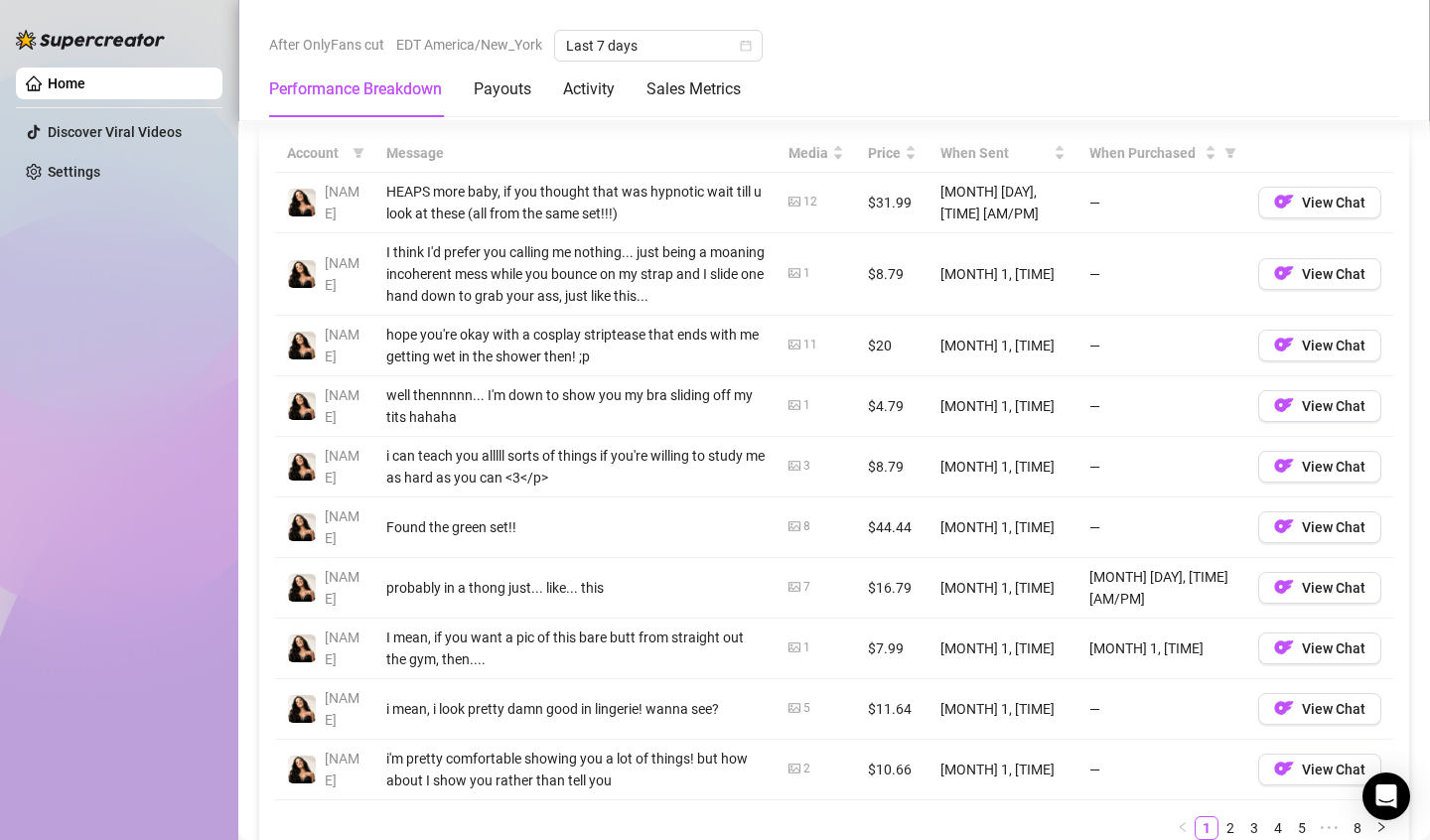 click on "i can teach you alllll sorts of things if you're willing to study me as hard as you can <3</p>" at bounding box center [575, 467] 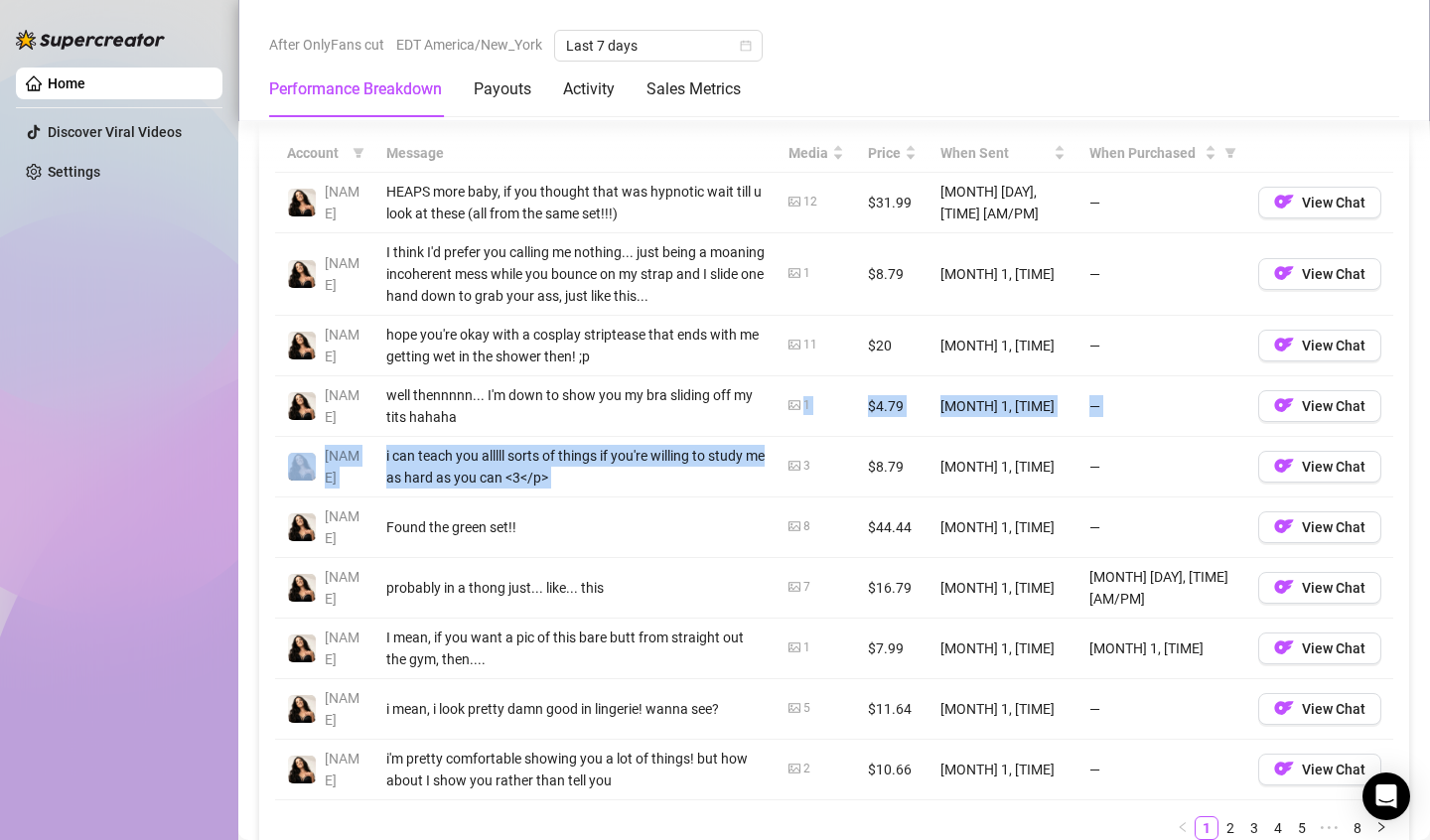 drag, startPoint x: 742, startPoint y: 472, endPoint x: 807, endPoint y: 408, distance: 91.21952 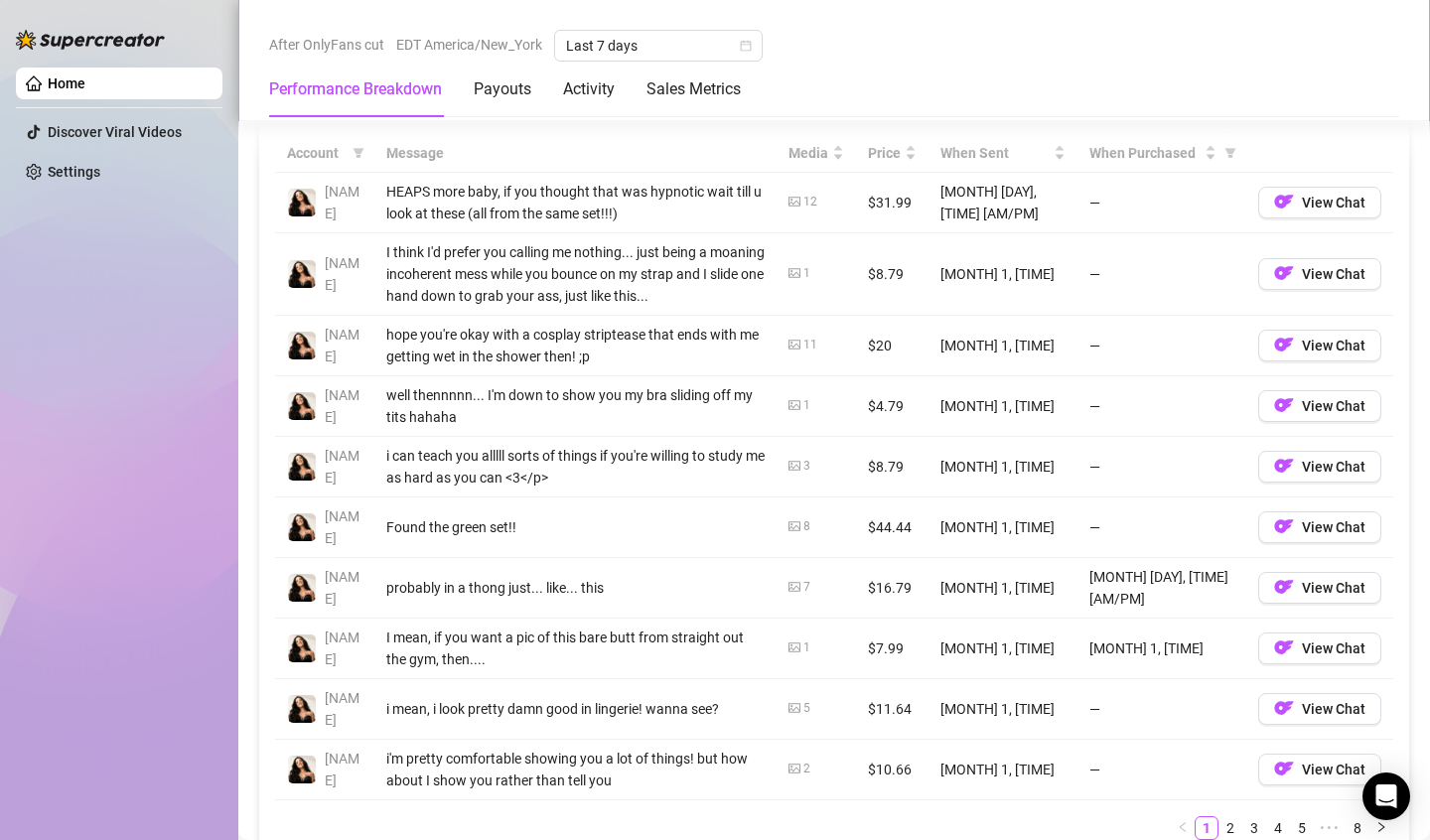 click on "1" at bounding box center (816, 405) 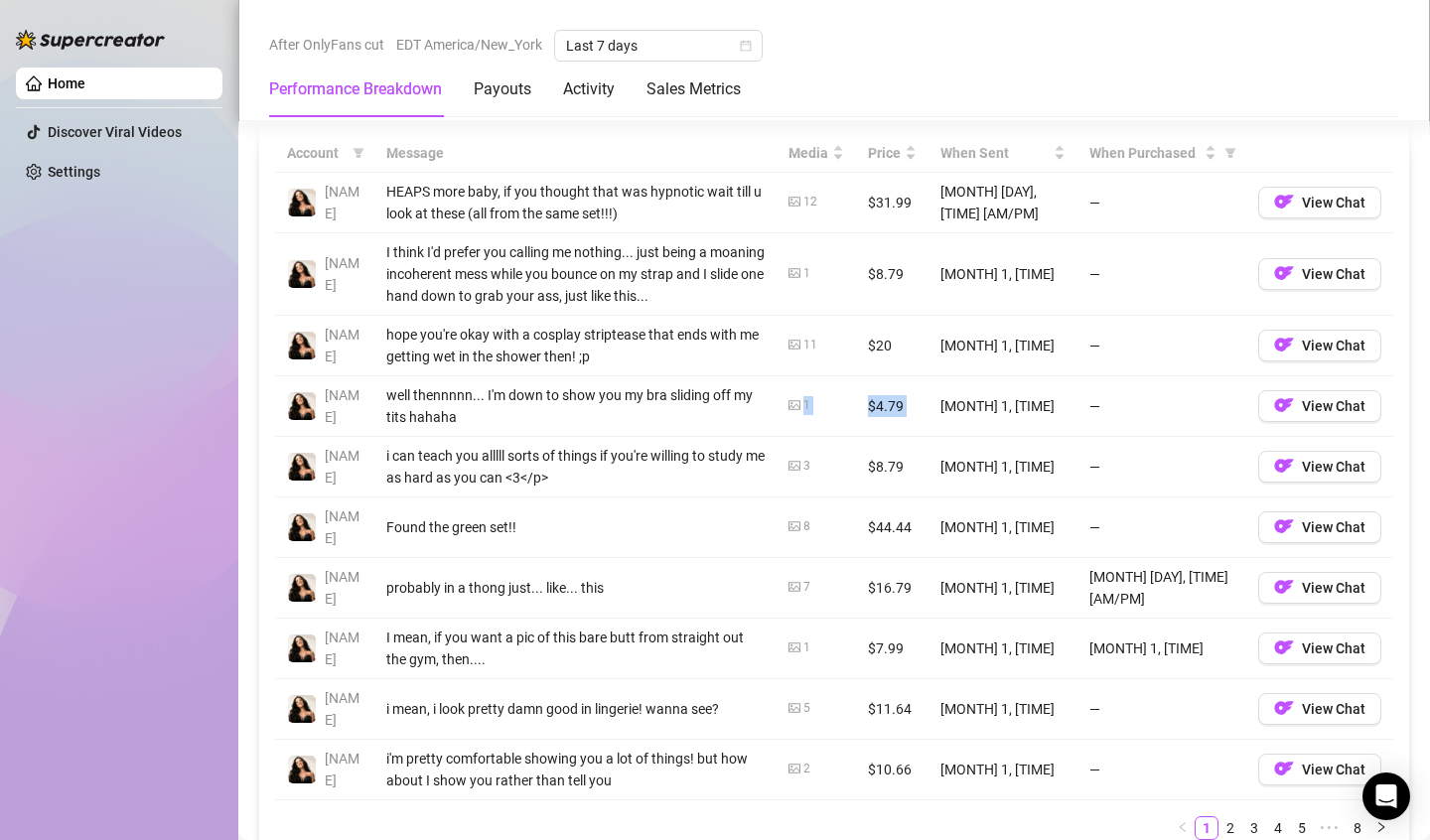 drag, startPoint x: 807, startPoint y: 408, endPoint x: 877, endPoint y: 408, distance: 70 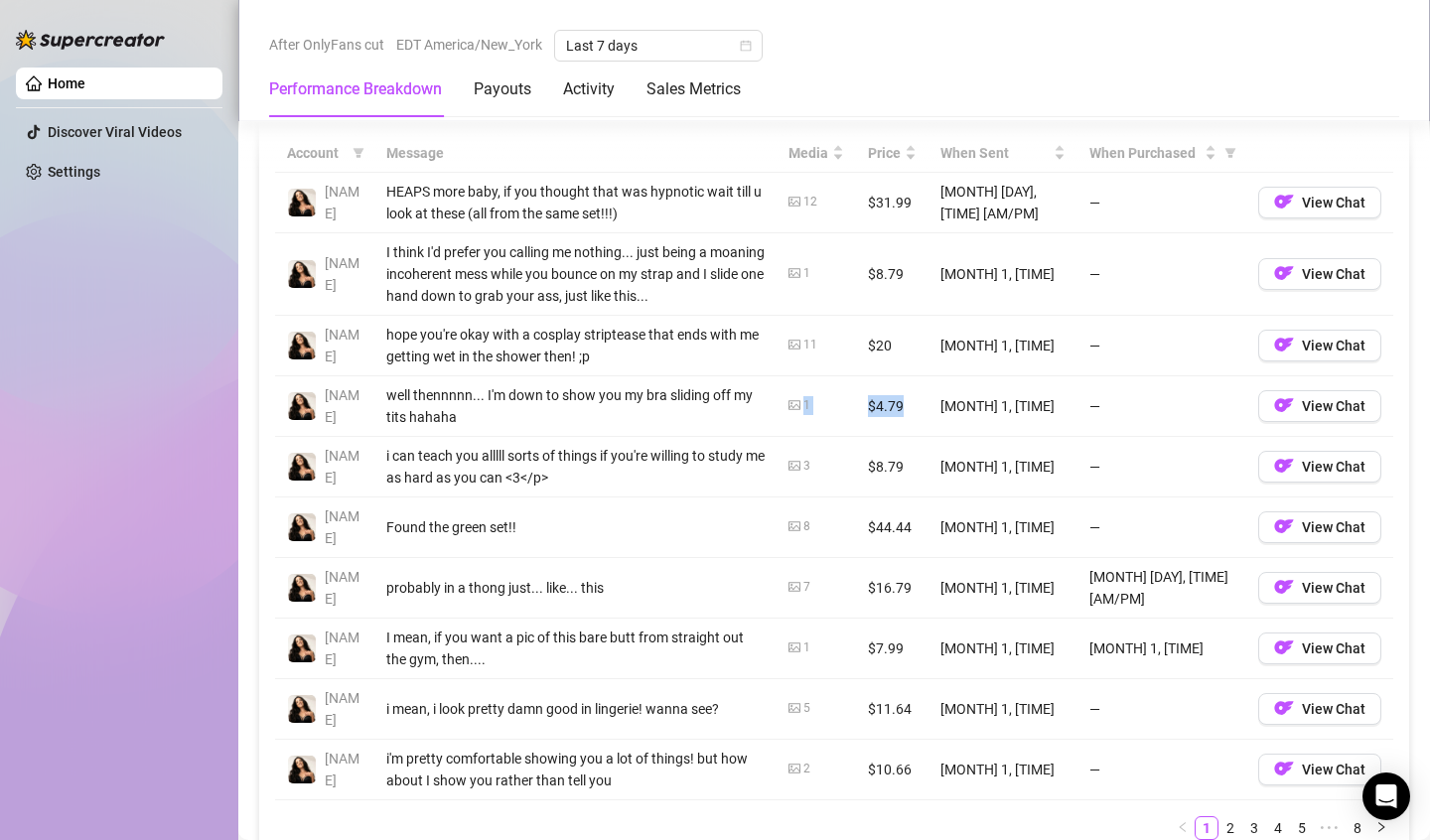 drag, startPoint x: 877, startPoint y: 408, endPoint x: 786, endPoint y: 406, distance: 91.021975 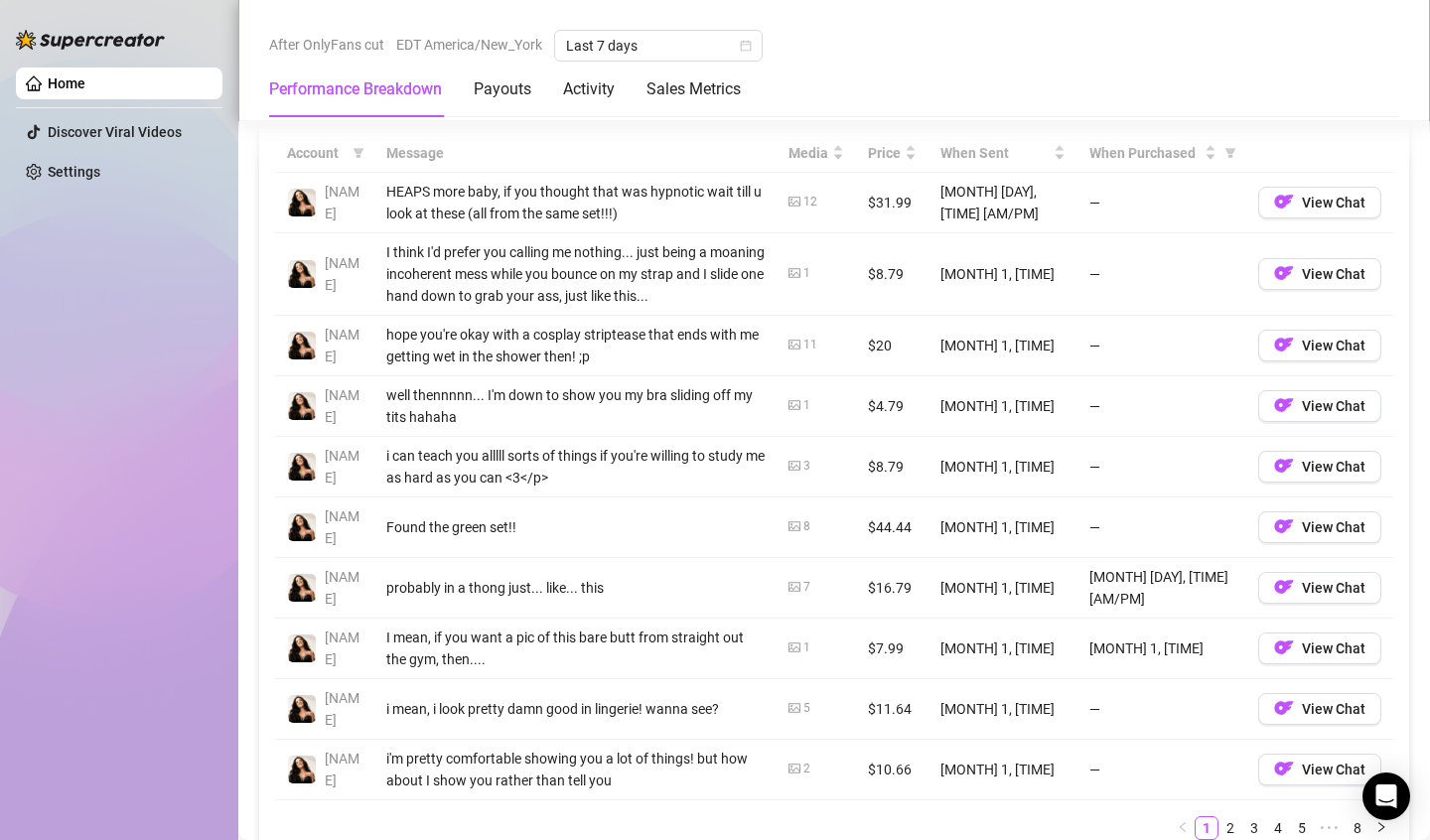 click at bounding box center (794, 405) 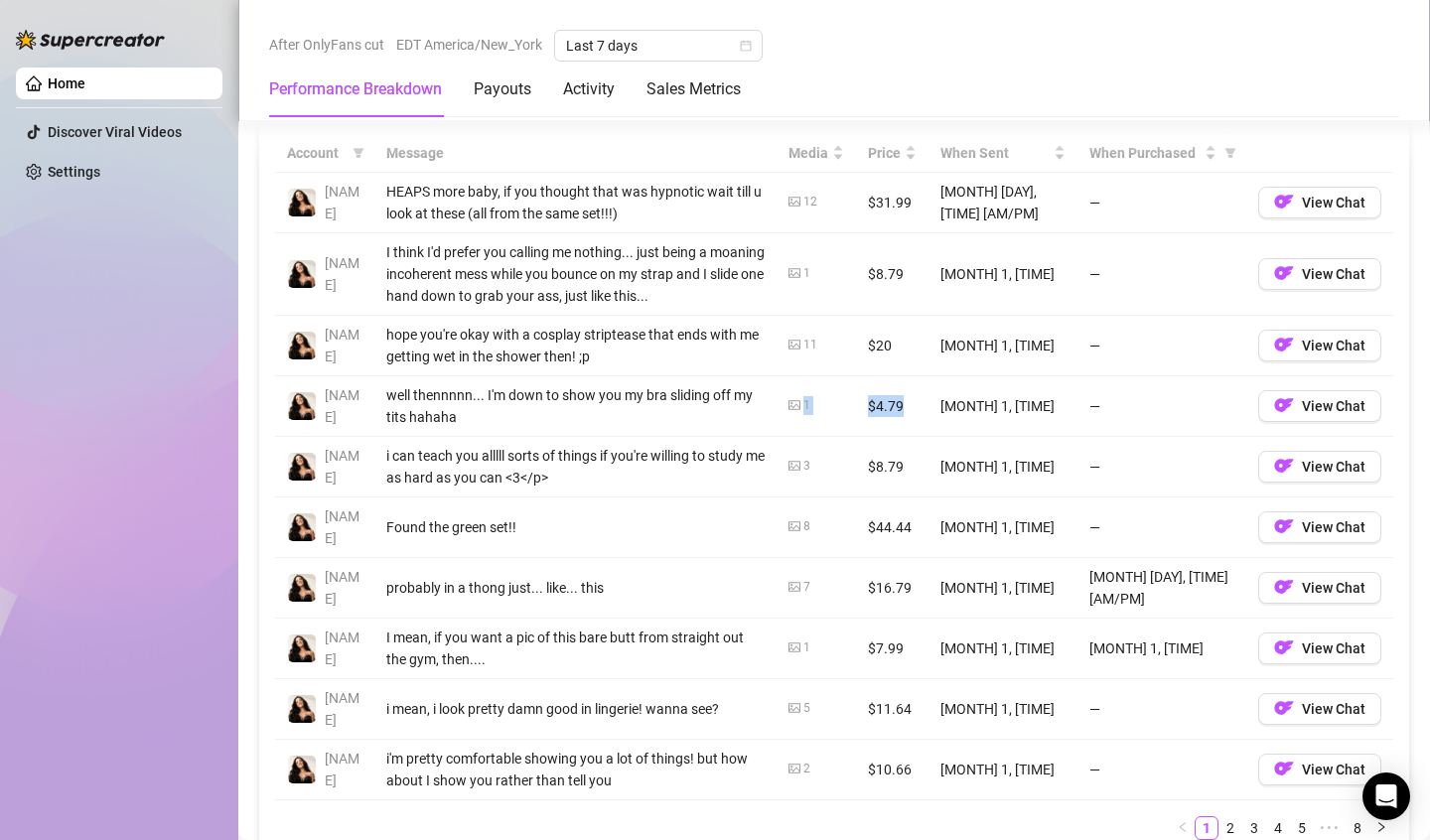 drag, startPoint x: 786, startPoint y: 406, endPoint x: 908, endPoint y: 406, distance: 122 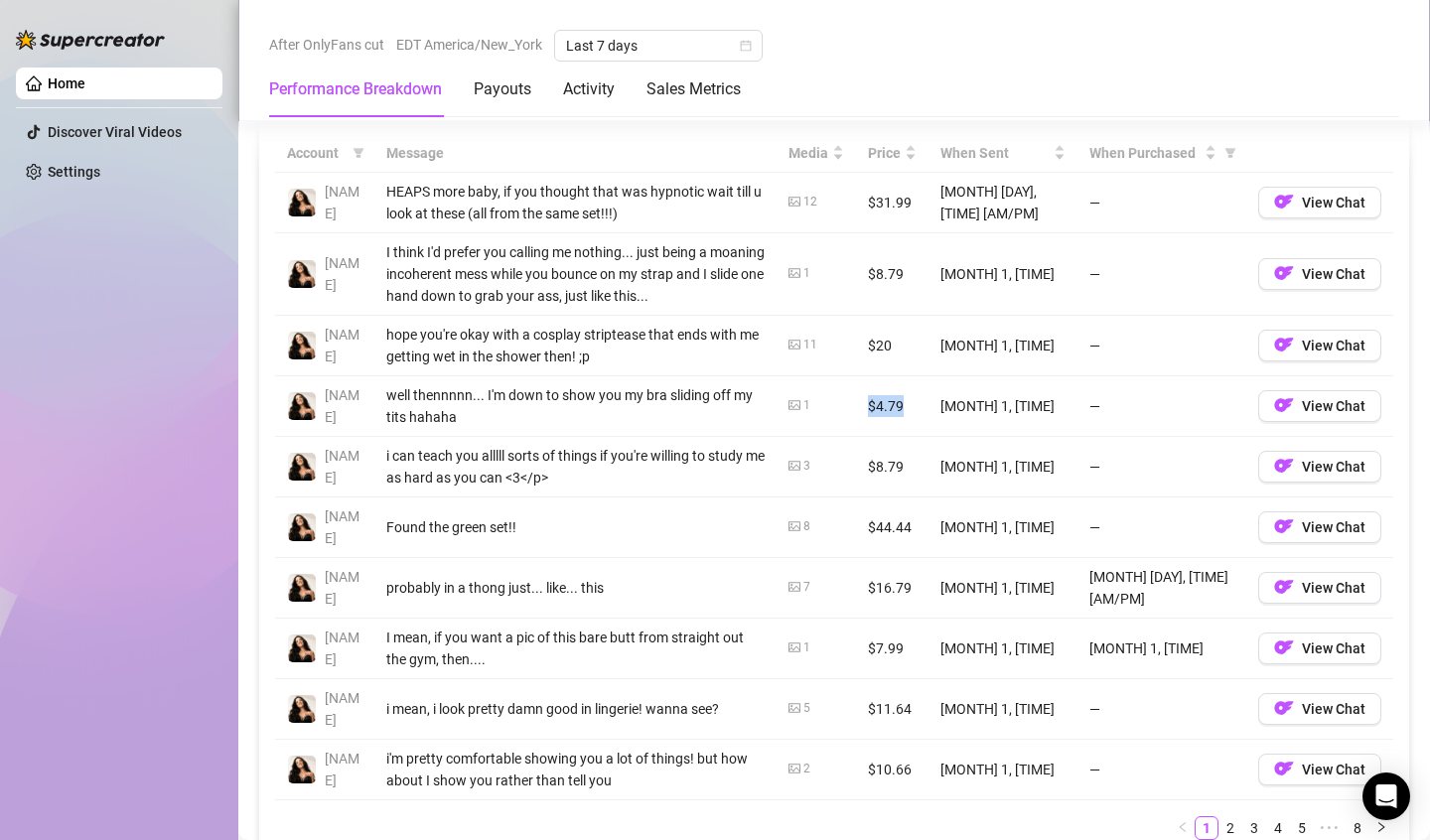 drag, startPoint x: 908, startPoint y: 406, endPoint x: 809, endPoint y: 400, distance: 99.18165 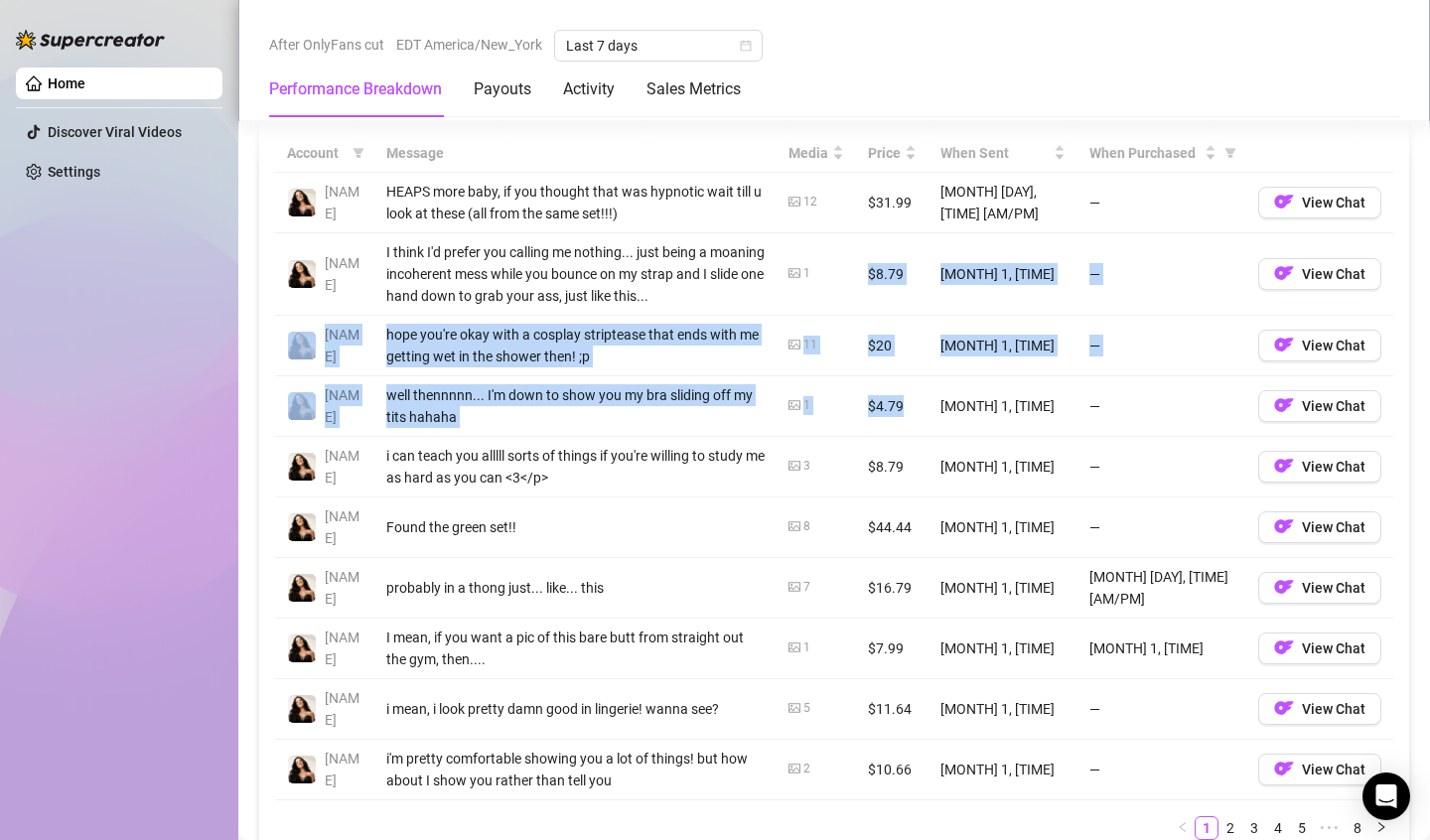 drag, startPoint x: 895, startPoint y: 396, endPoint x: 809, endPoint y: 259, distance: 161.756 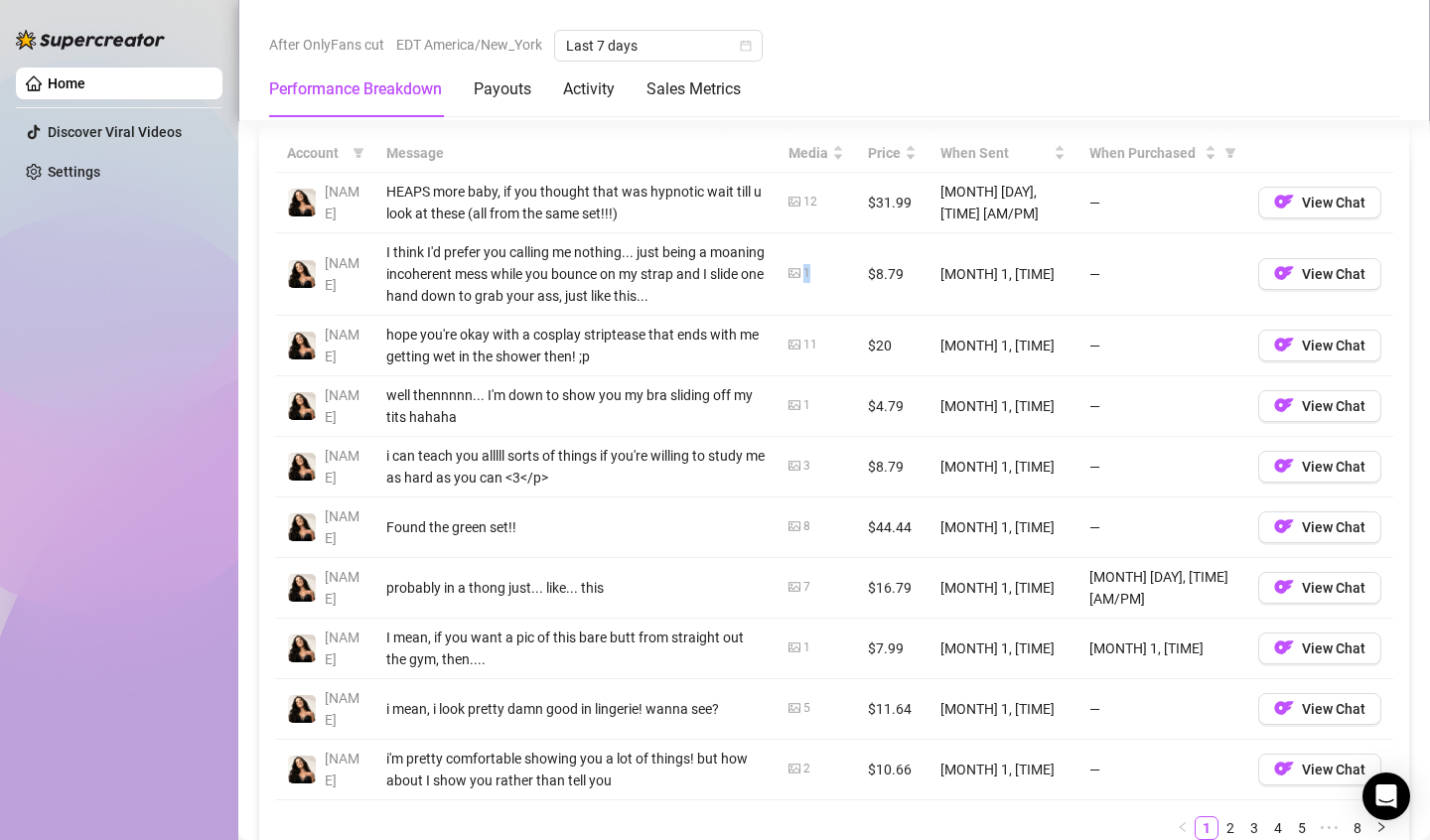 drag, startPoint x: 809, startPoint y: 259, endPoint x: 775, endPoint y: 262, distance: 34.132096 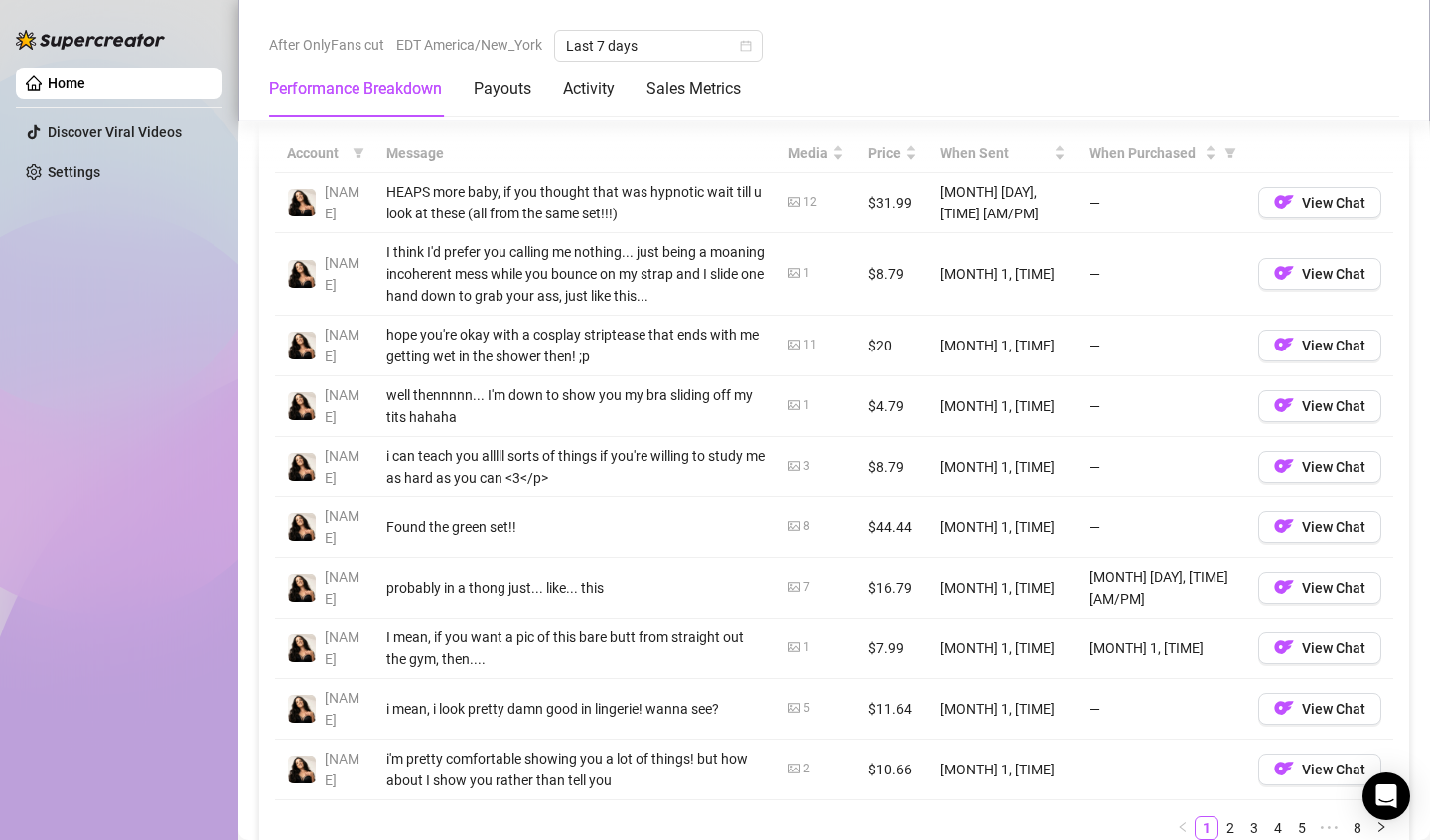click 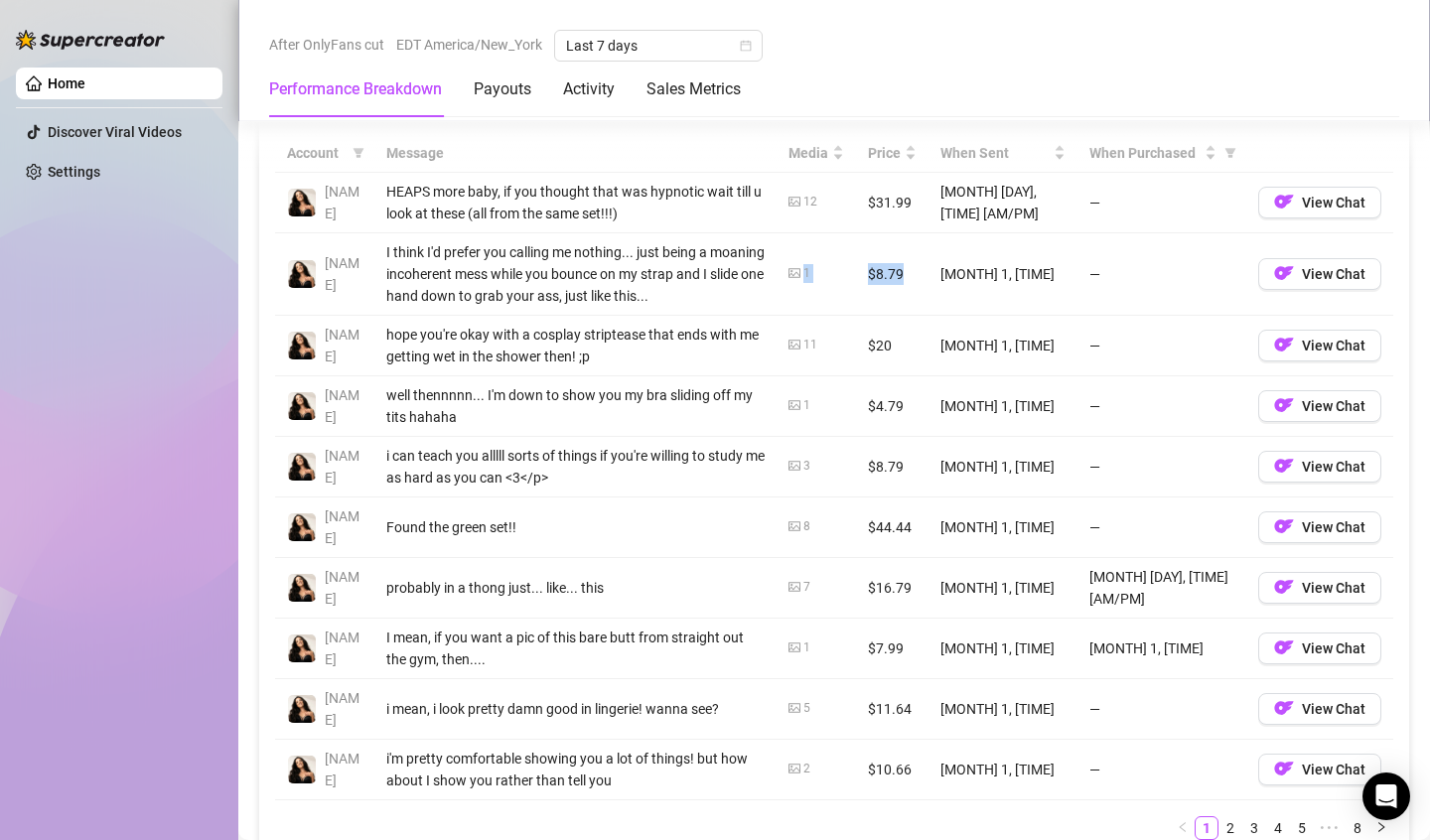 drag, startPoint x: 775, startPoint y: 262, endPoint x: 887, endPoint y: 270, distance: 112.28535 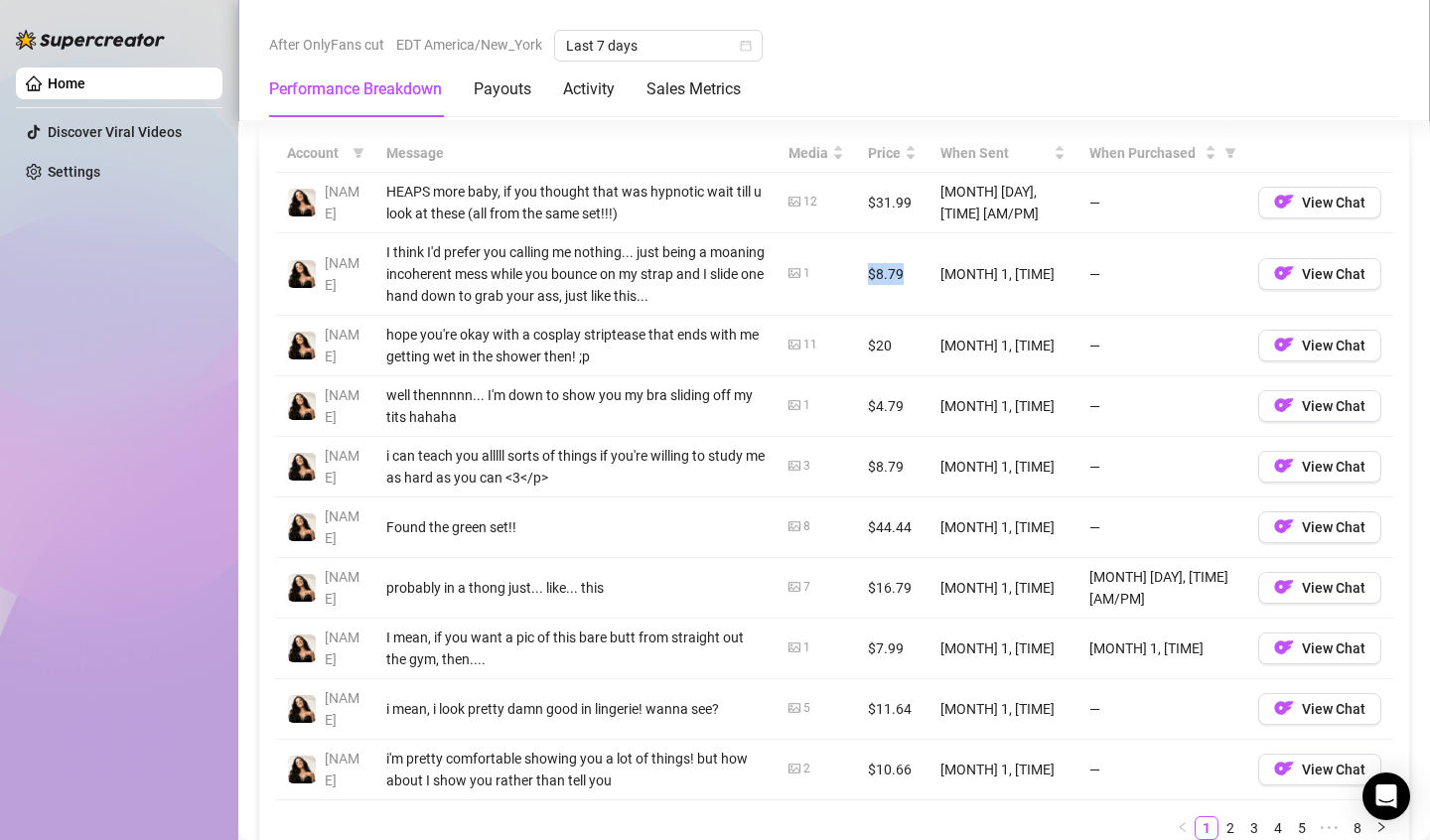 drag, startPoint x: 887, startPoint y: 270, endPoint x: 797, endPoint y: 263, distance: 90.27181 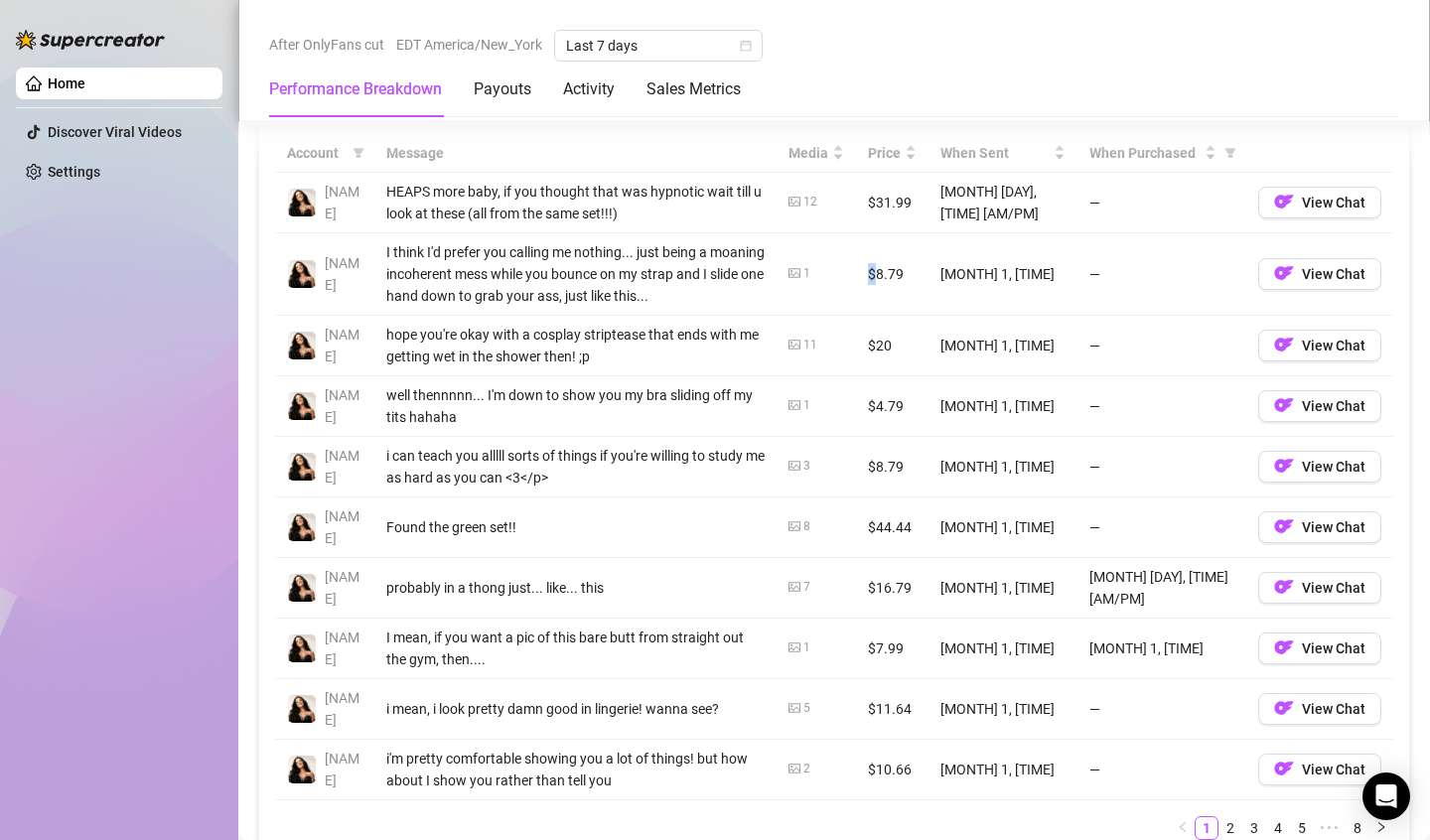 drag, startPoint x: 797, startPoint y: 263, endPoint x: 847, endPoint y: 266, distance: 50.08992 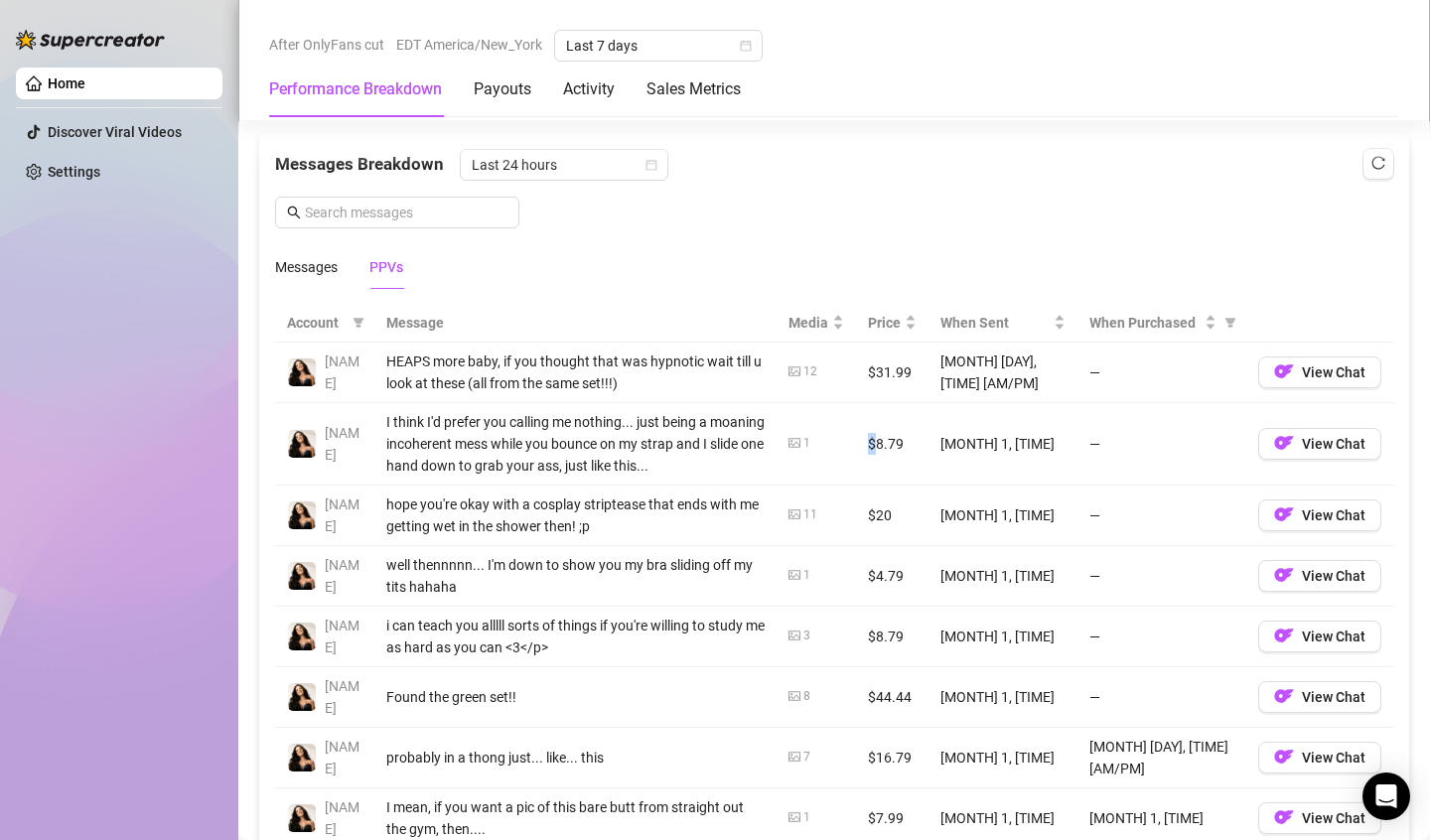 scroll, scrollTop: 1748, scrollLeft: 0, axis: vertical 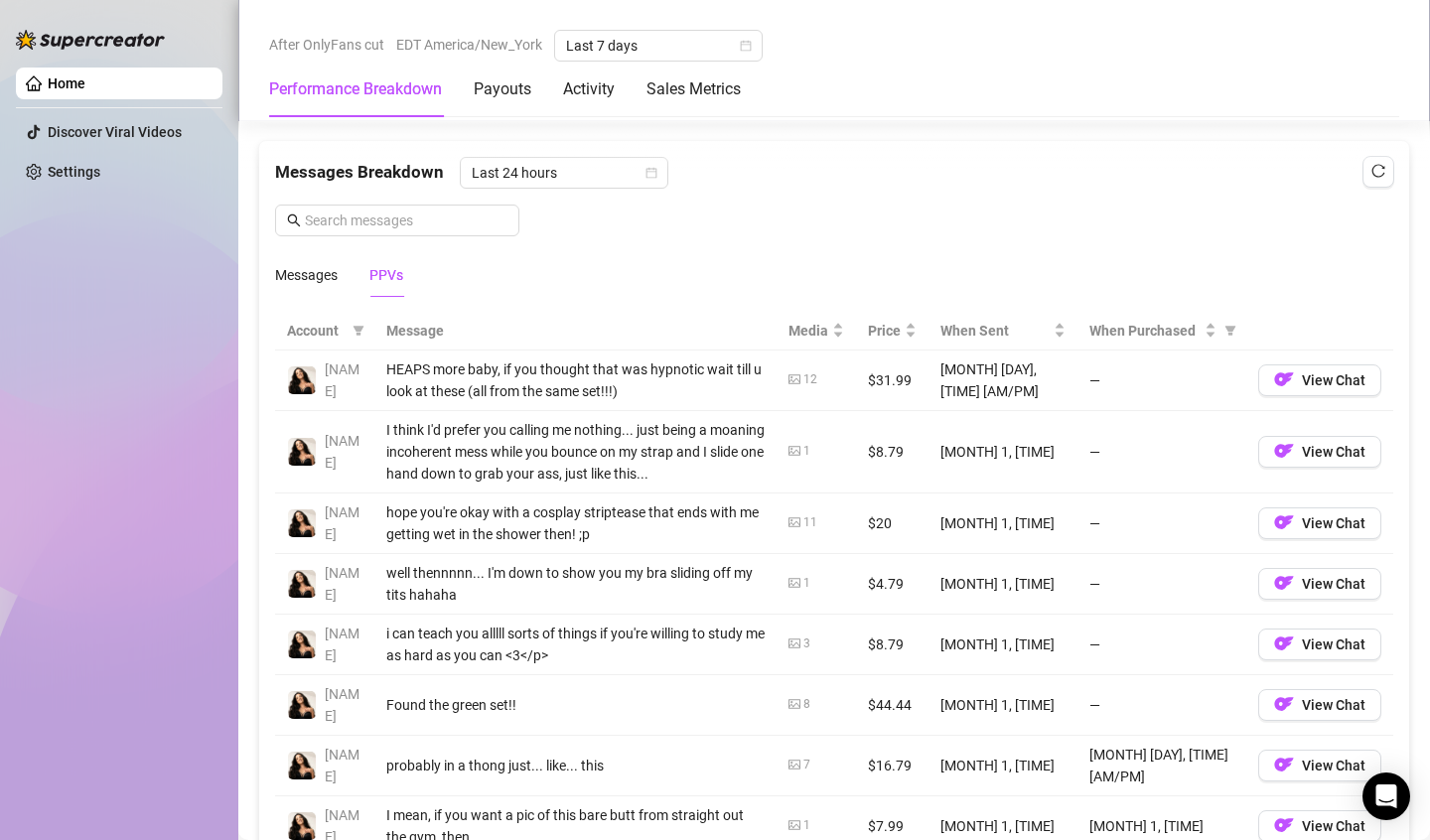 click on "12" at bounding box center [816, 380] 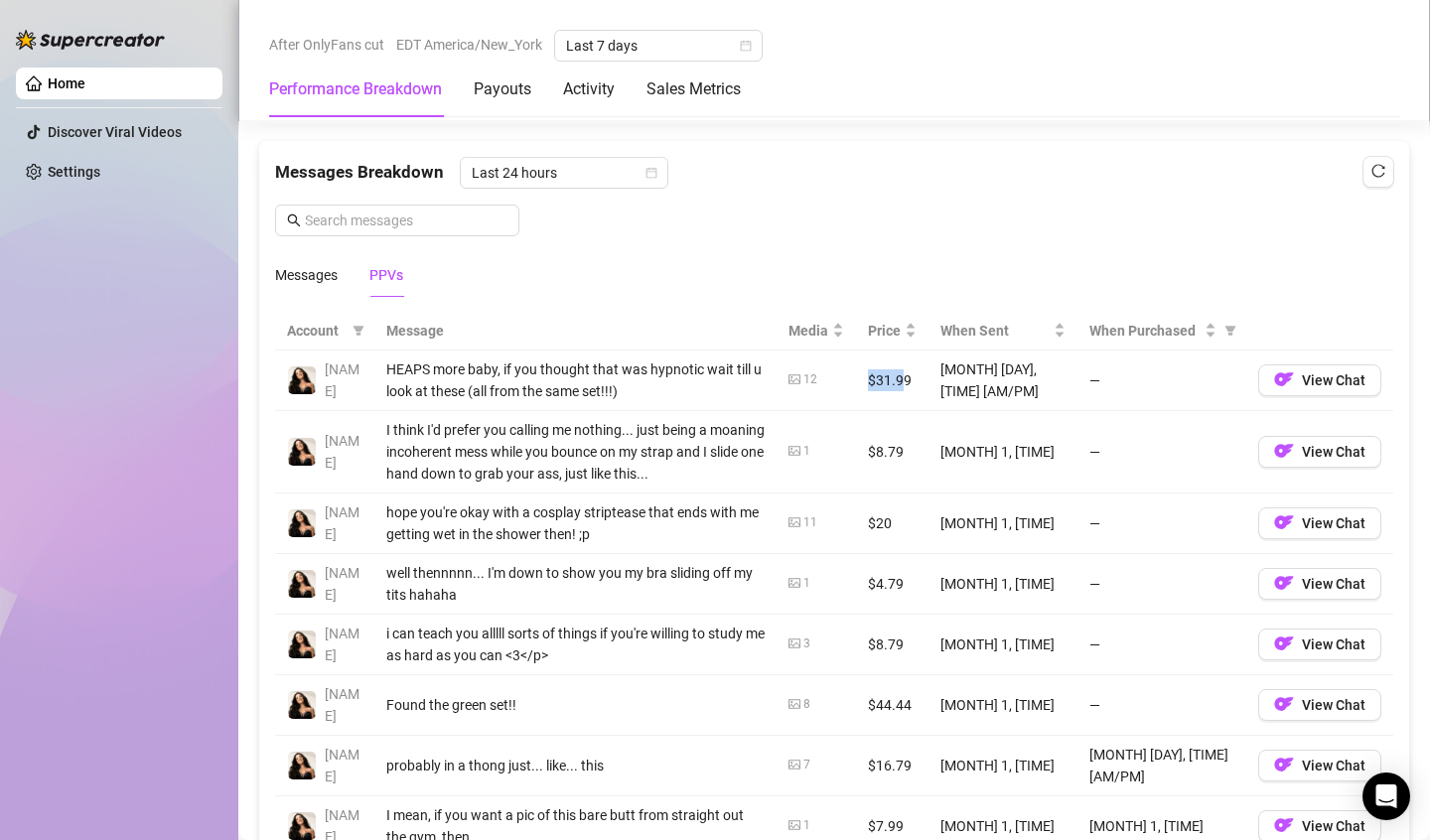 drag, startPoint x: 836, startPoint y: 389, endPoint x: 885, endPoint y: 390, distance: 49.010203 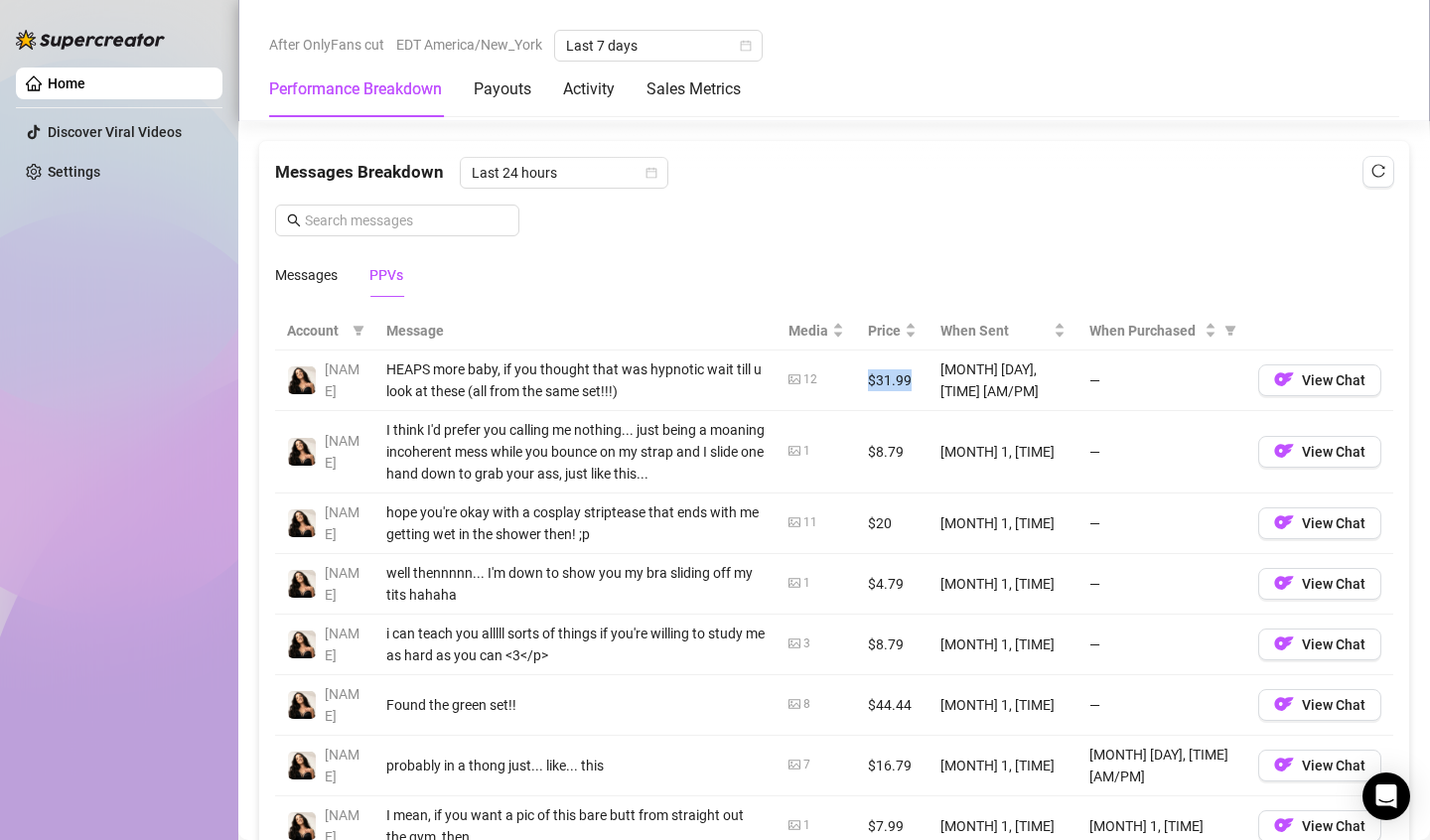 drag, startPoint x: 885, startPoint y: 390, endPoint x: 833, endPoint y: 386, distance: 52.153619 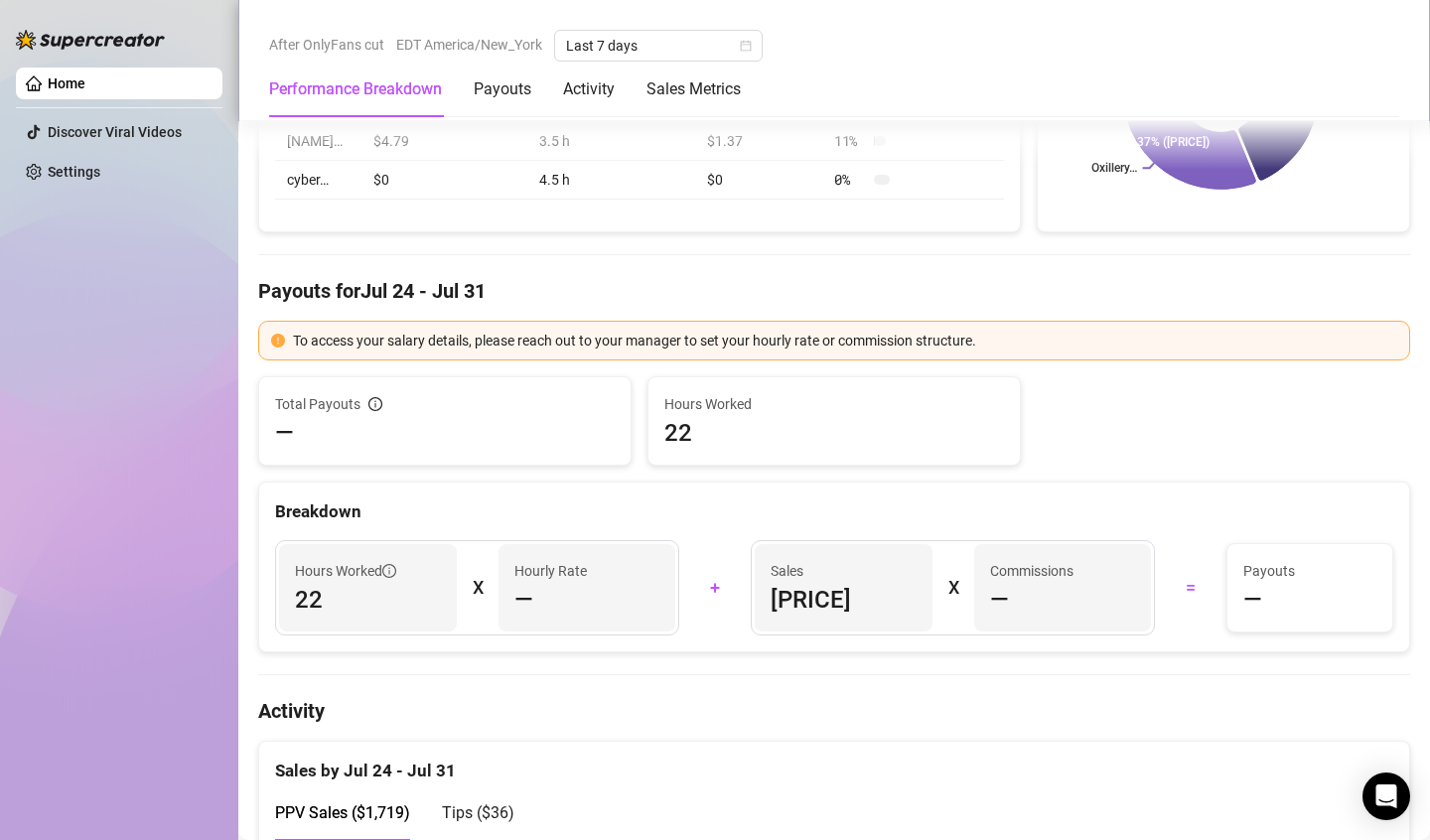 scroll, scrollTop: 0, scrollLeft: 0, axis: both 